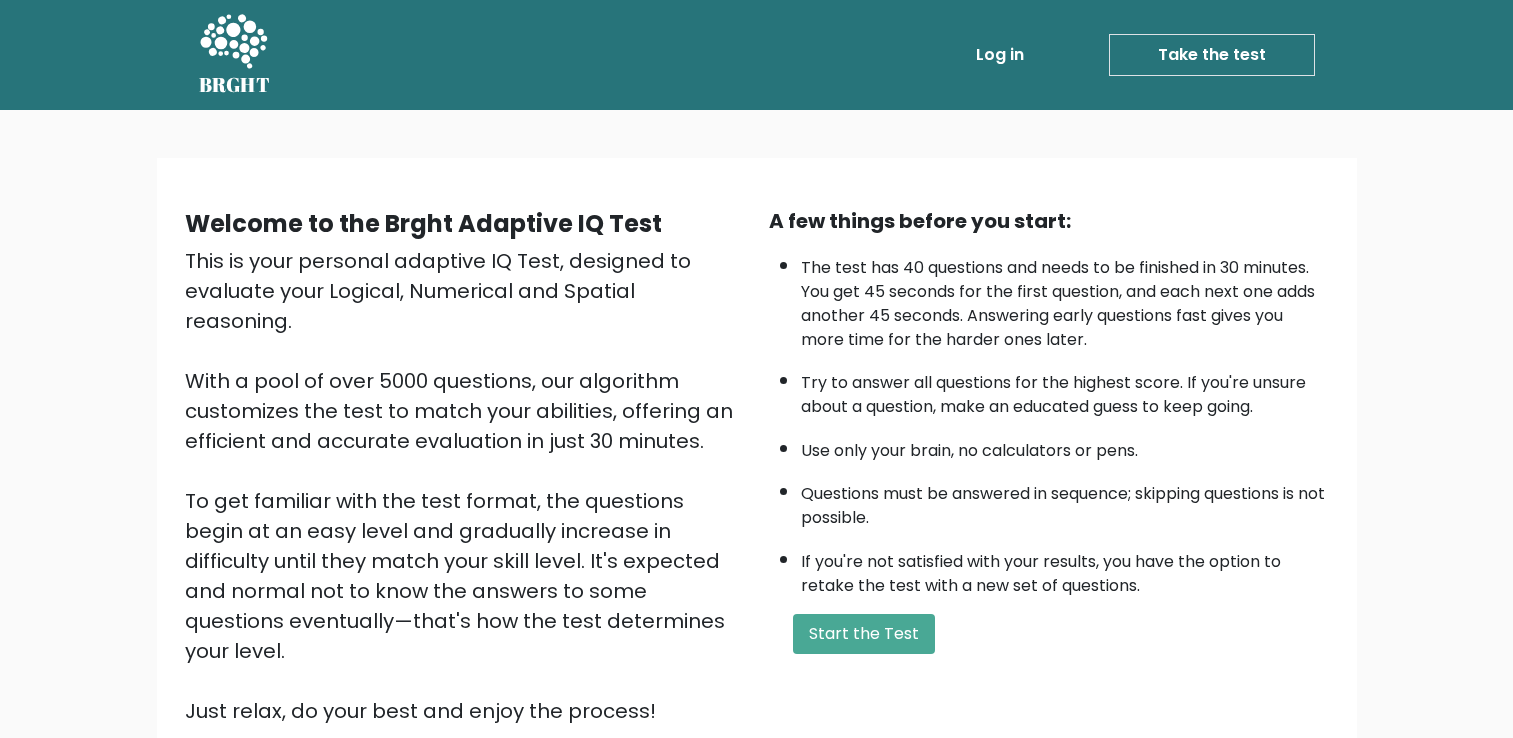 scroll, scrollTop: 0, scrollLeft: 0, axis: both 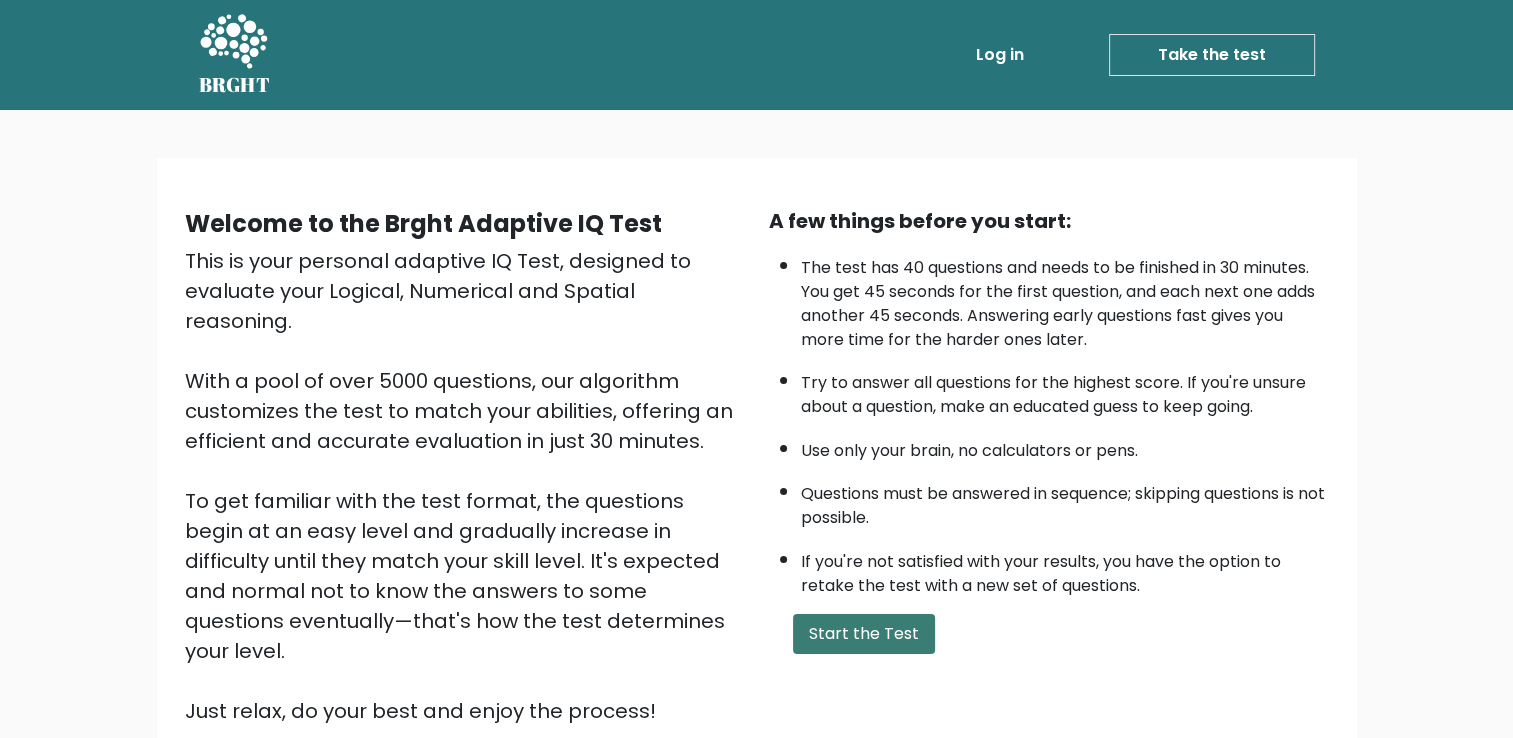 click on "Start the Test" at bounding box center (864, 634) 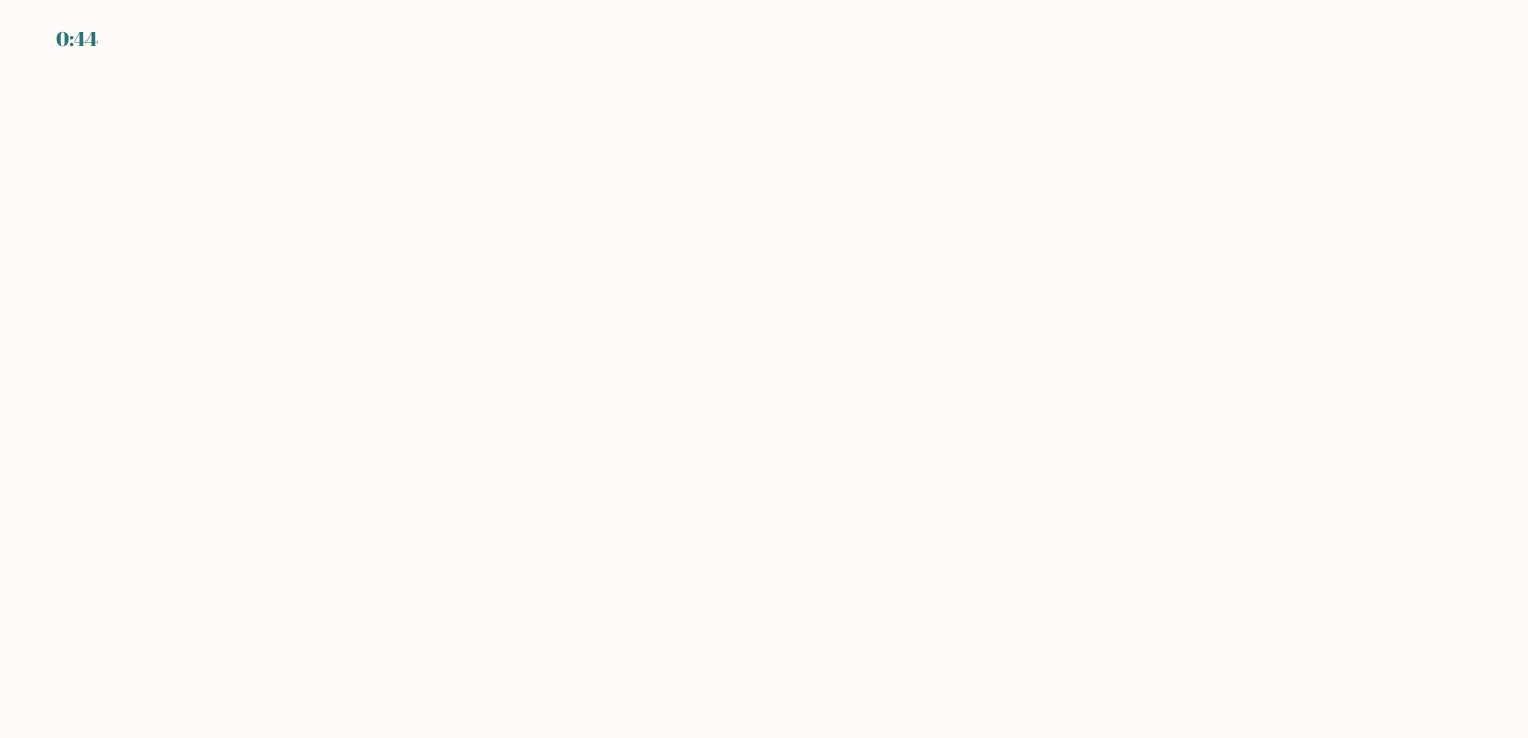 scroll, scrollTop: 0, scrollLeft: 0, axis: both 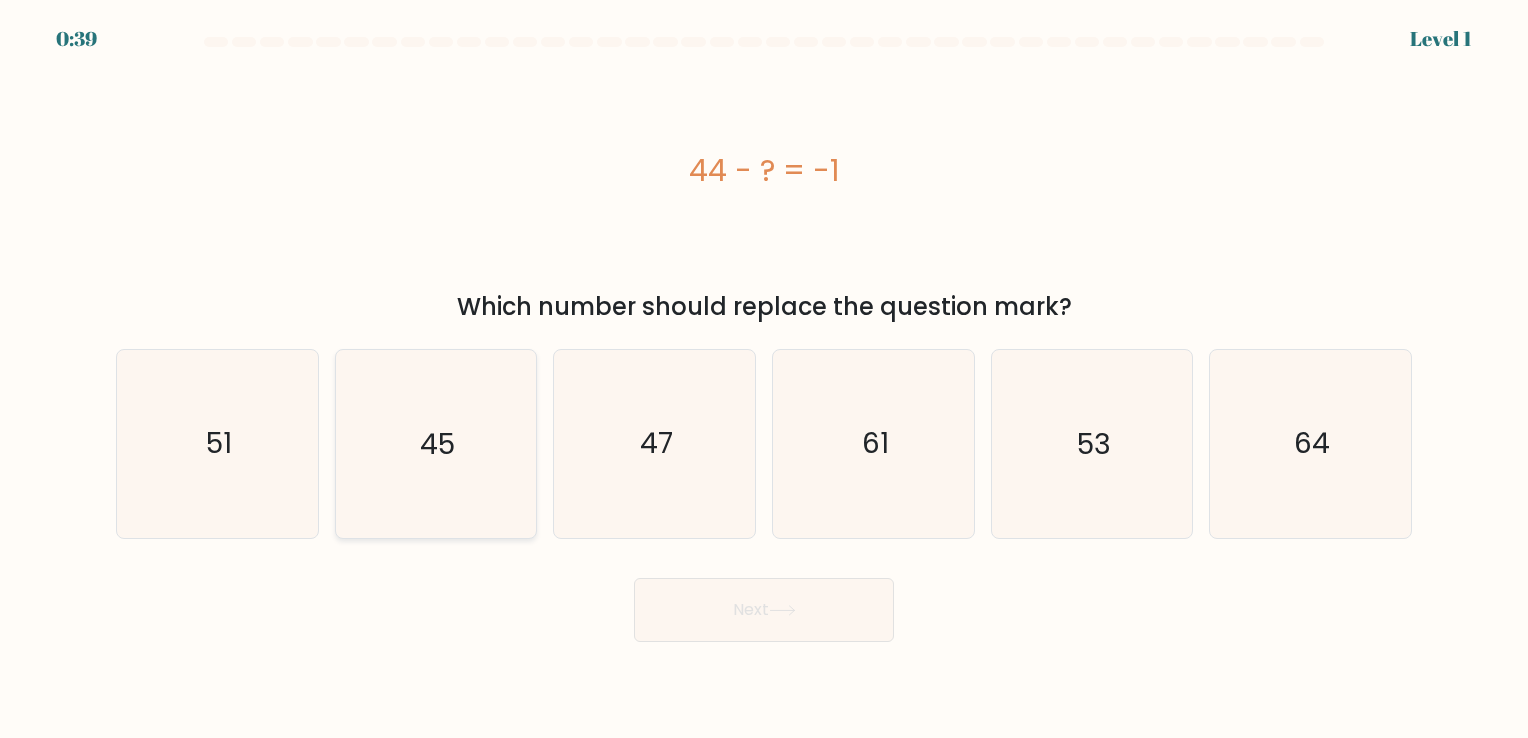 click on "45" at bounding box center (435, 443) 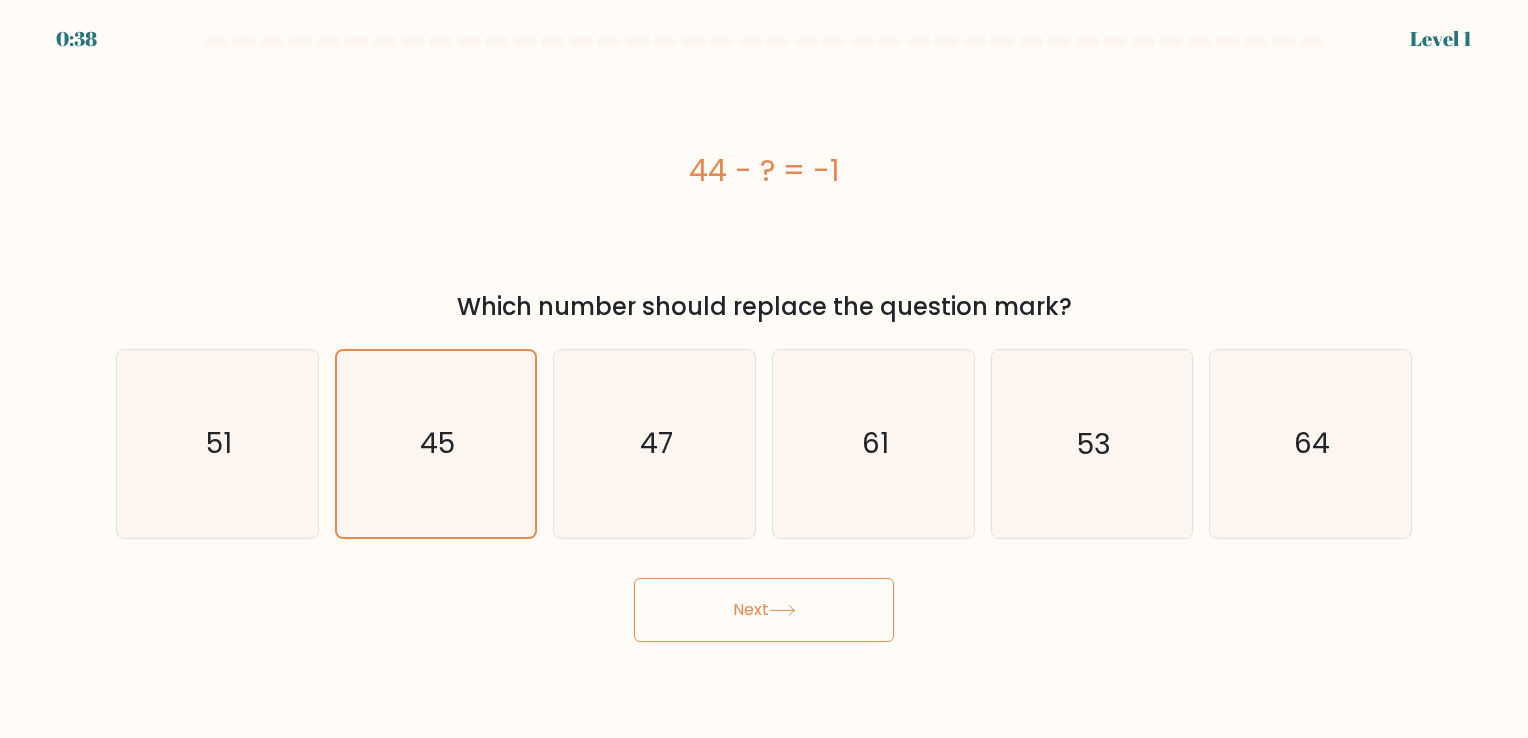 click on "Next" at bounding box center [764, 610] 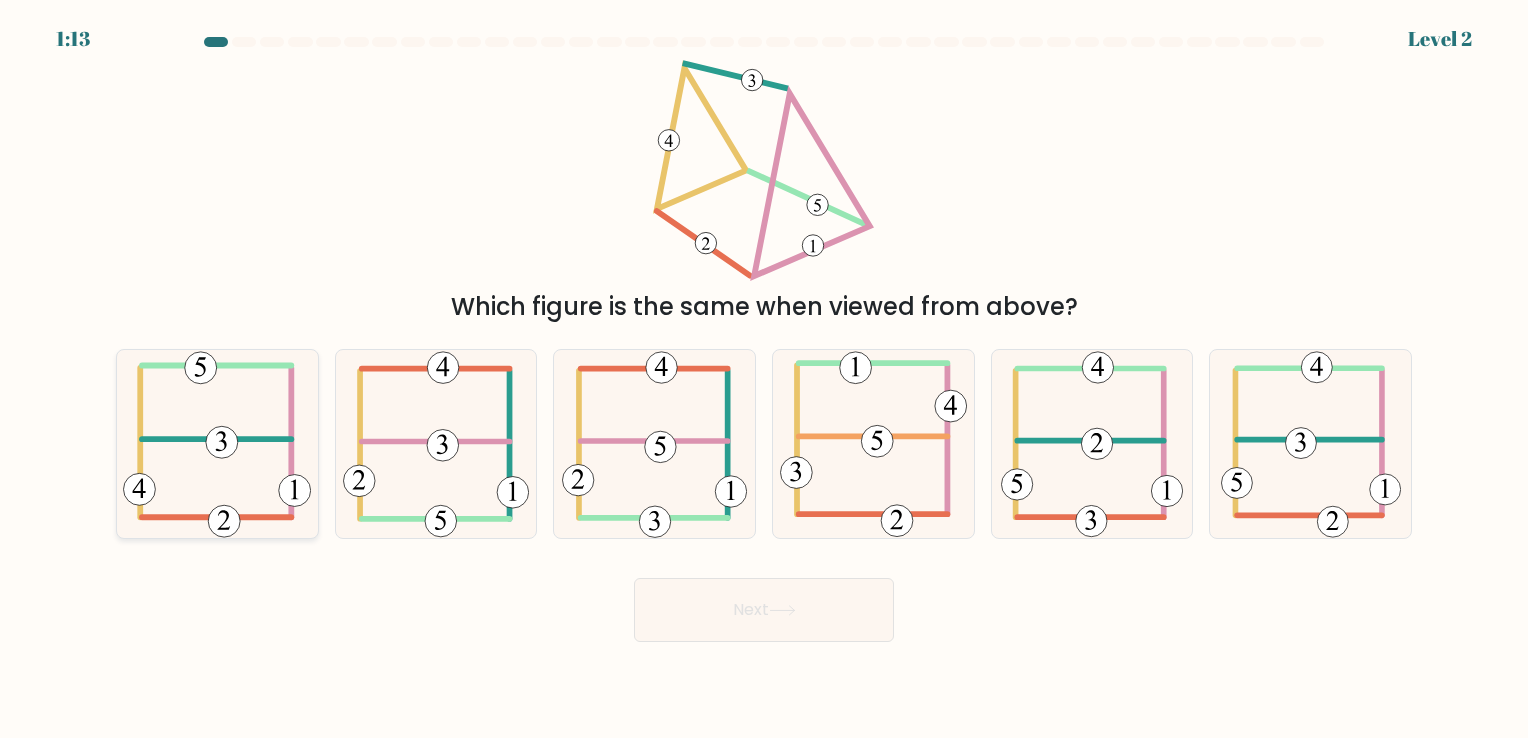 click at bounding box center (217, 443) 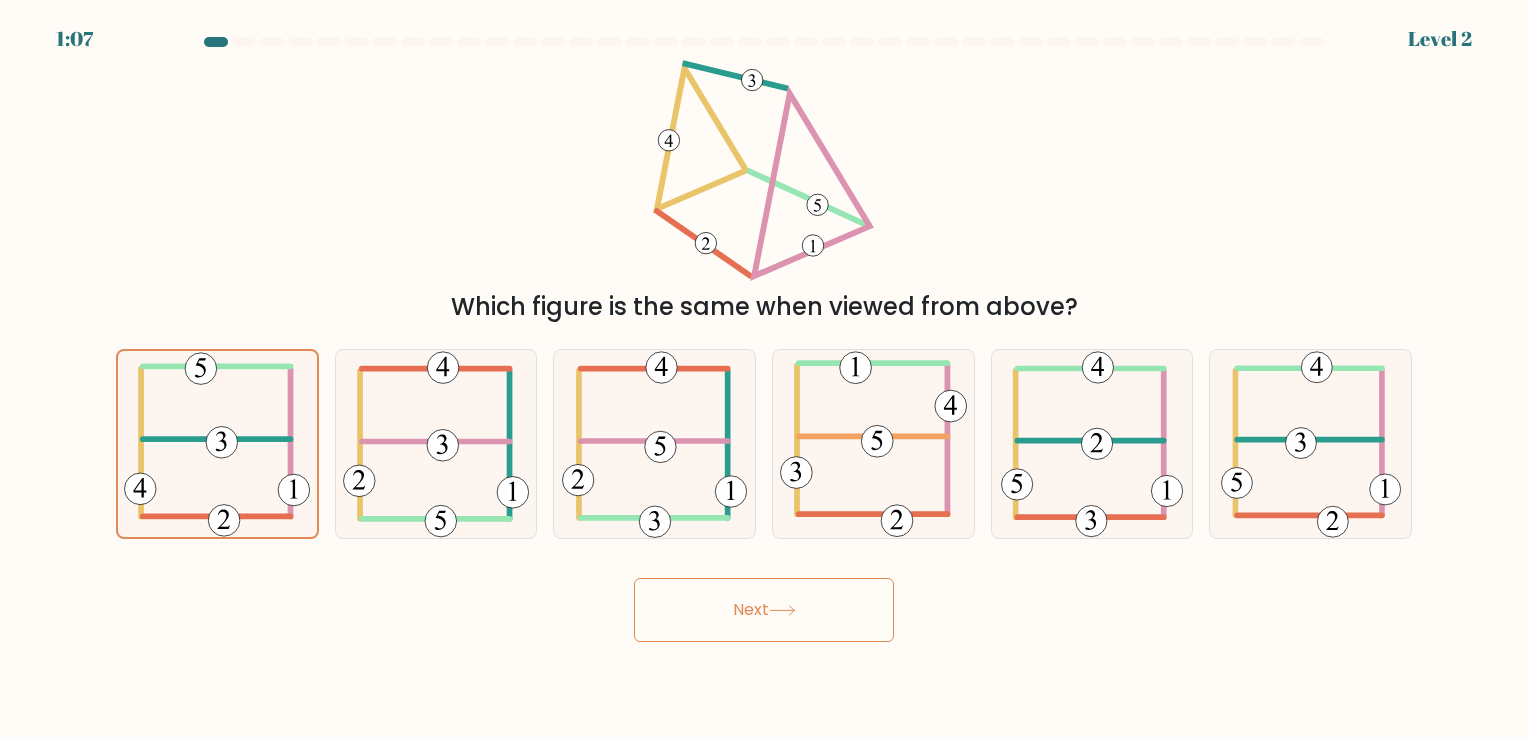 click on "Next" at bounding box center [764, 610] 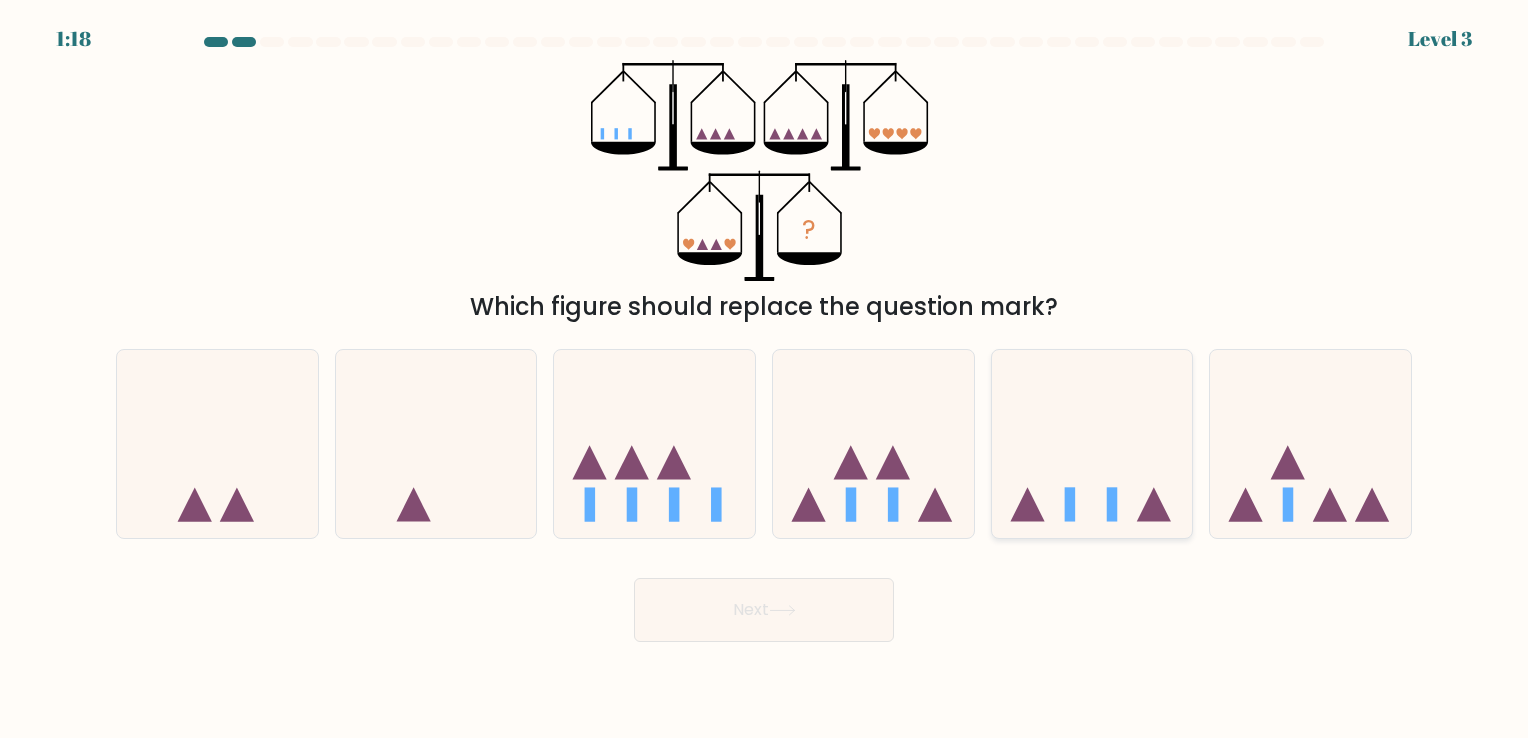 click at bounding box center [1092, 444] 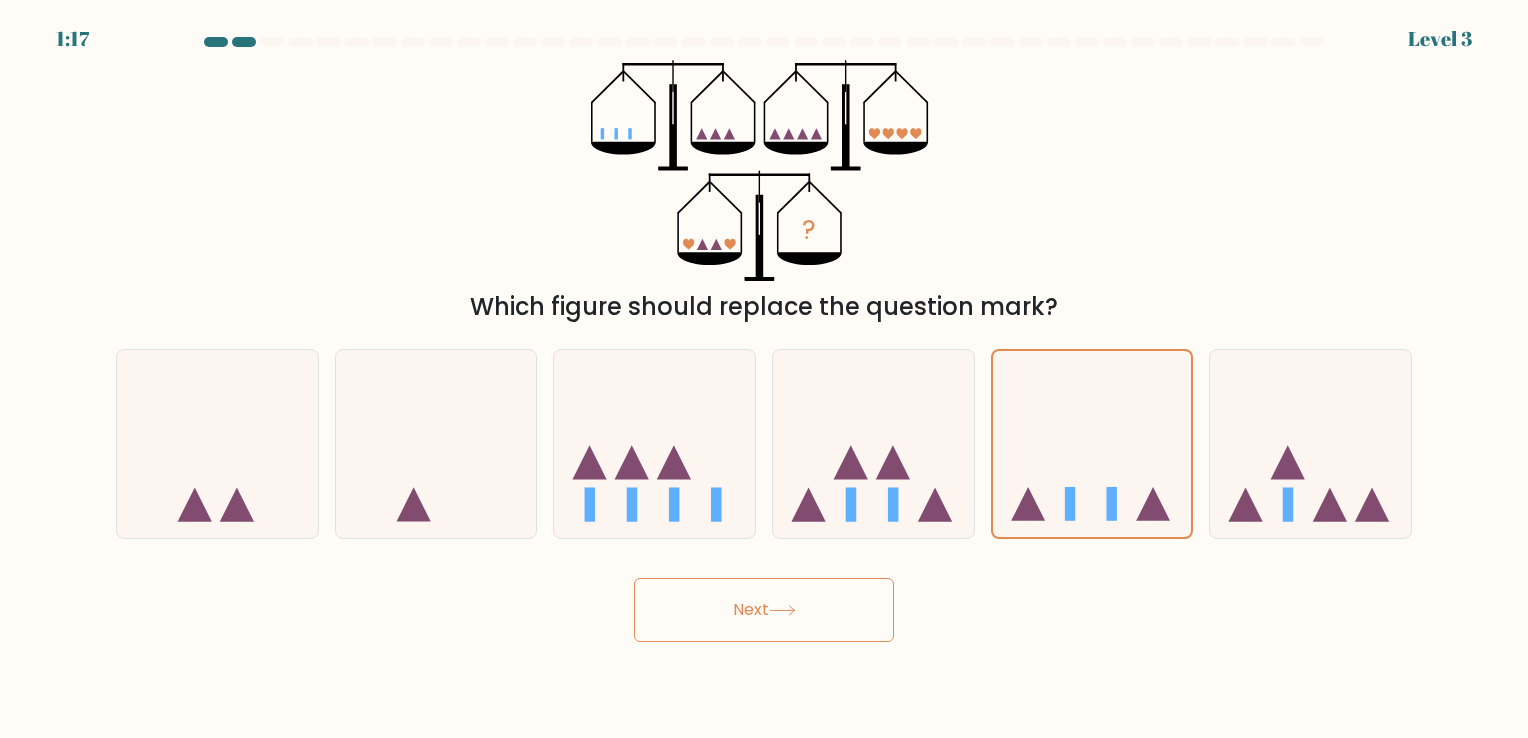 click on "Next" at bounding box center [764, 610] 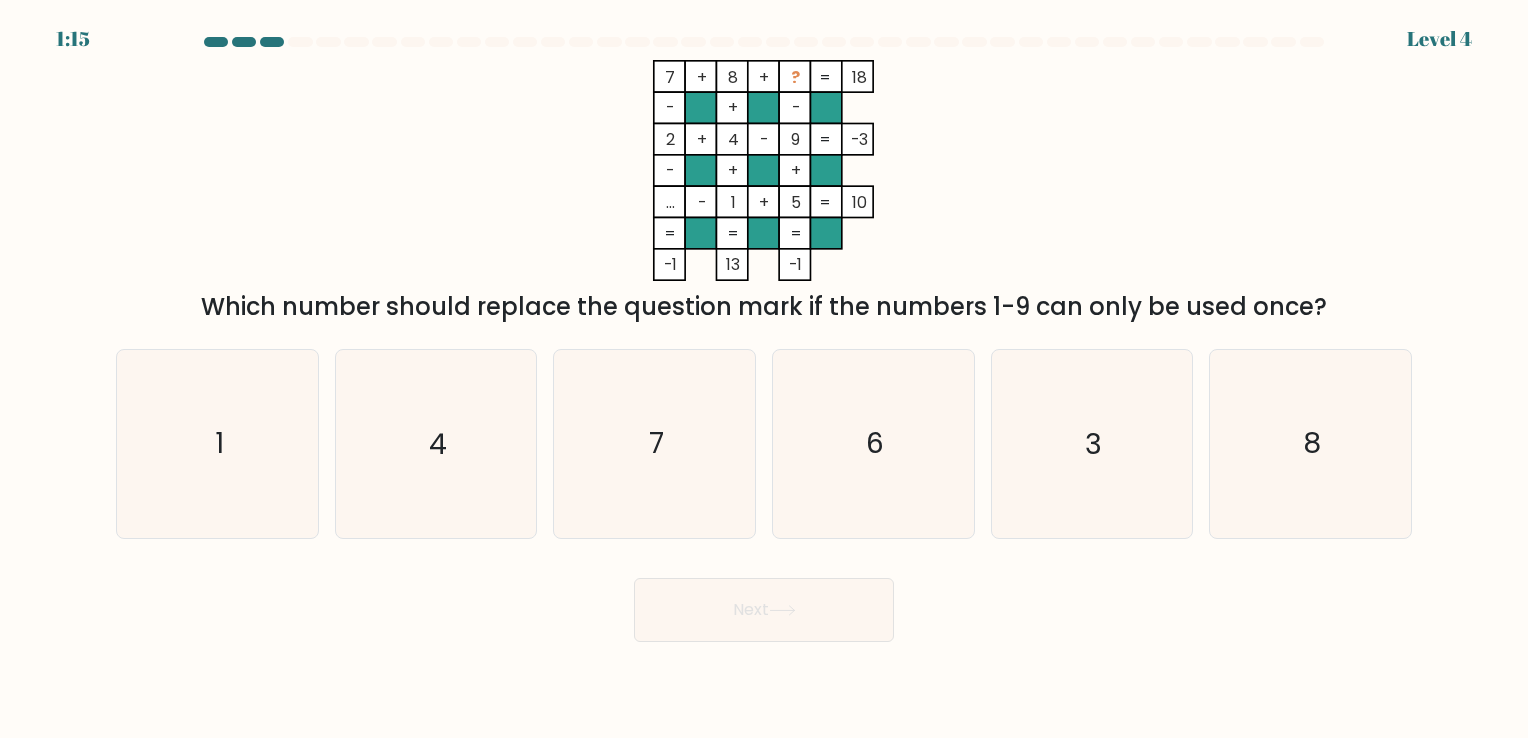click on "Next" at bounding box center (764, 610) 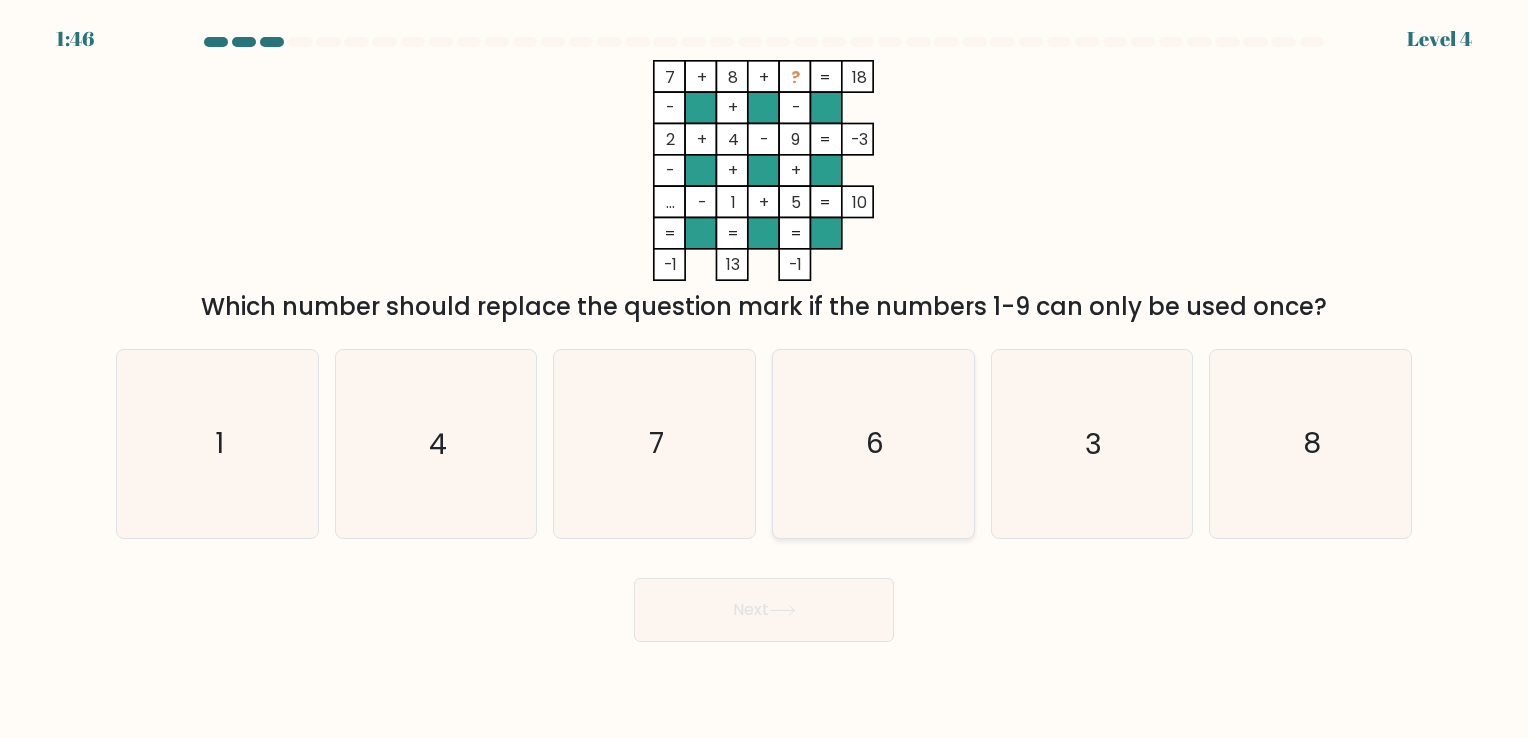 click on "6" at bounding box center (873, 443) 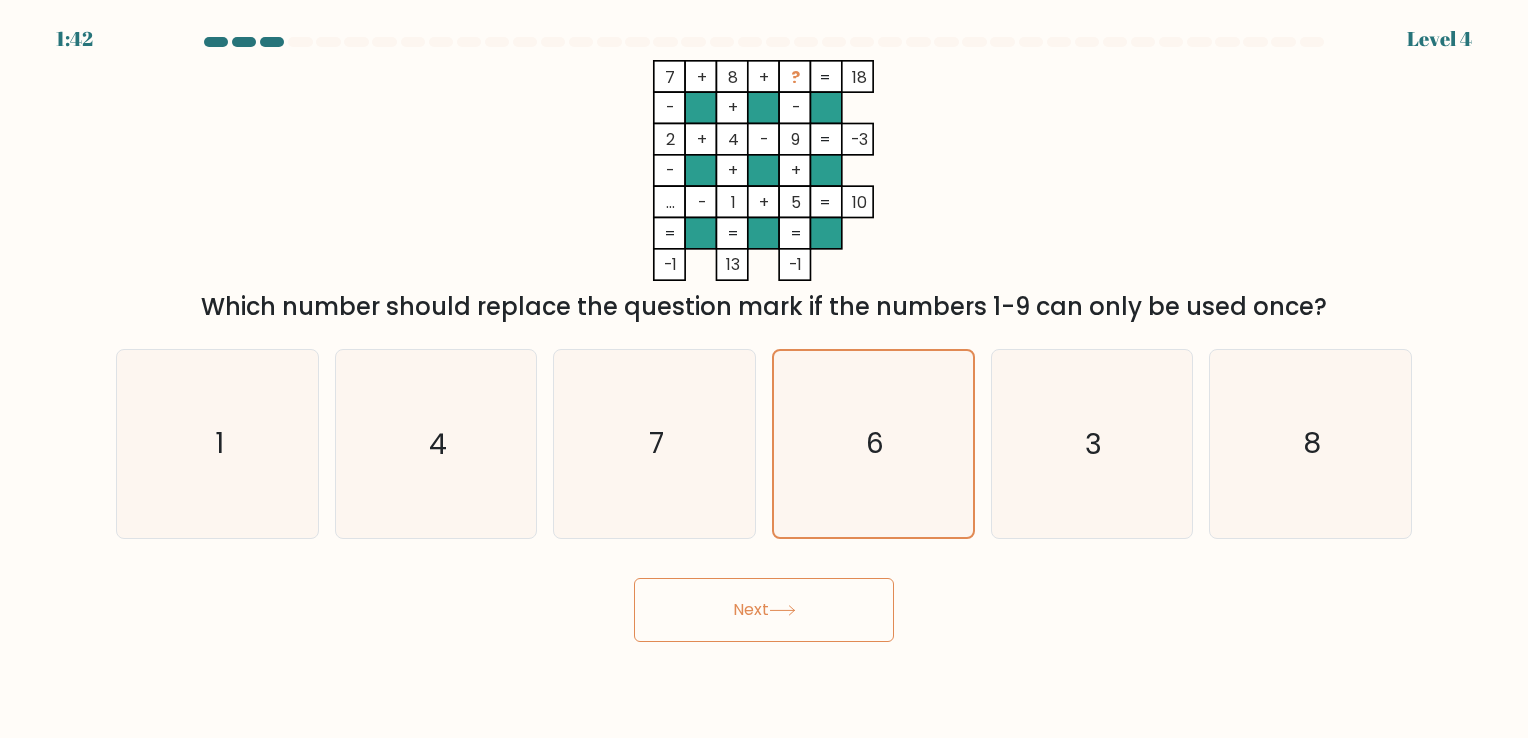 click on "Next" at bounding box center (764, 610) 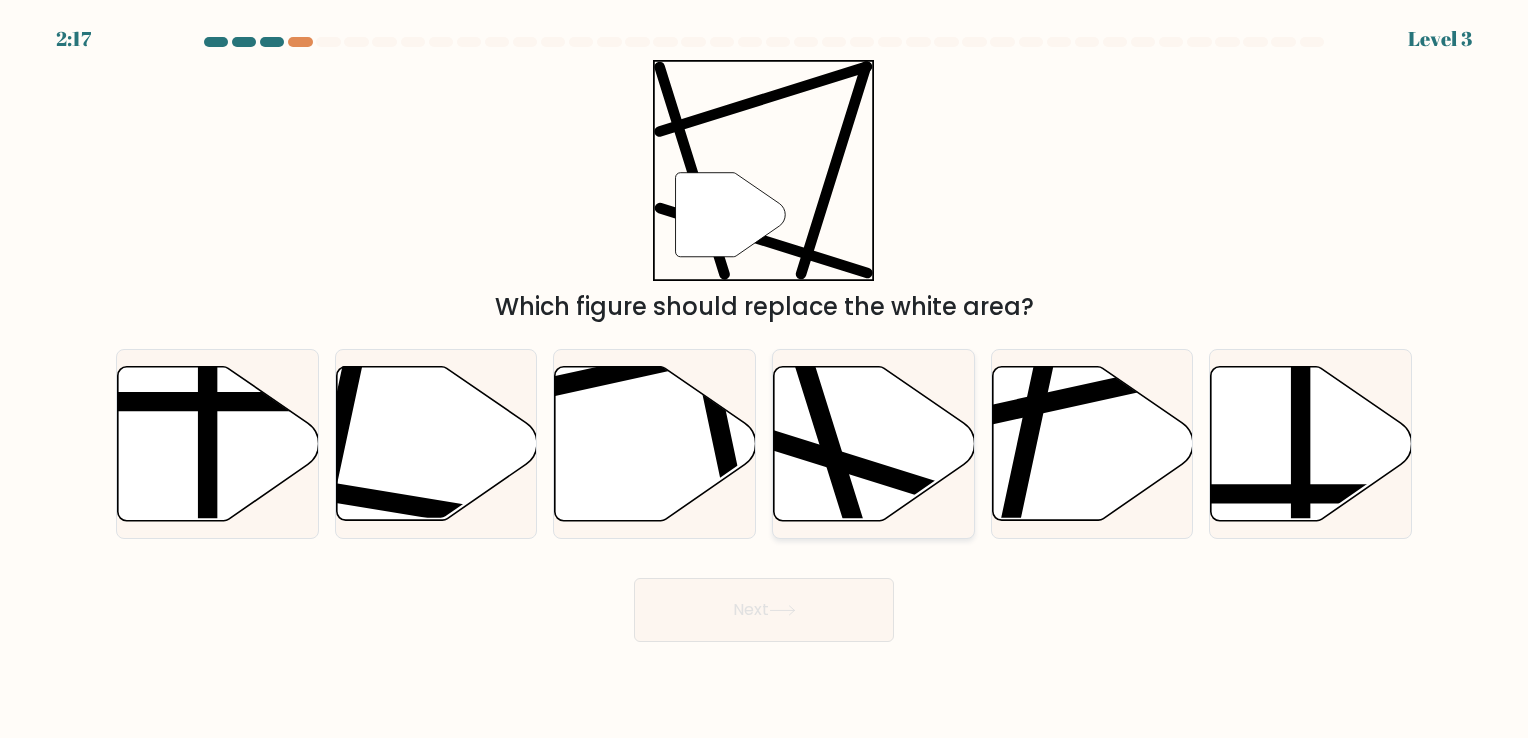 click at bounding box center (804, 363) 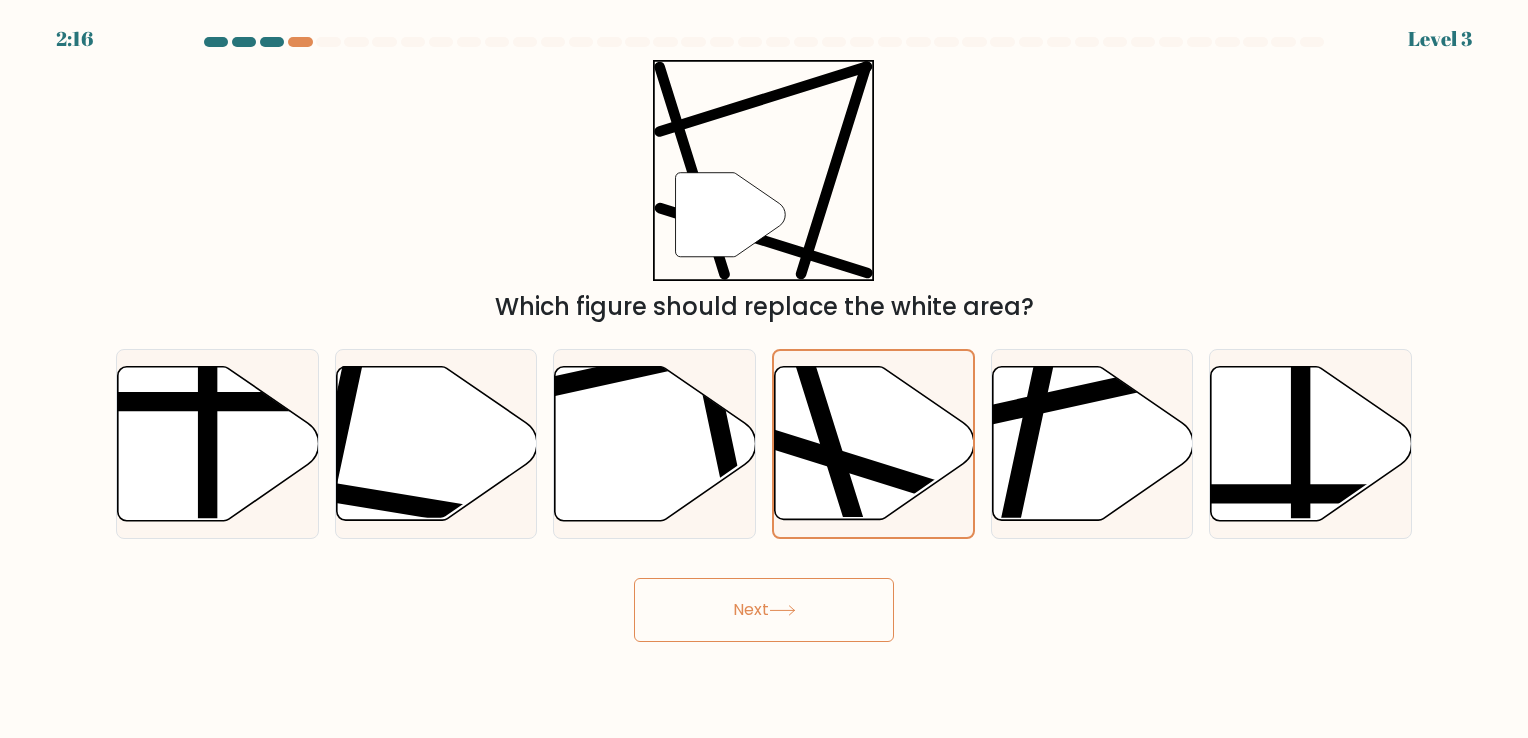 click at bounding box center (782, 610) 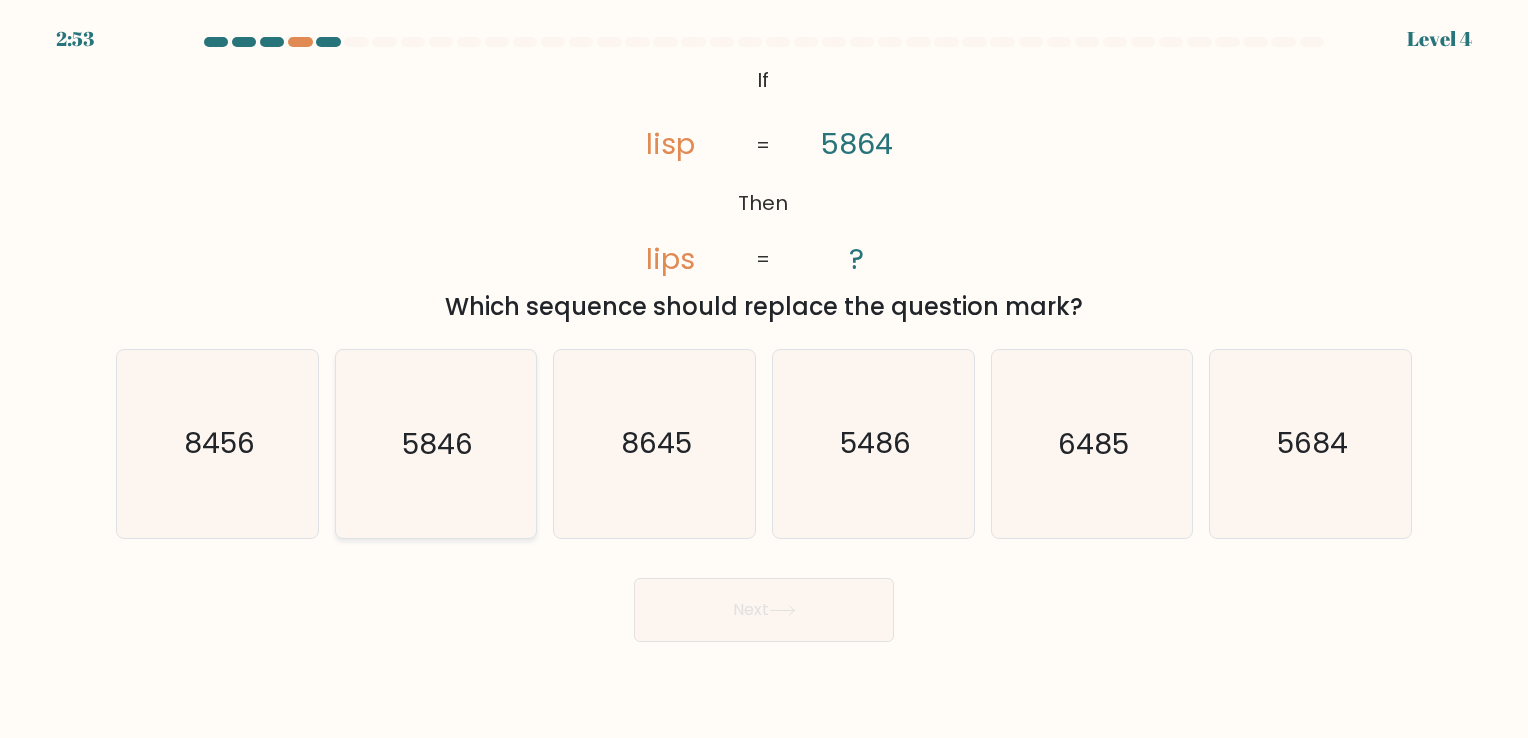 click on "5846" at bounding box center [437, 444] 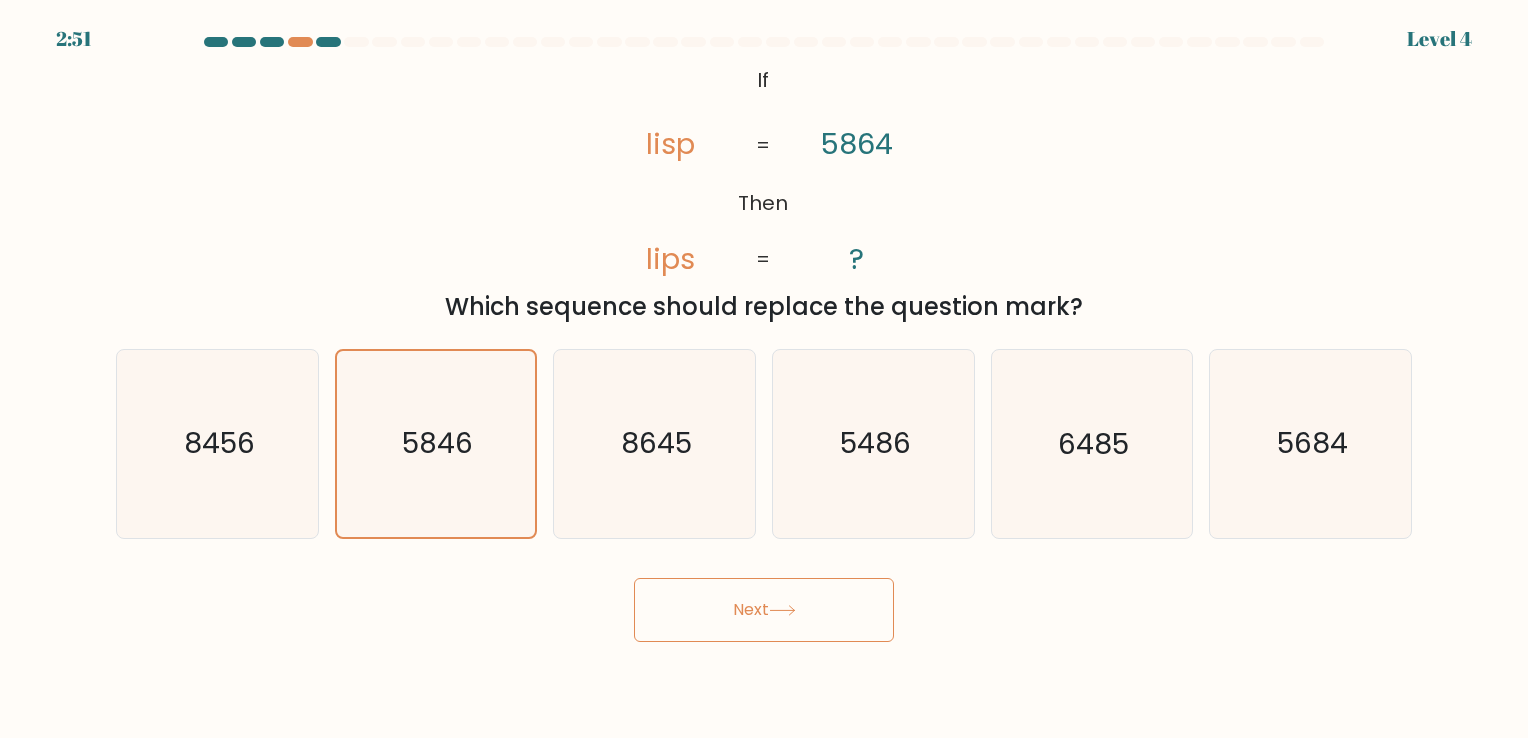click on "Next" at bounding box center (764, 610) 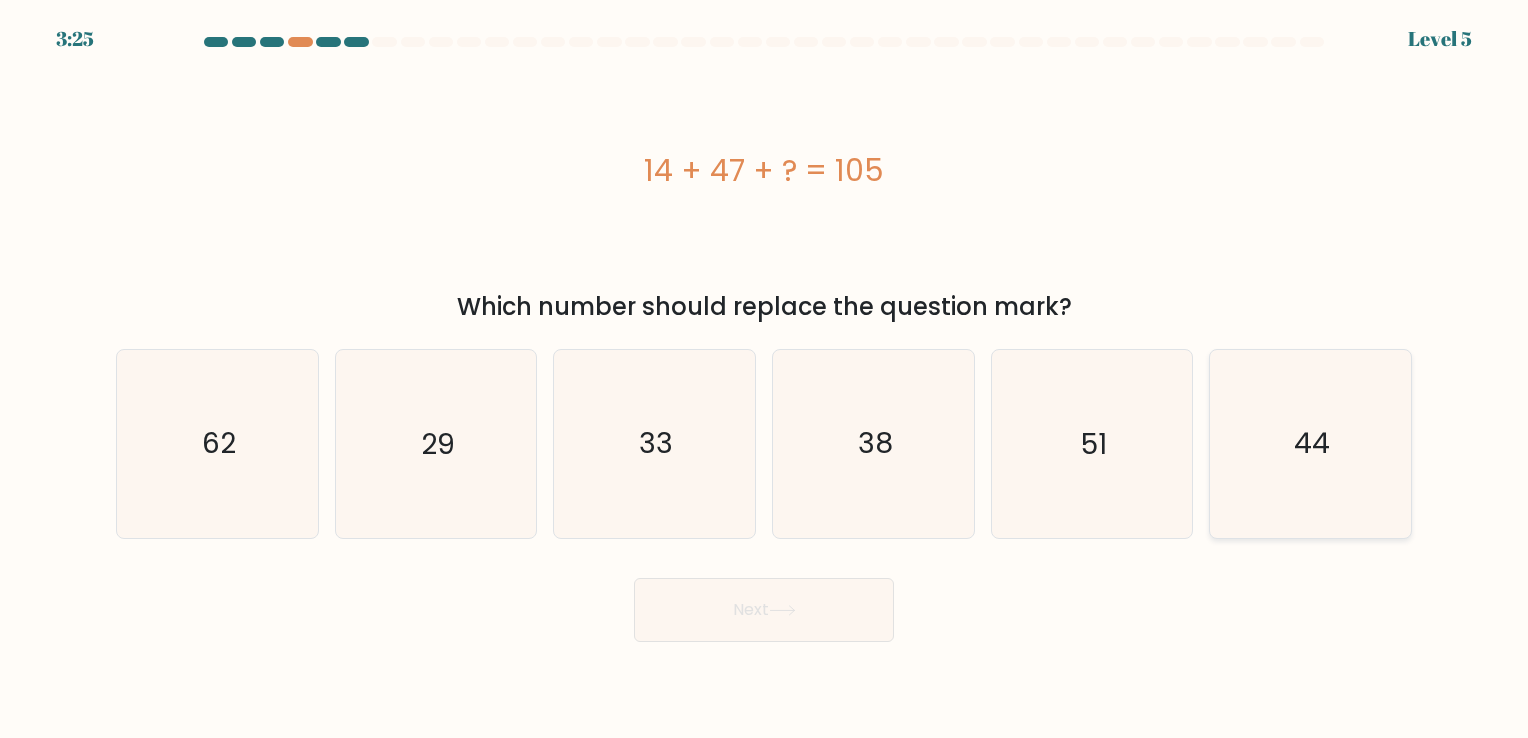 click on "44" at bounding box center (1310, 443) 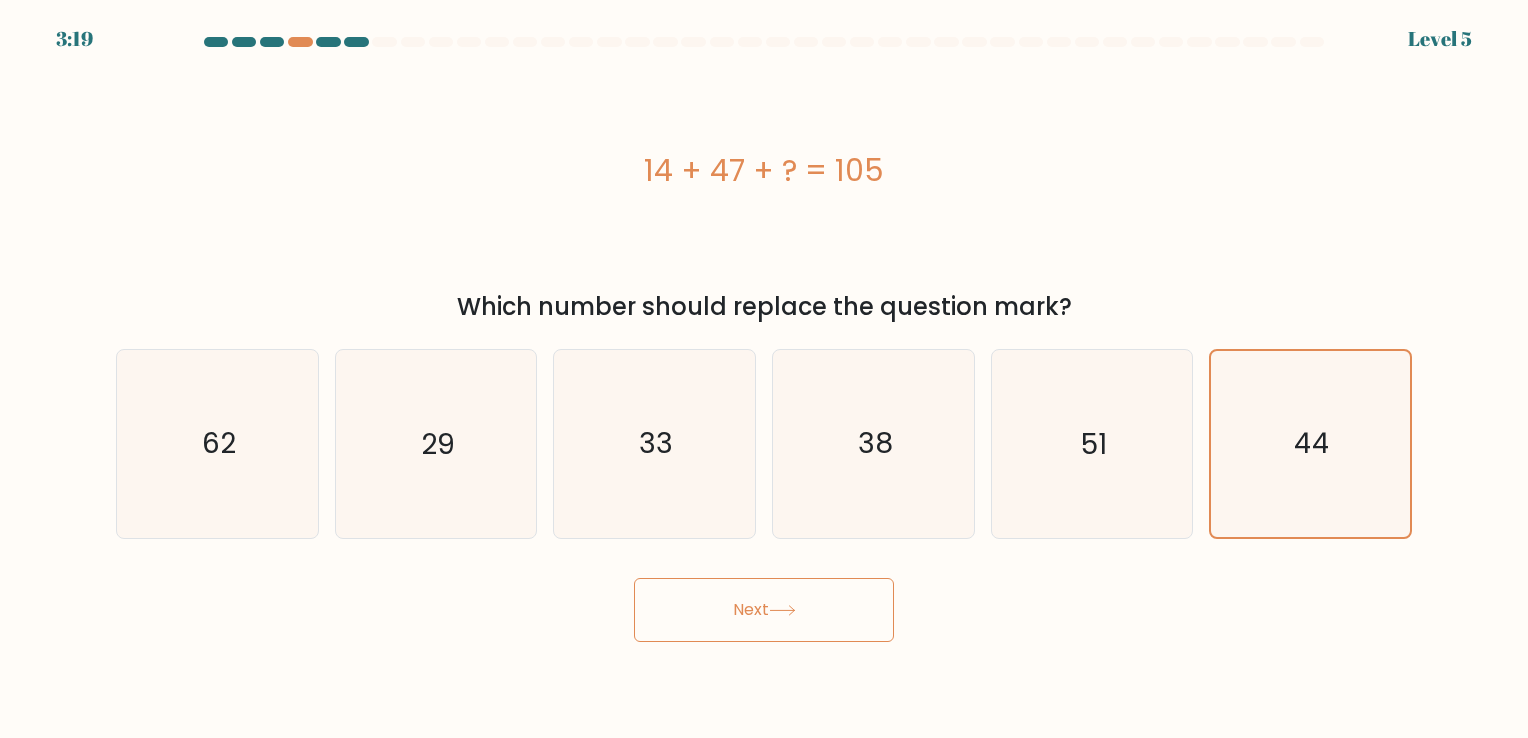 click on "Next" at bounding box center [764, 610] 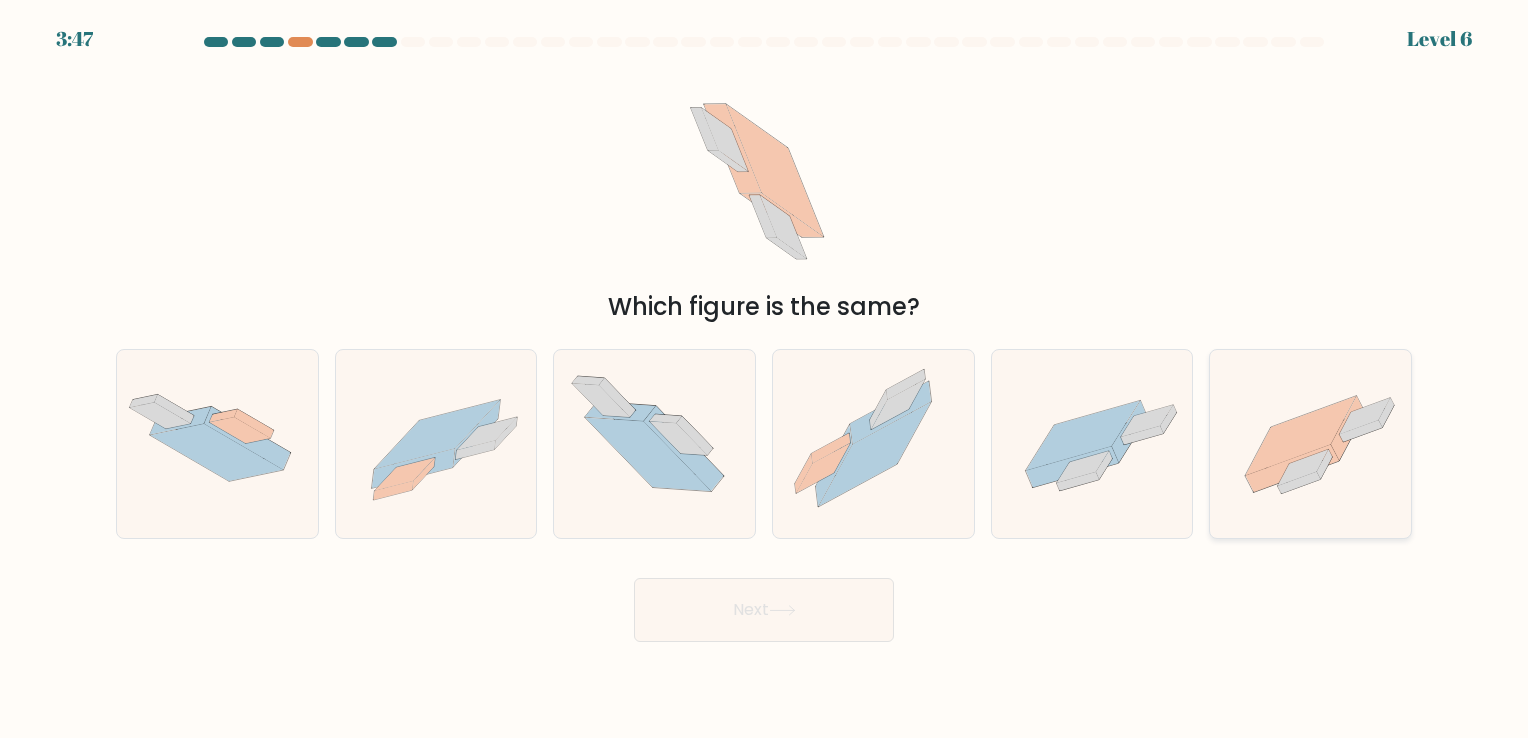 click at bounding box center [1310, 444] 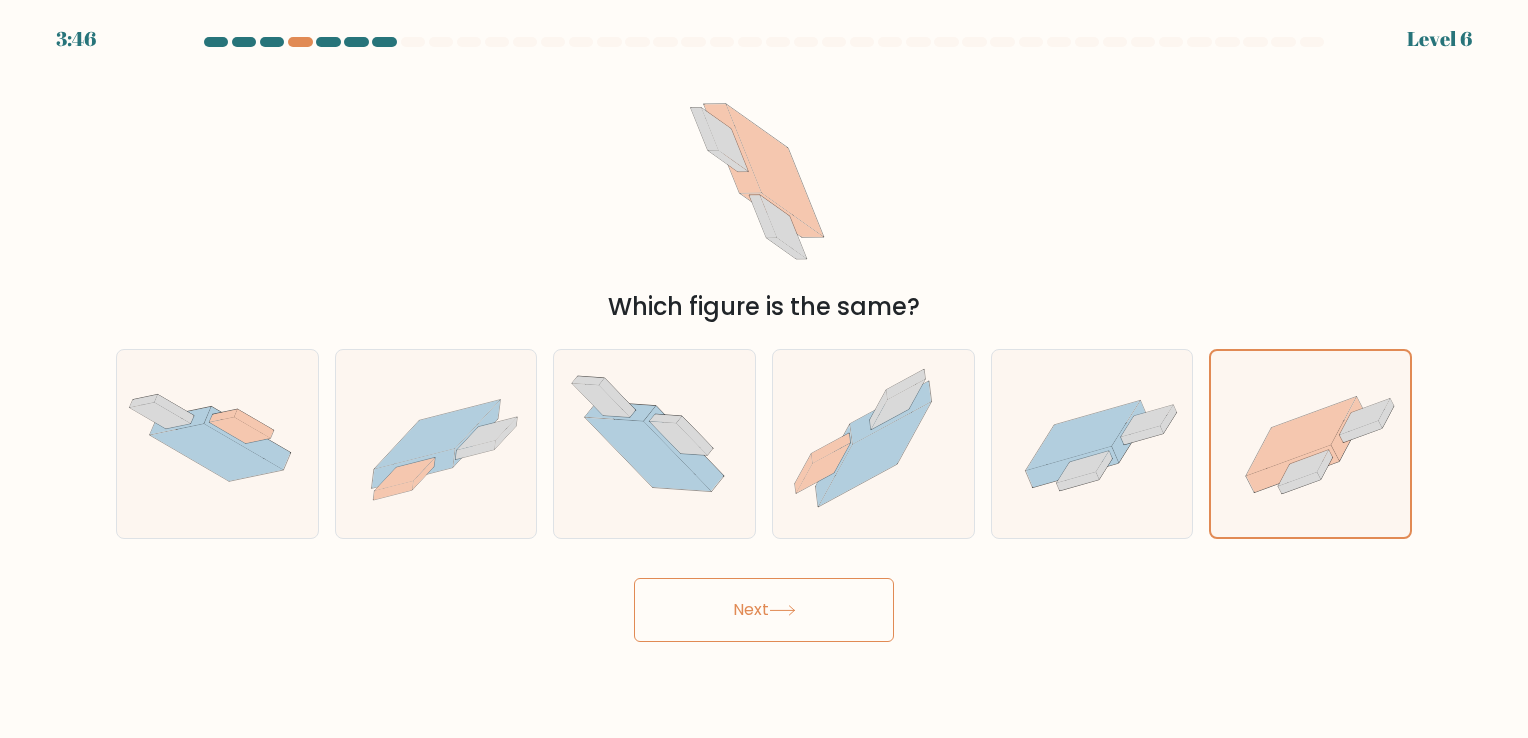 click on "Next" at bounding box center [764, 610] 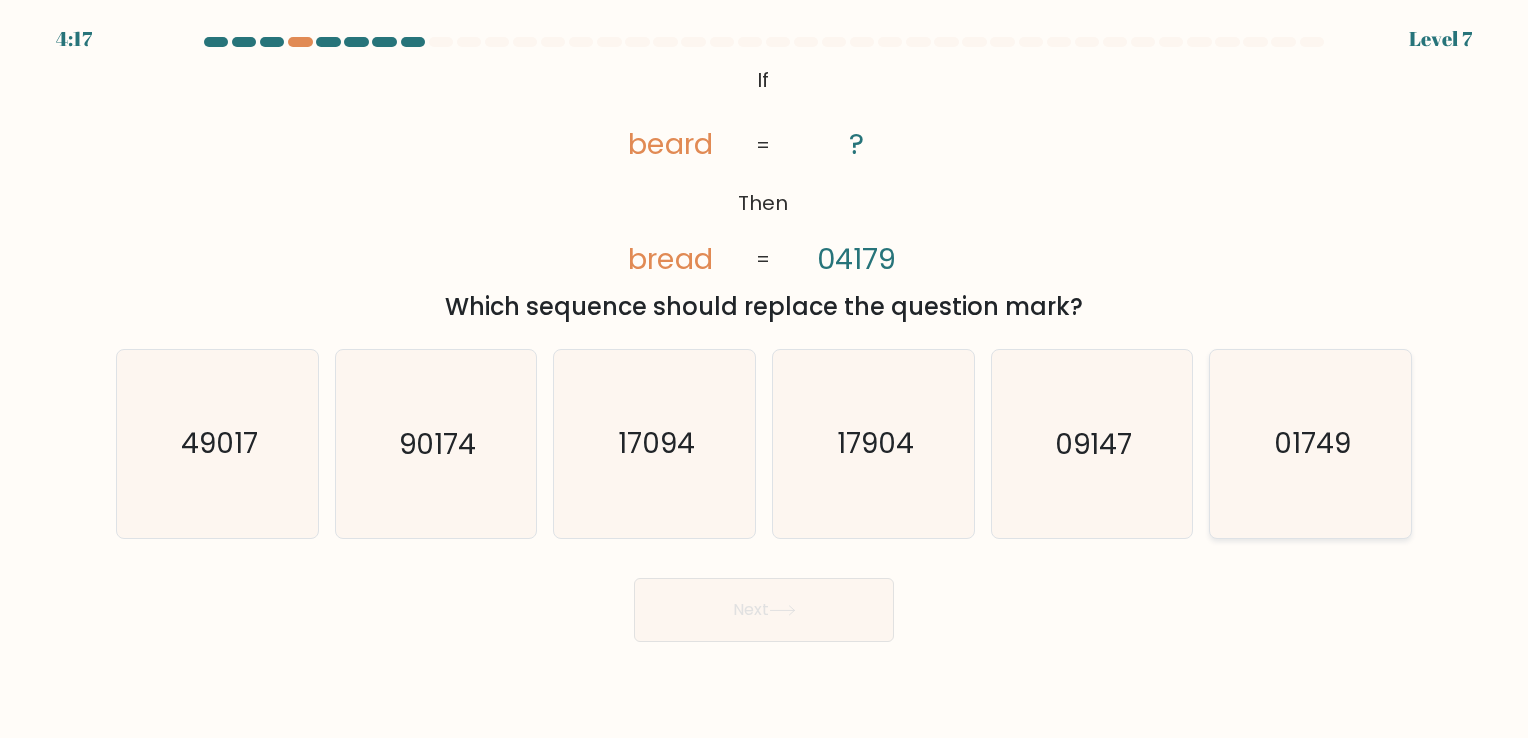 click on "01749" at bounding box center (1310, 443) 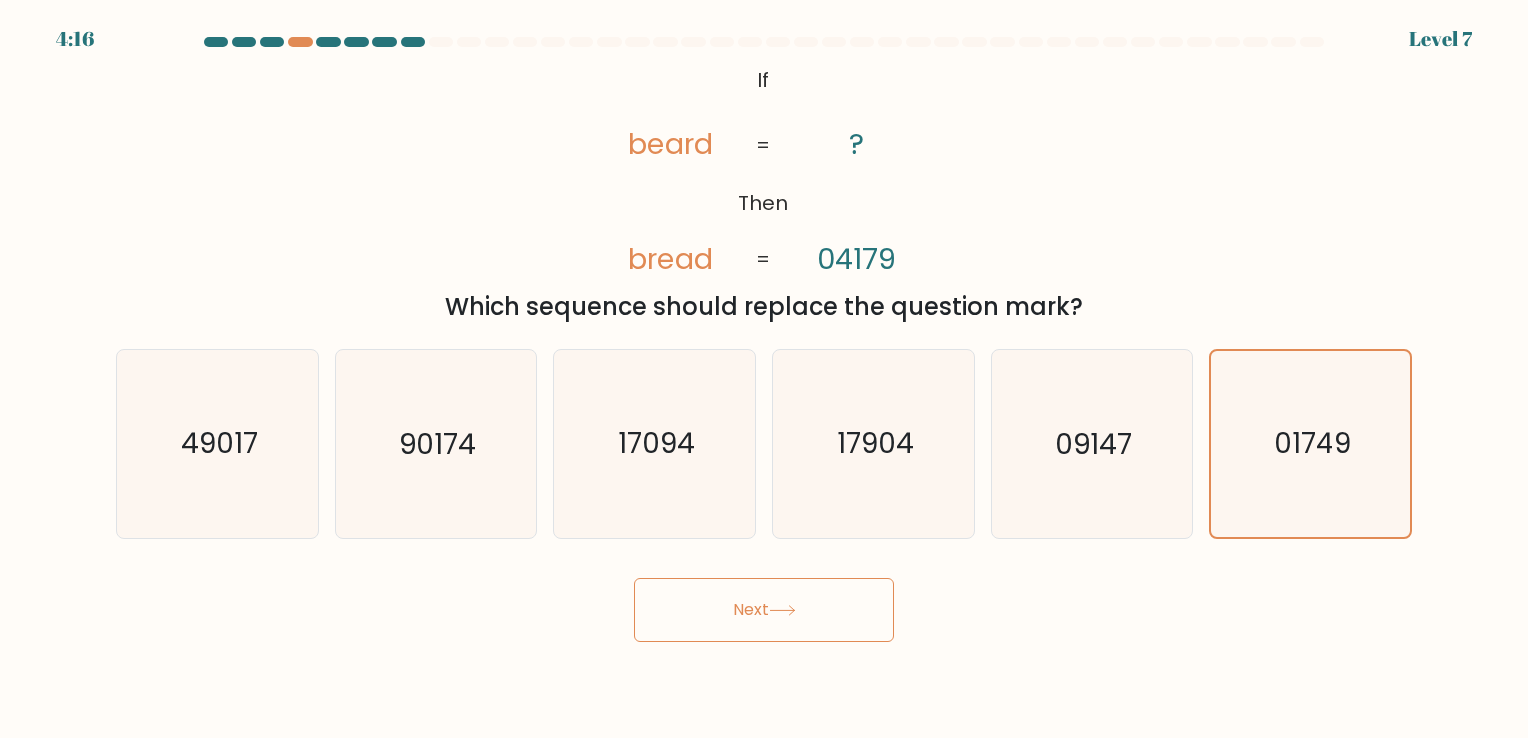 click on "Next" at bounding box center (764, 610) 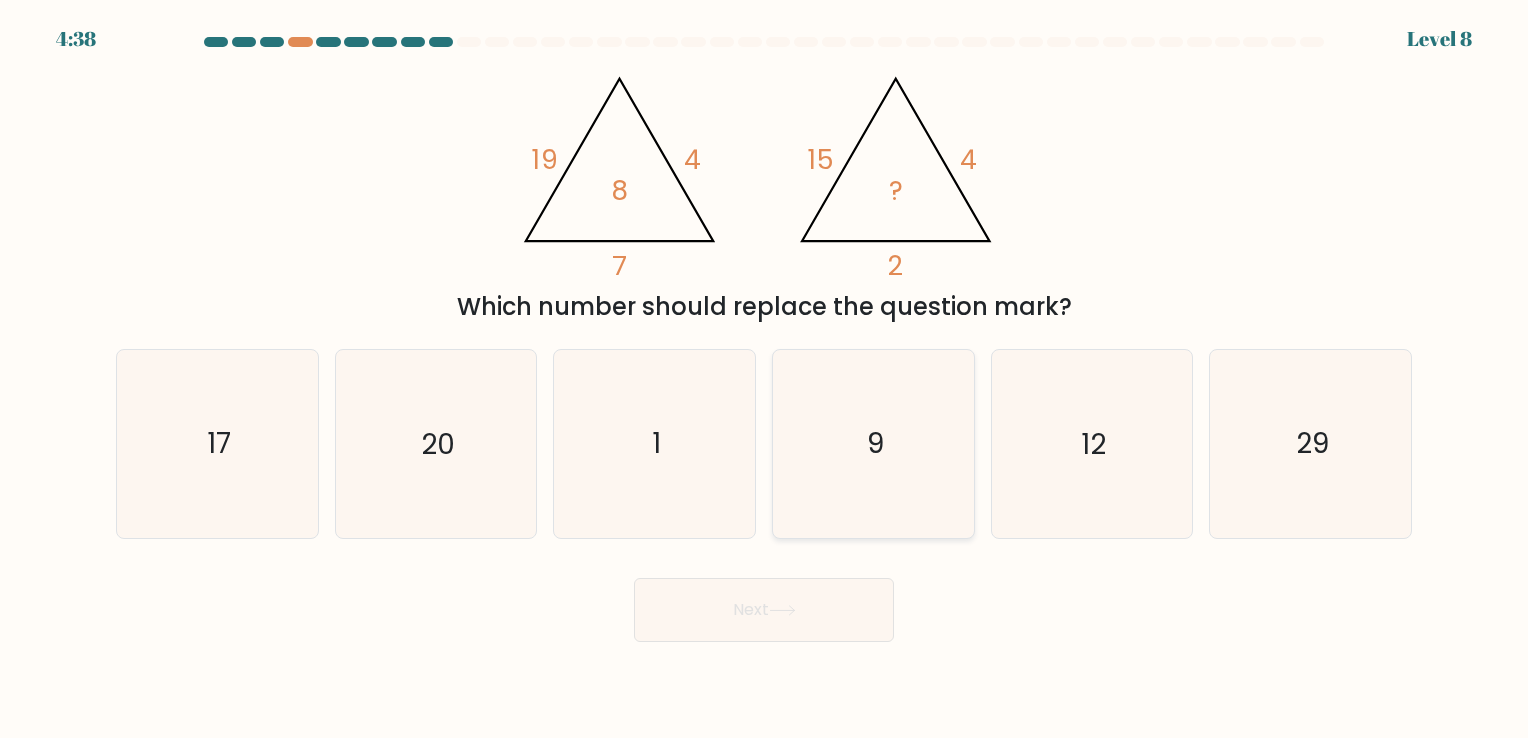 click on "9" at bounding box center [873, 443] 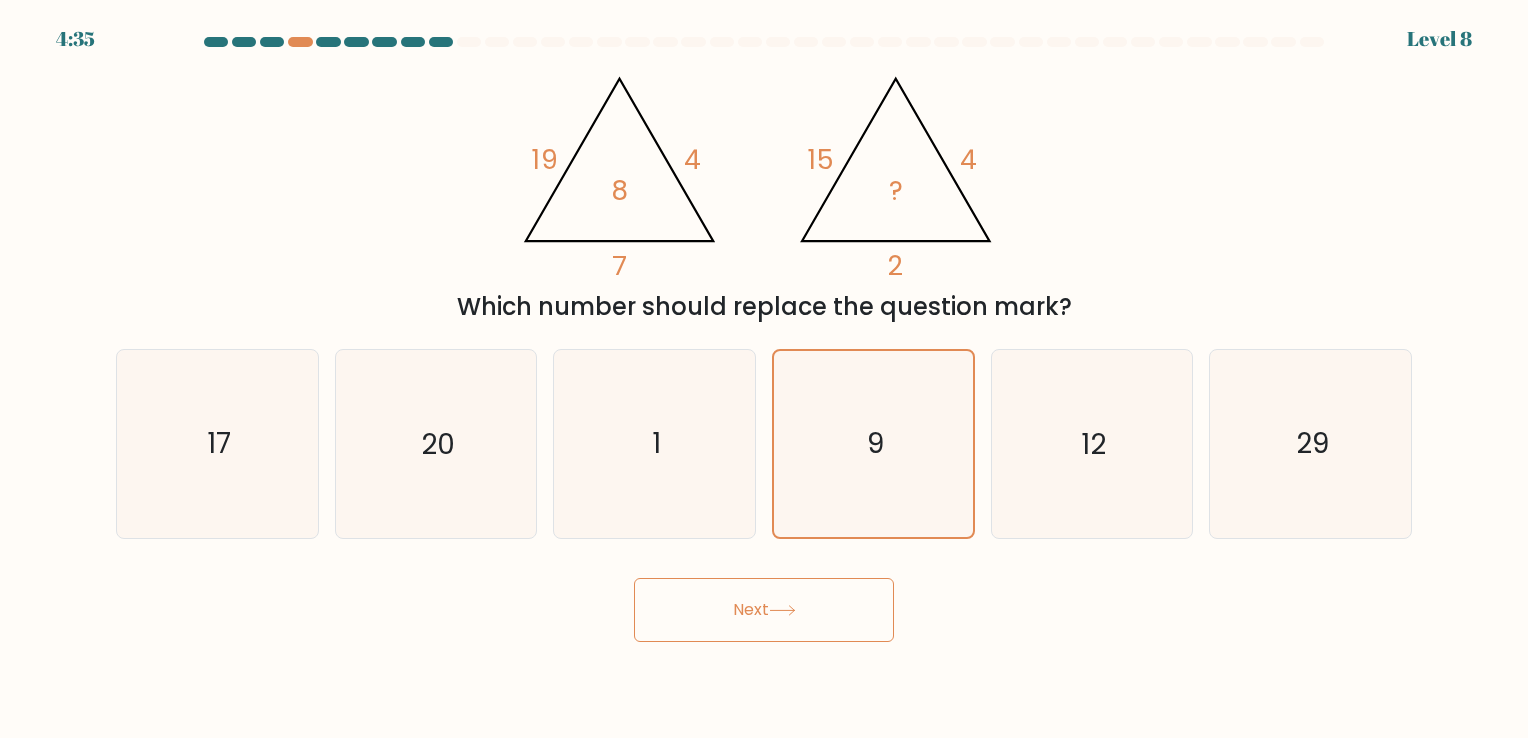 click on "Next" at bounding box center (764, 610) 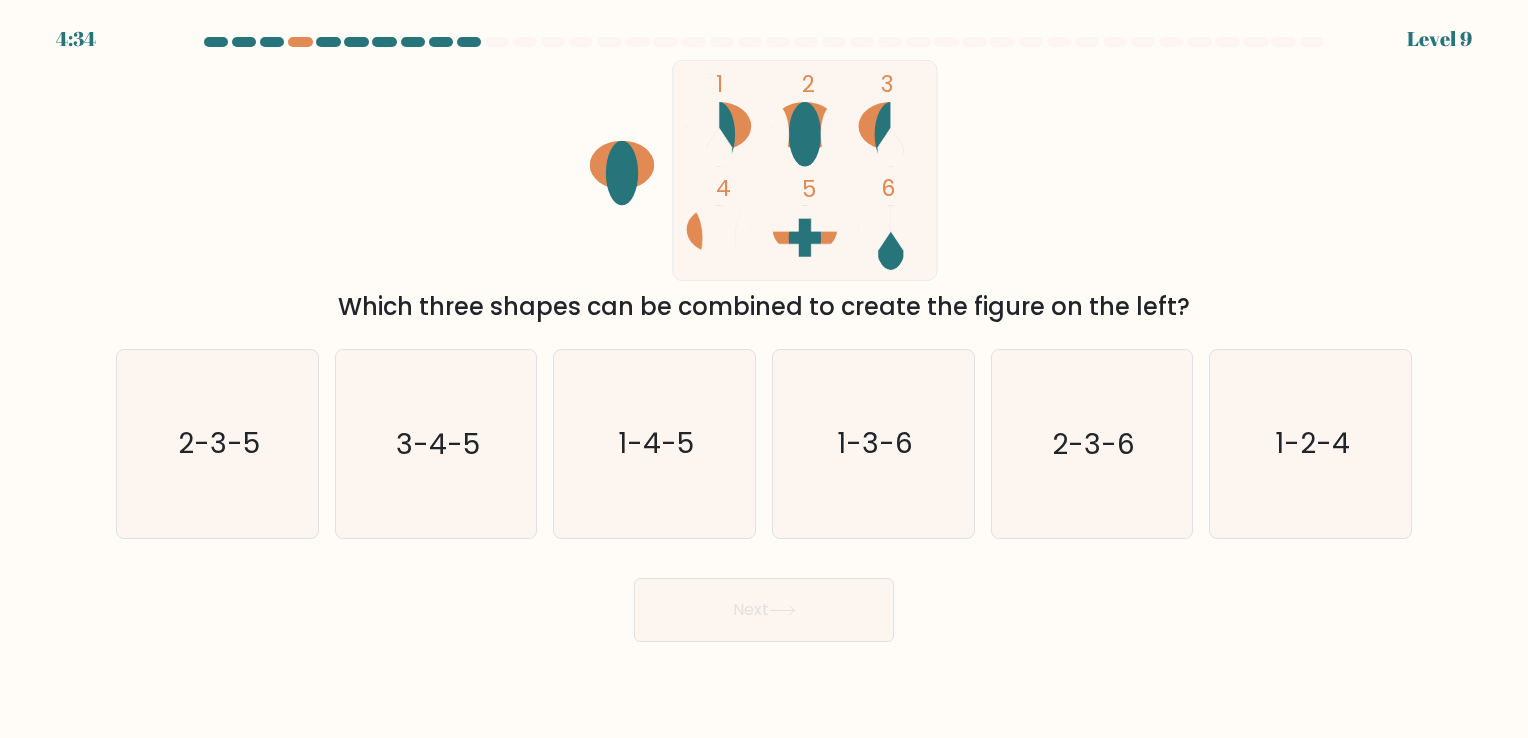 click on "Next" at bounding box center [764, 610] 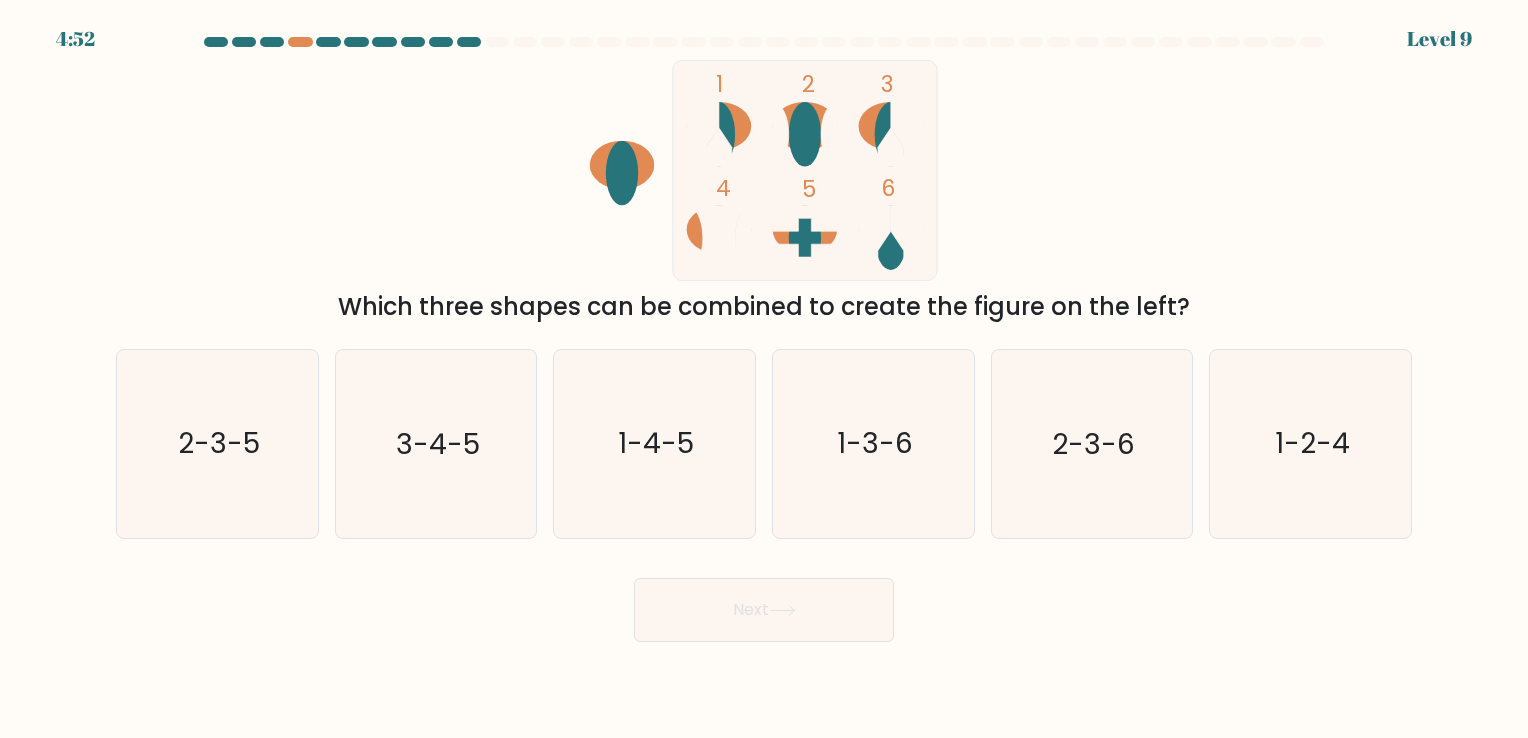 click on "1
2
3
4
5
6" at bounding box center [764, 170] 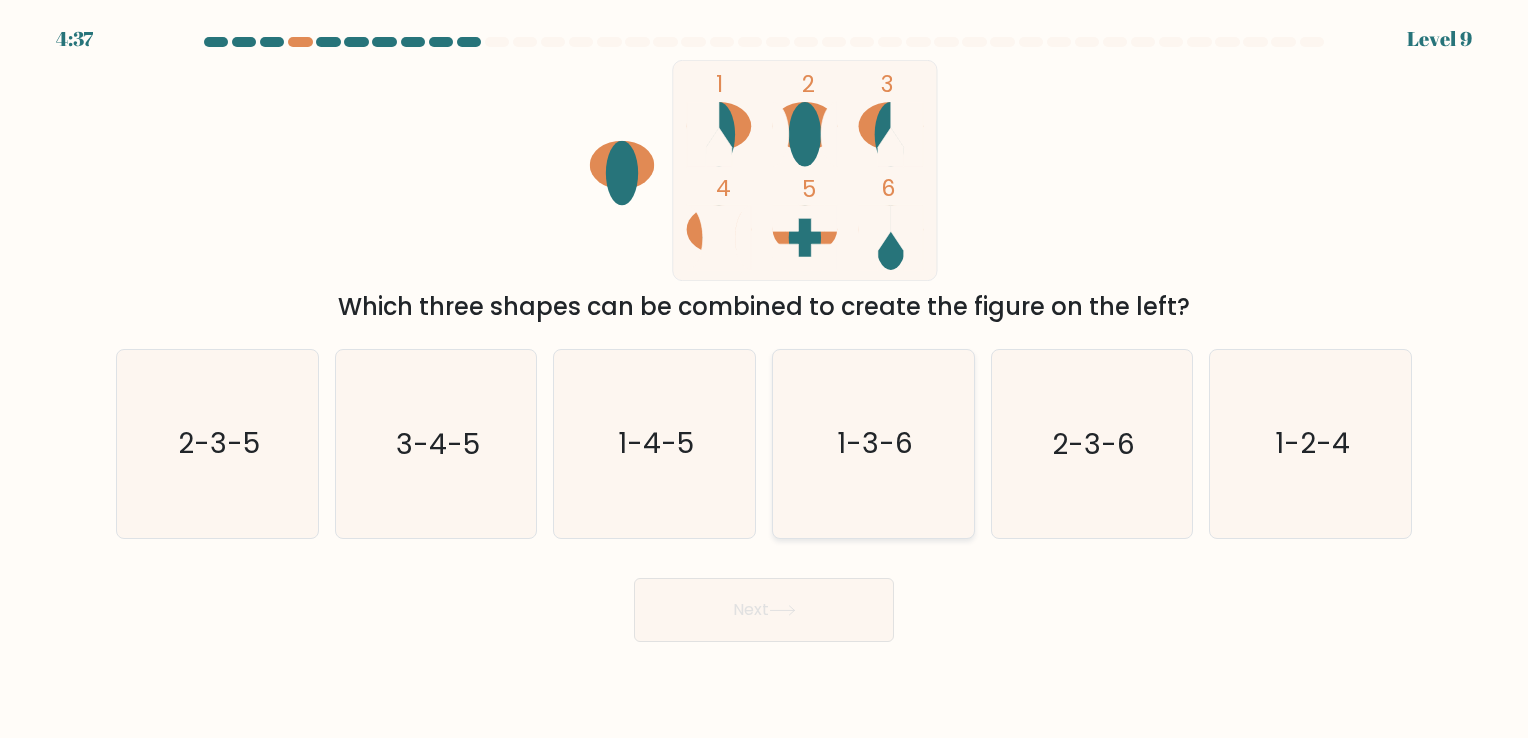click on "1-3-6" at bounding box center (875, 444) 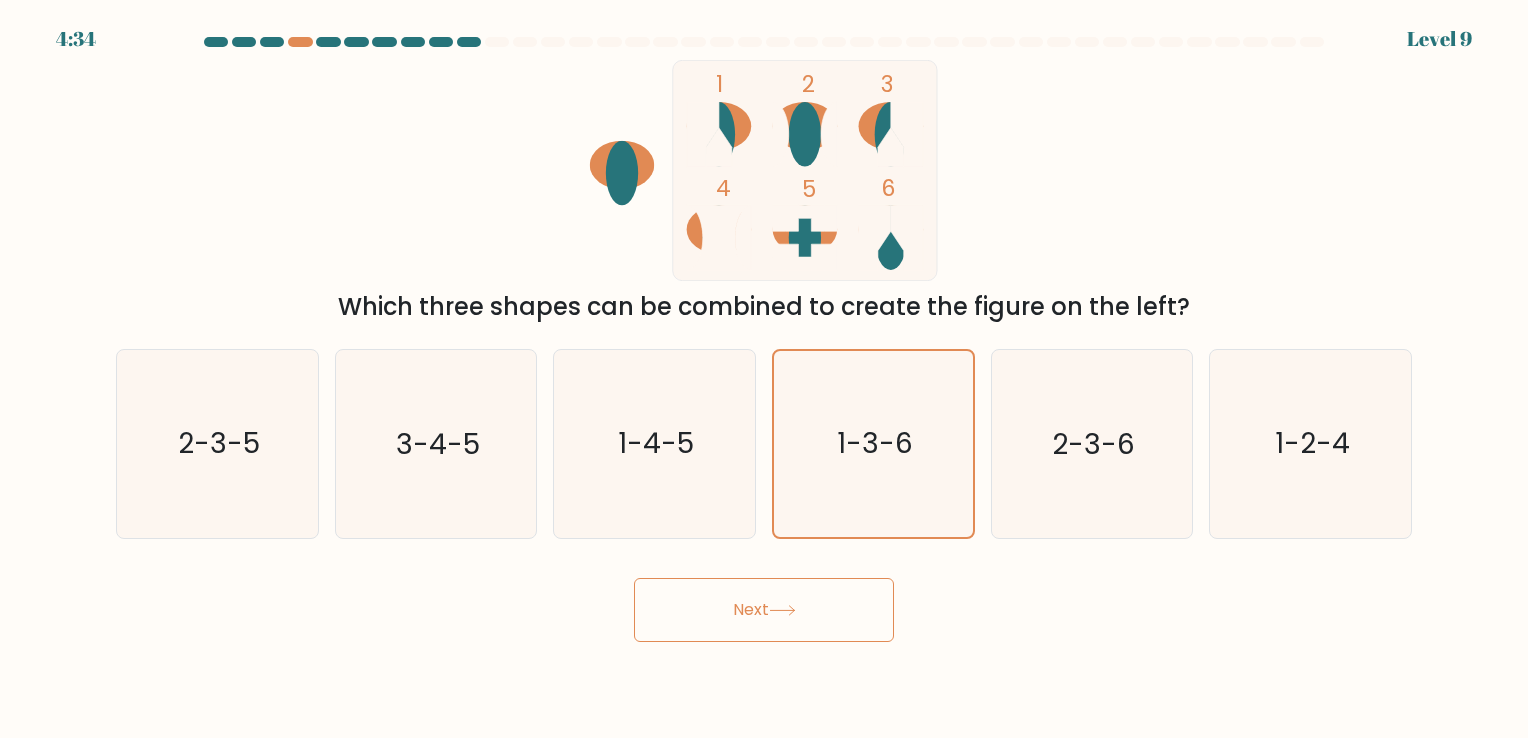 click on "Next" at bounding box center (764, 610) 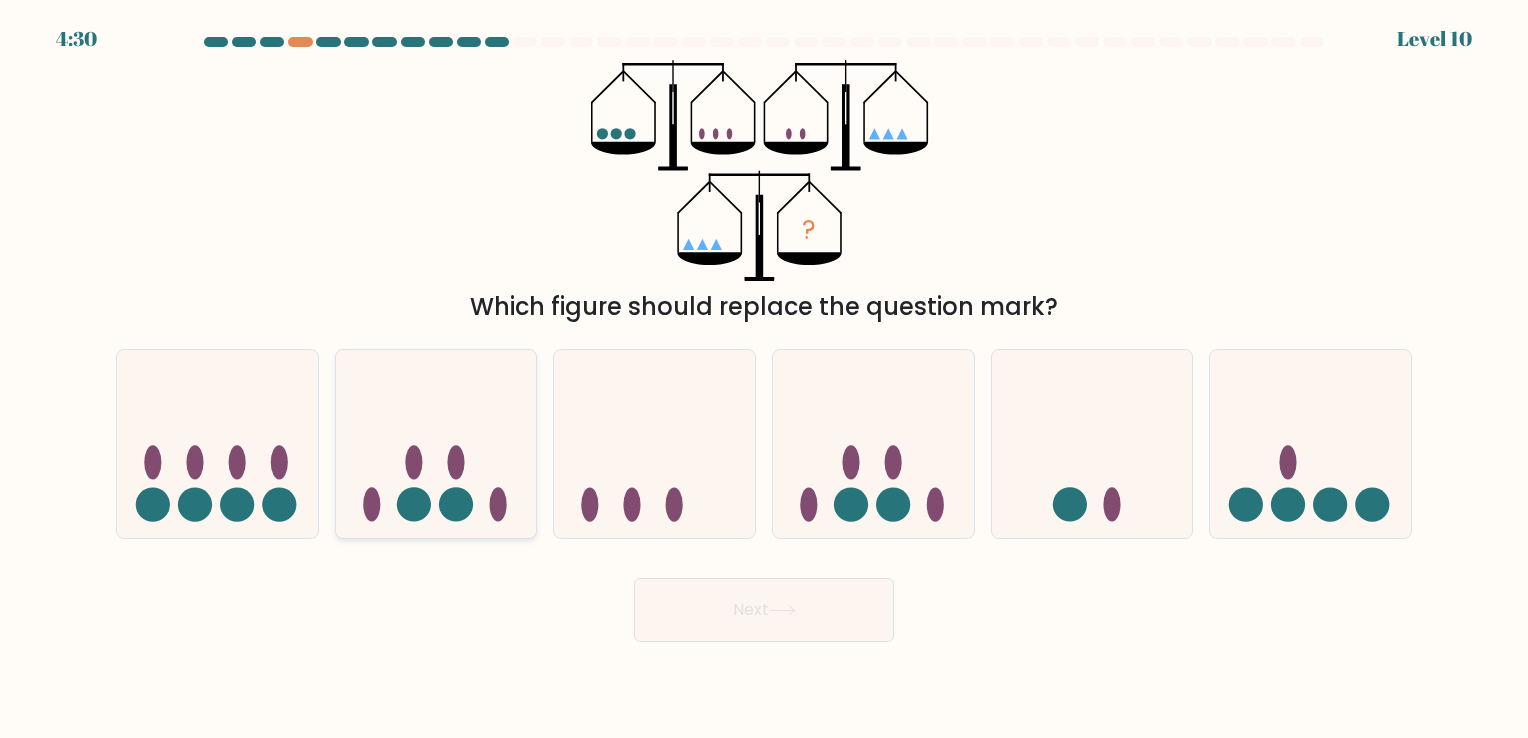 click at bounding box center [436, 444] 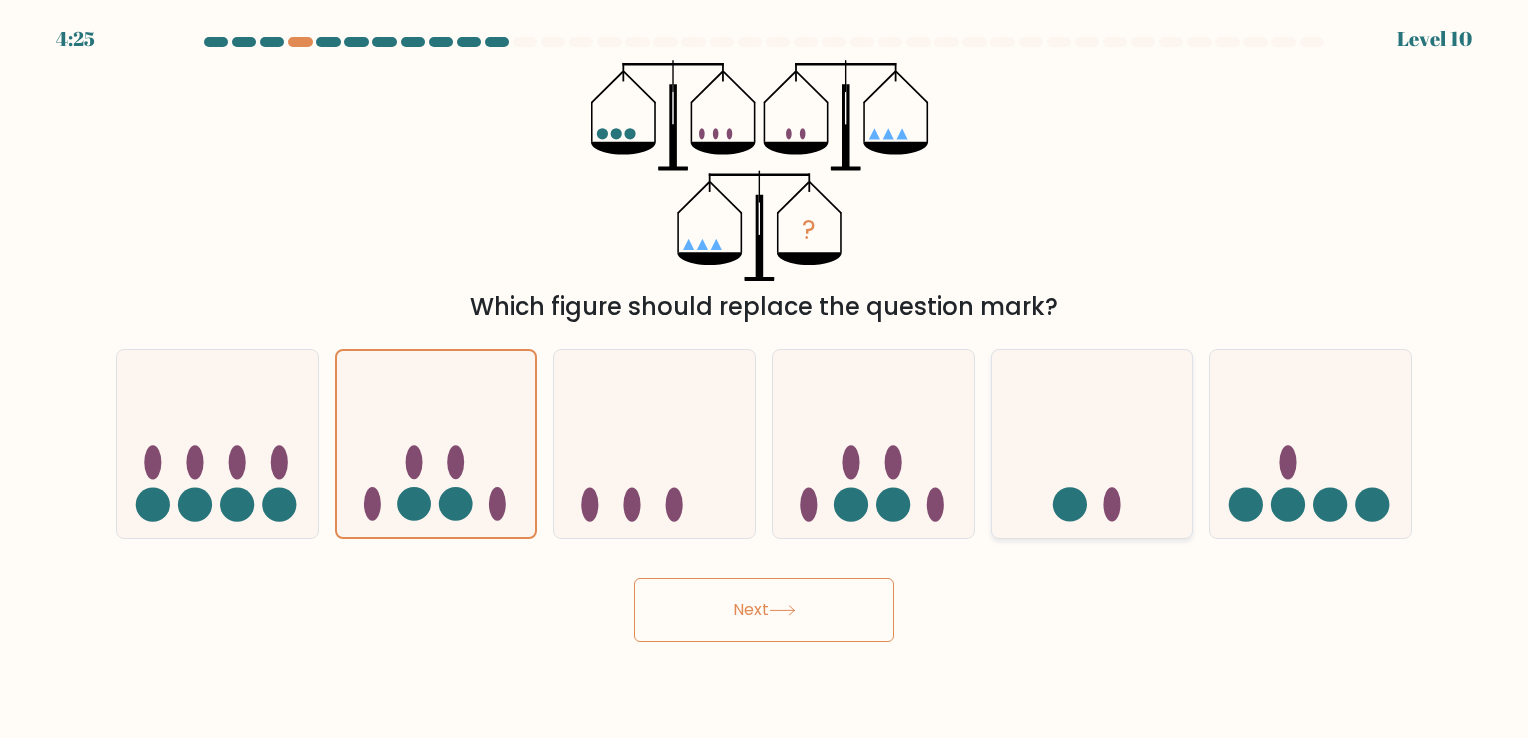 click at bounding box center (1092, 444) 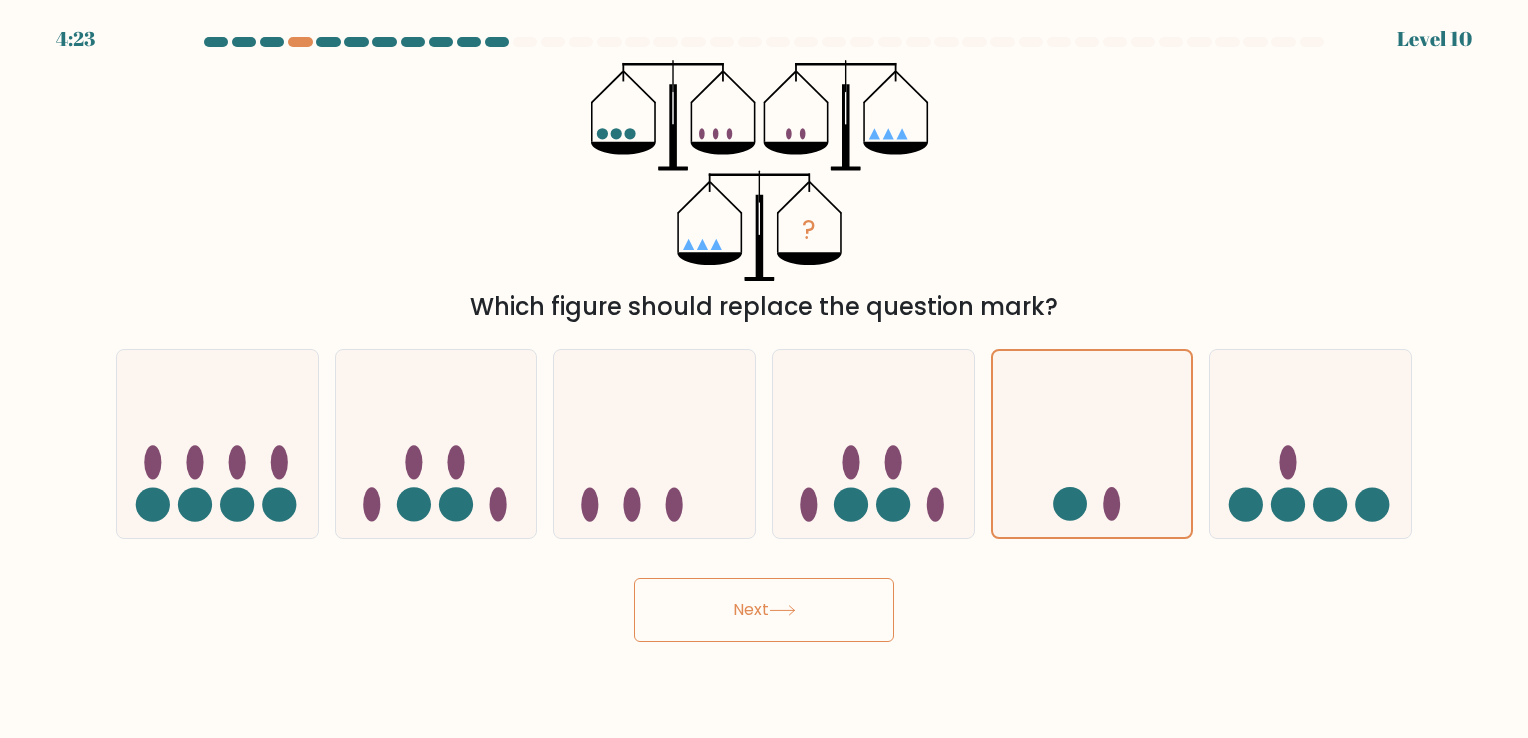 click on "Next" at bounding box center (764, 610) 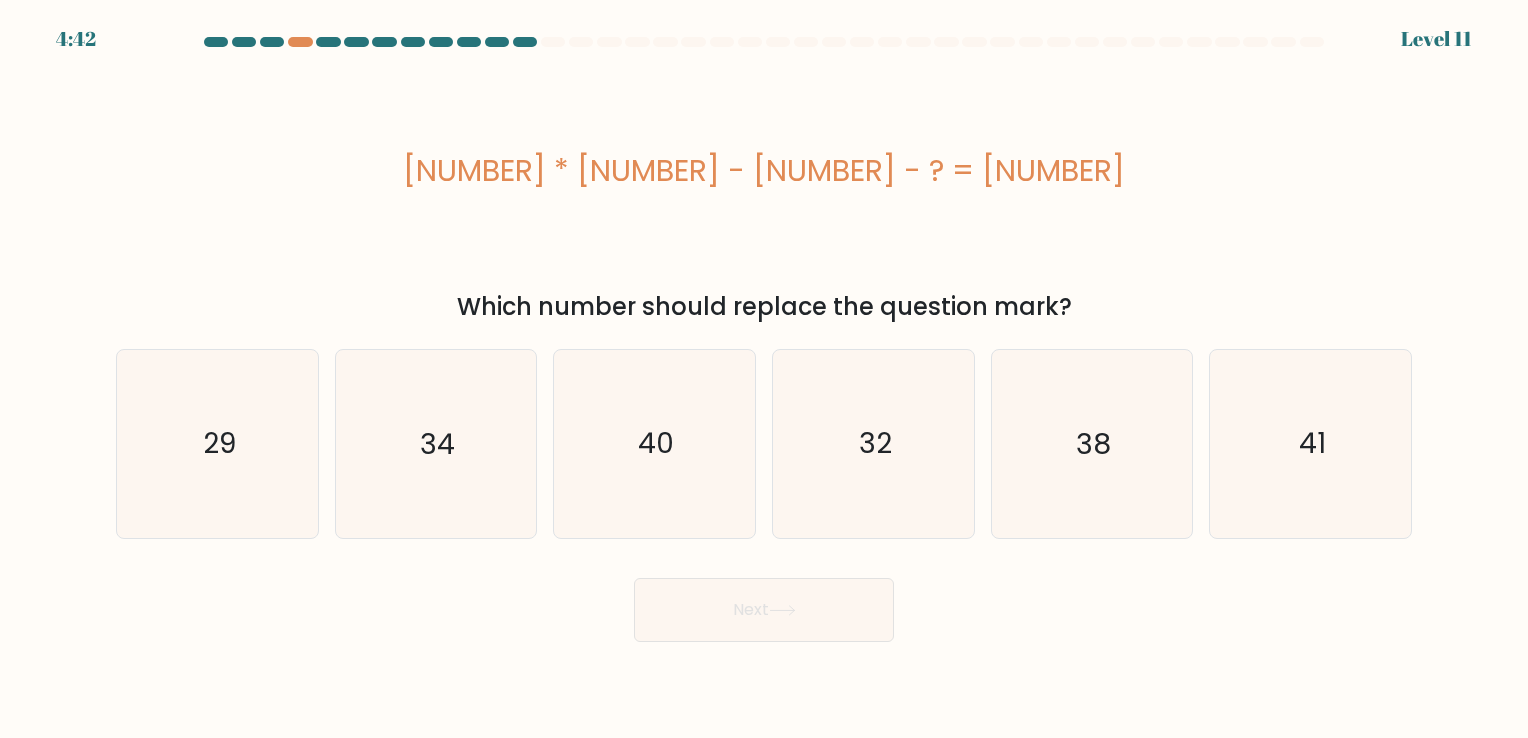 click on "30 * 21 - 37 - ? = 564" at bounding box center (764, 170) 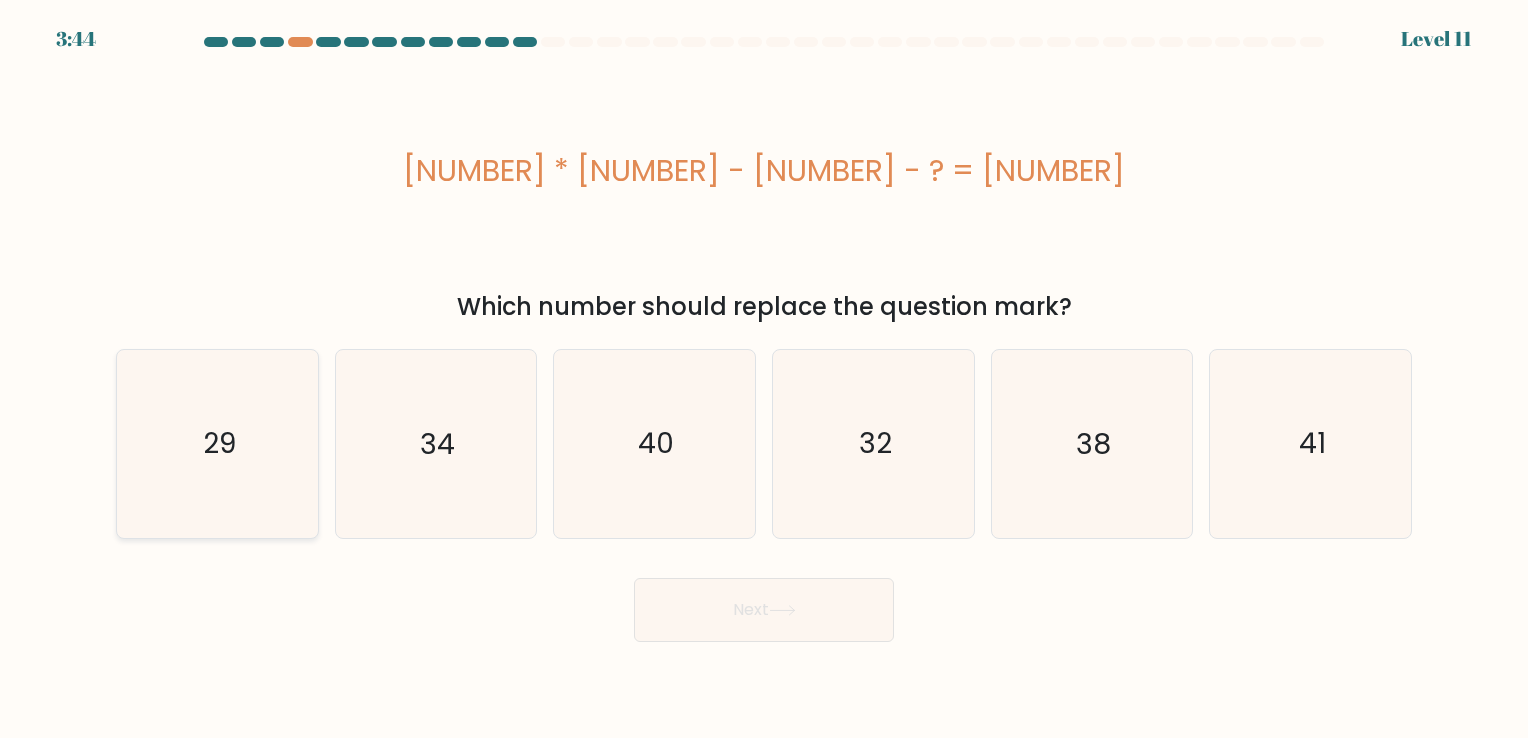 click on "29" at bounding box center [217, 443] 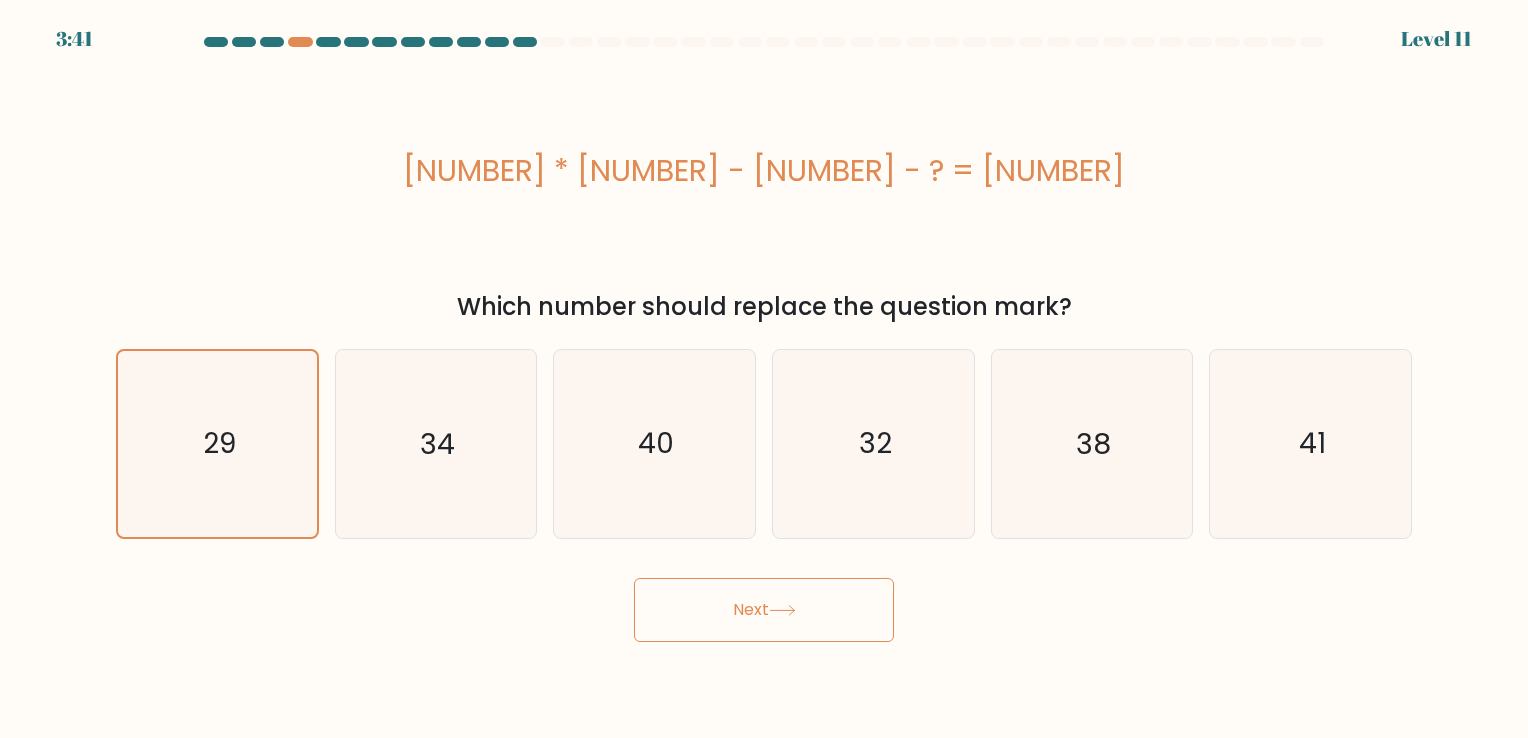 click on "Next" at bounding box center (764, 610) 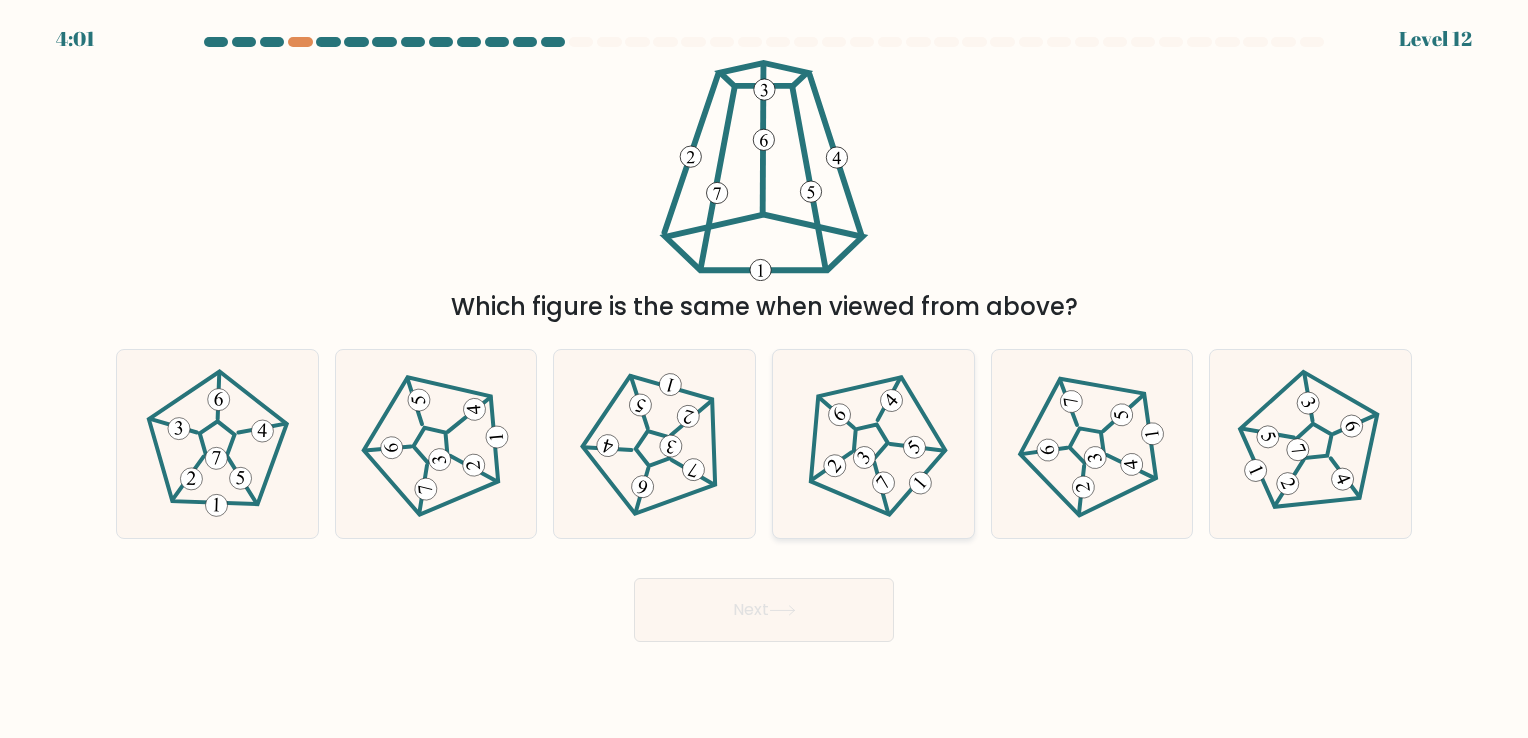 click at bounding box center (873, 444) 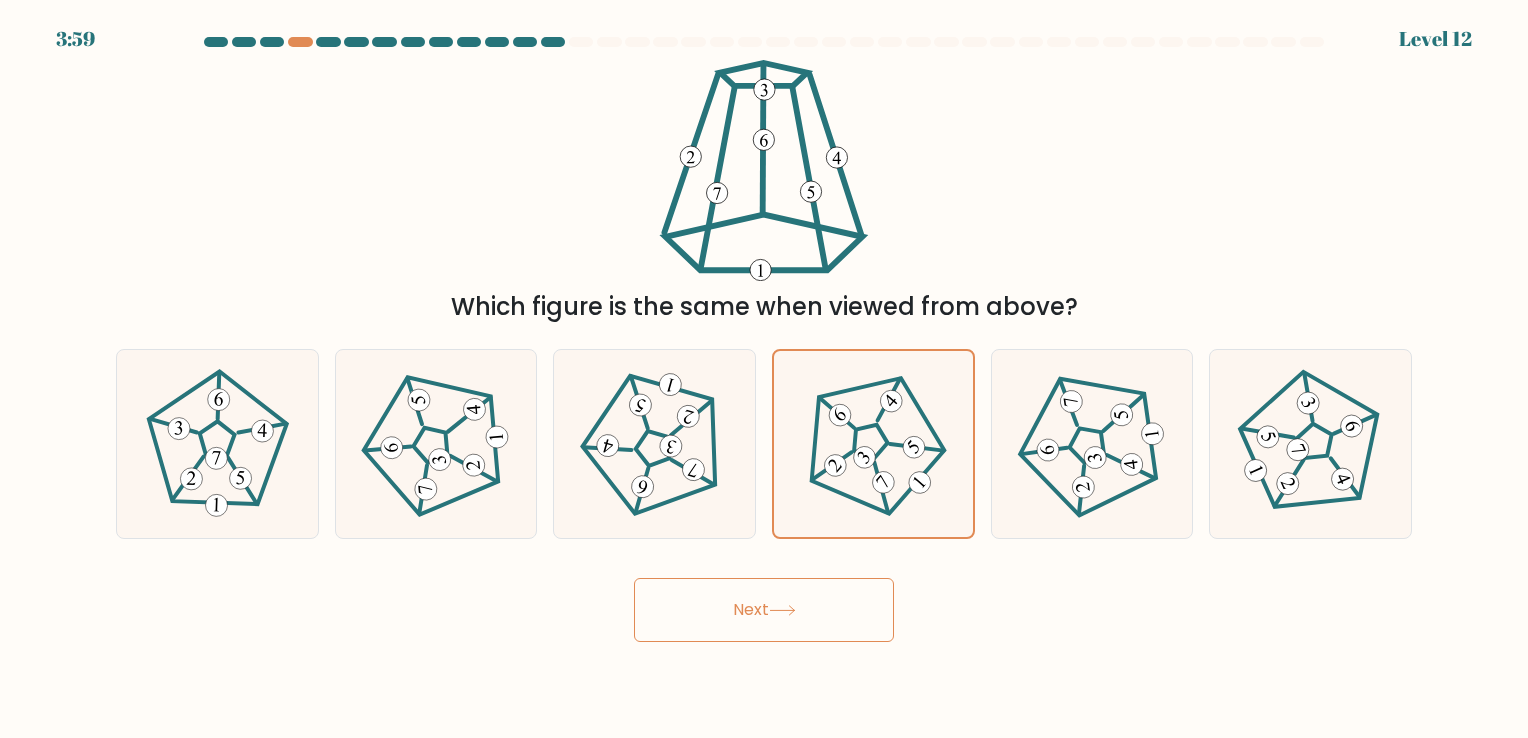 click on "Next" at bounding box center (764, 610) 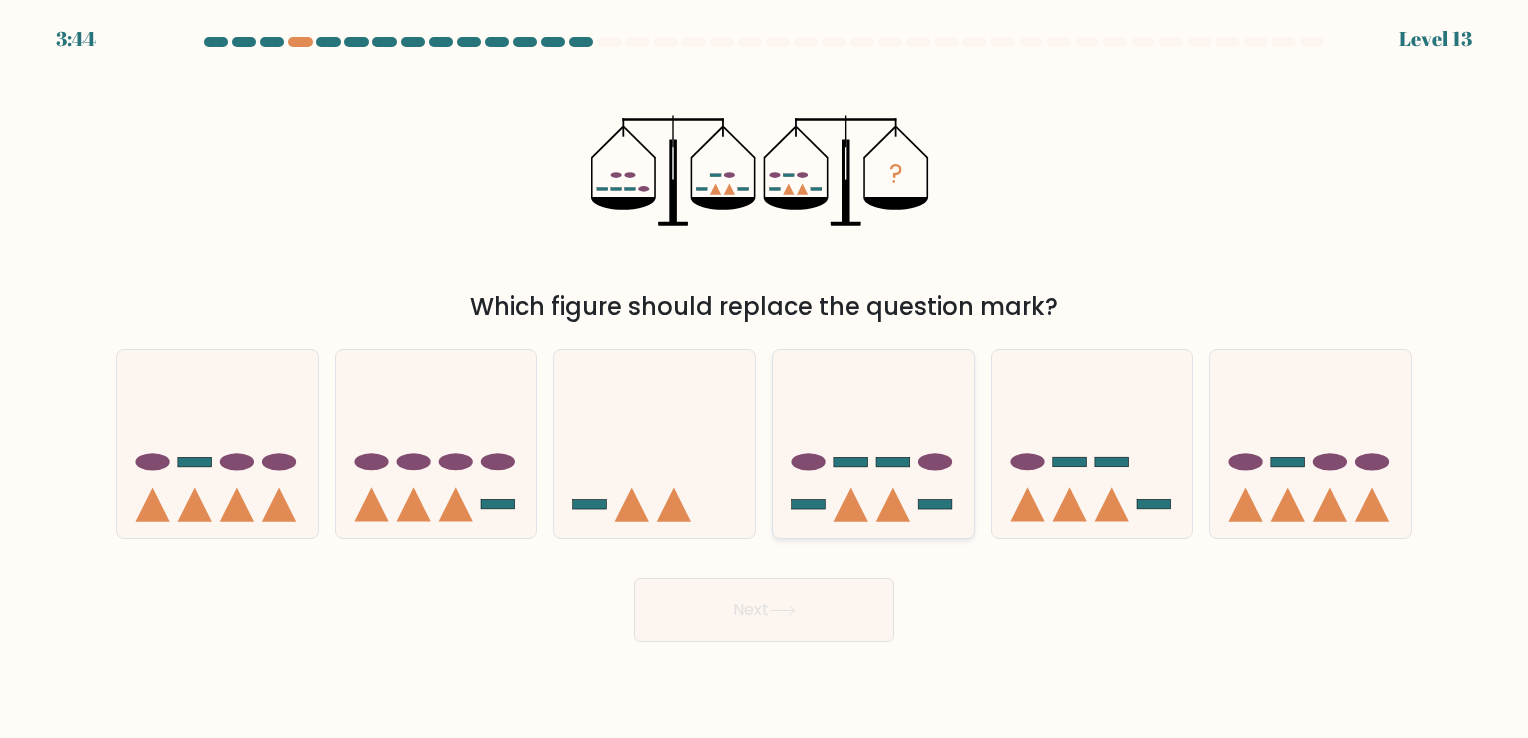 click at bounding box center (873, 444) 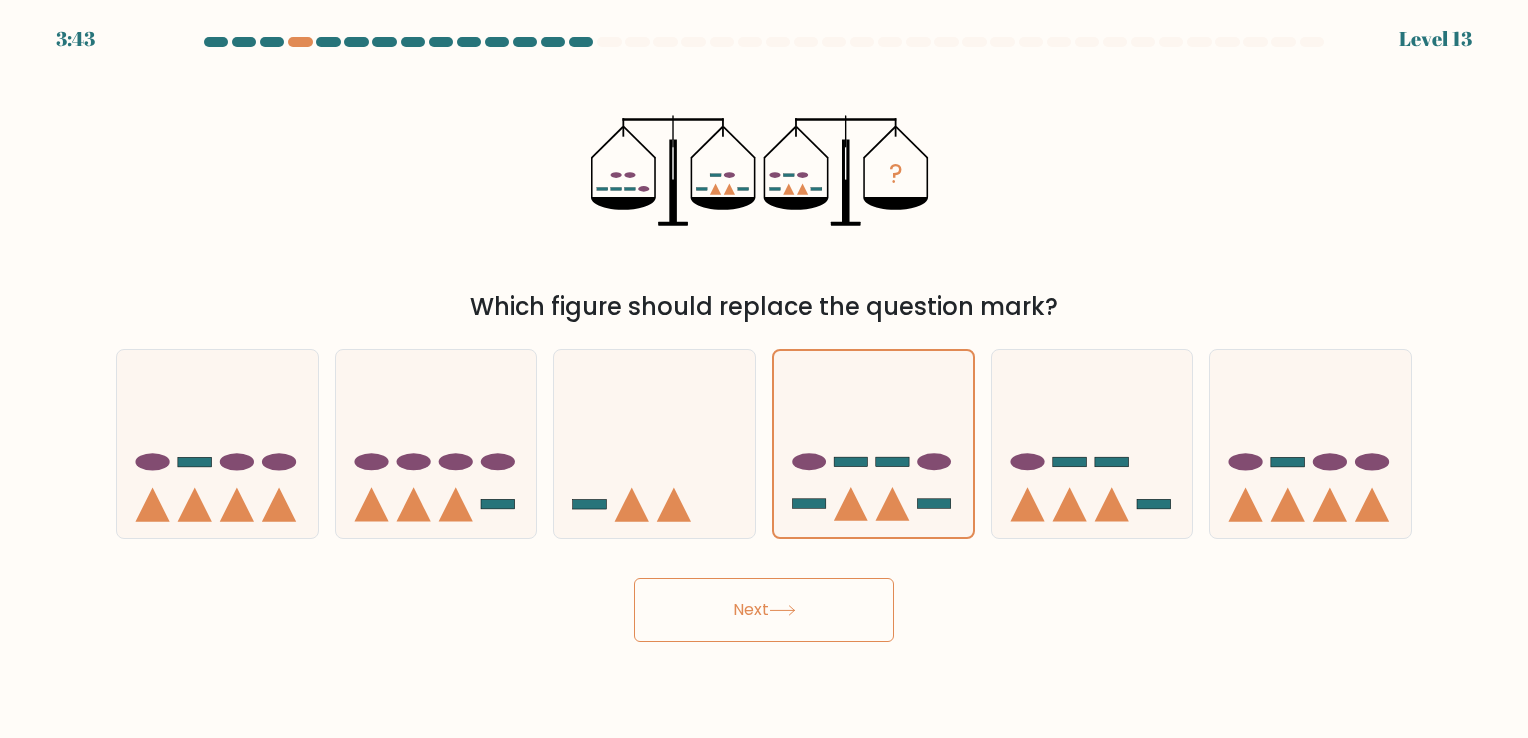 click on "Next" at bounding box center [764, 610] 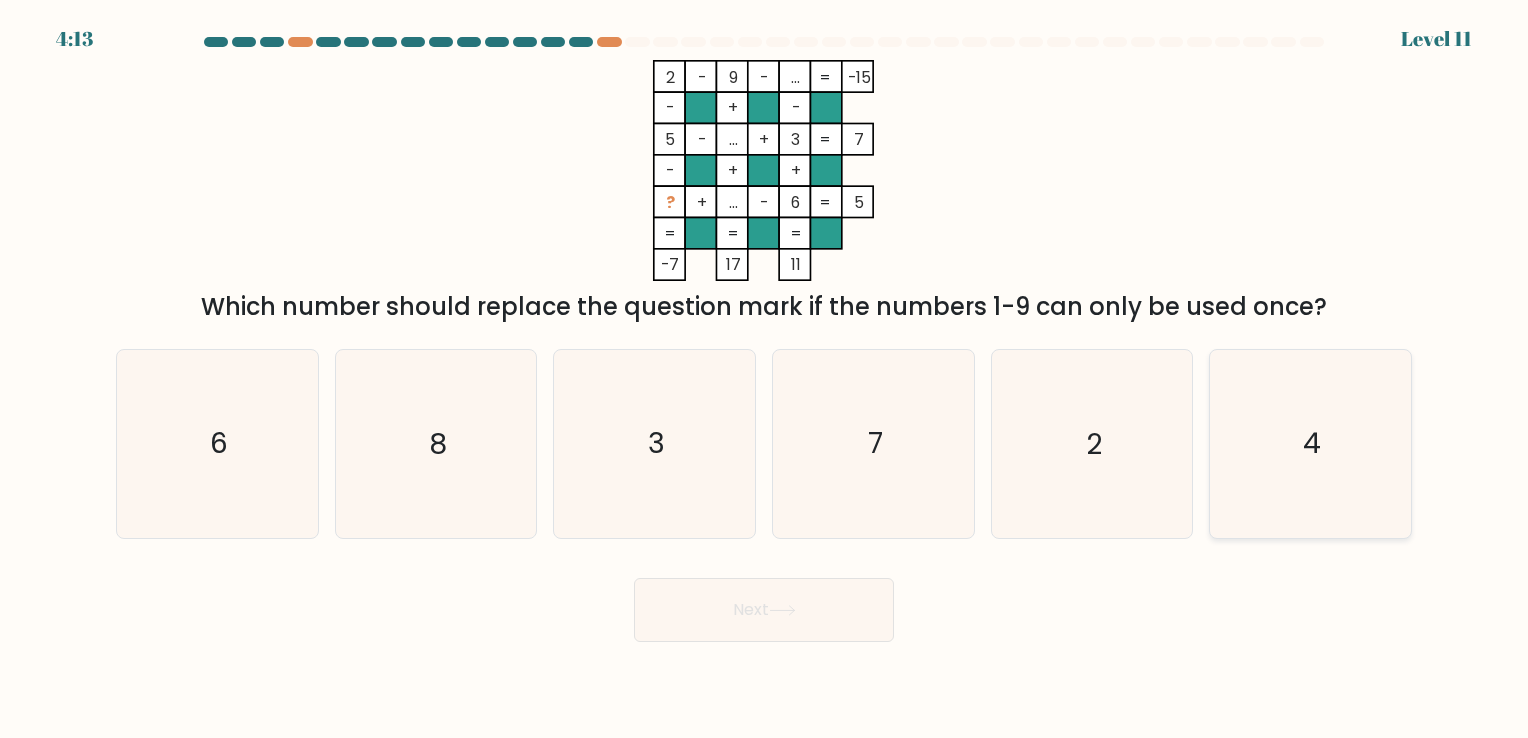 click on "4" at bounding box center (1310, 443) 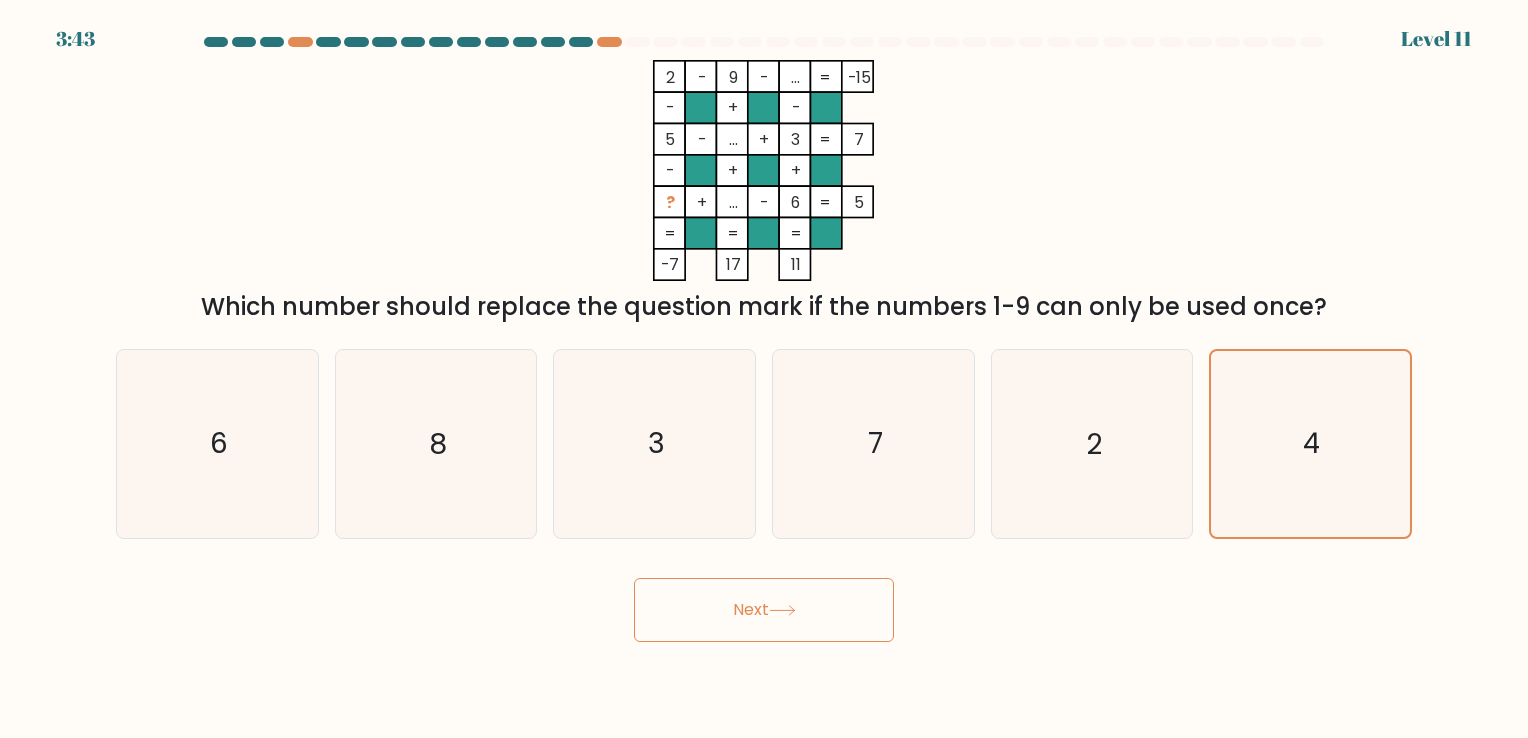 click on "Next" at bounding box center [764, 610] 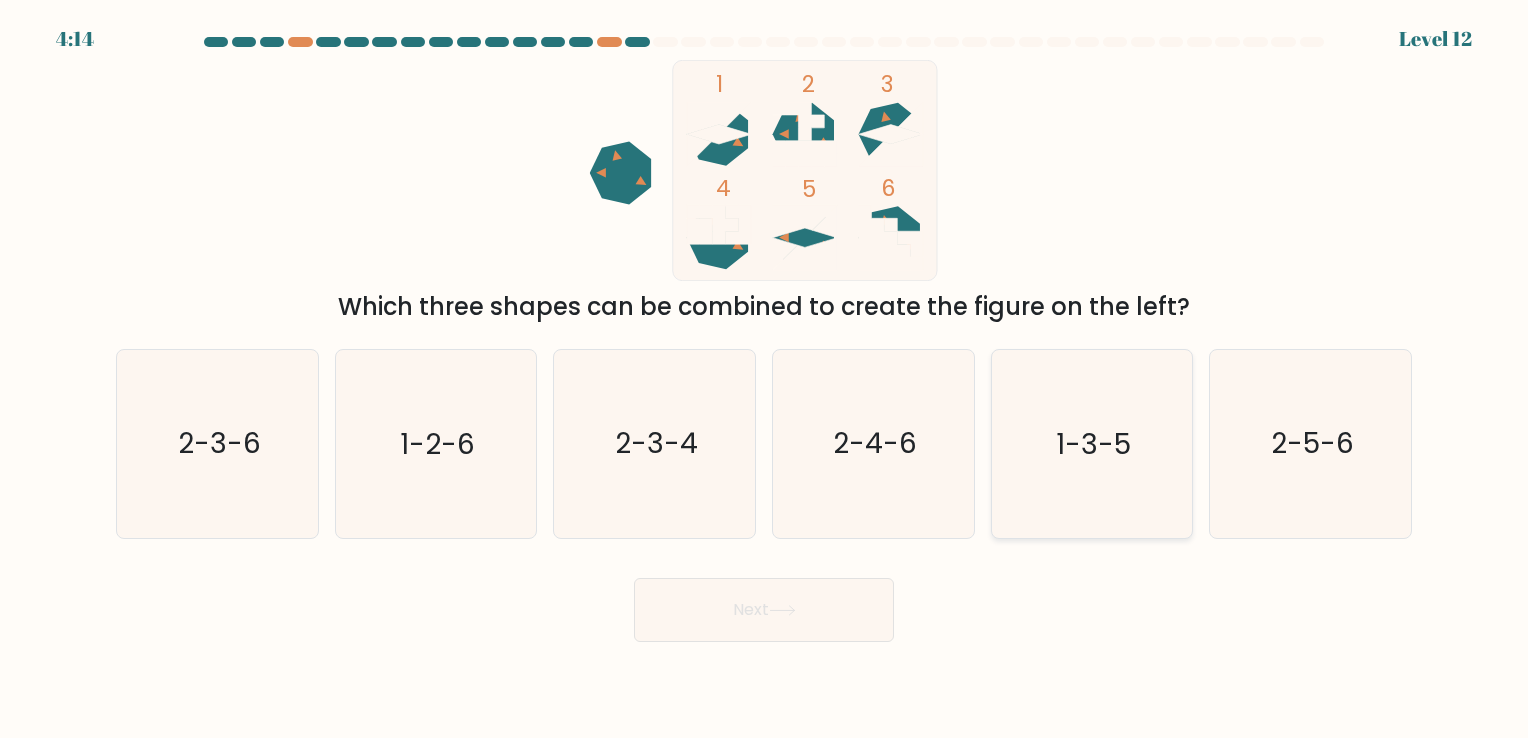 click on "1-3-5" at bounding box center [1093, 444] 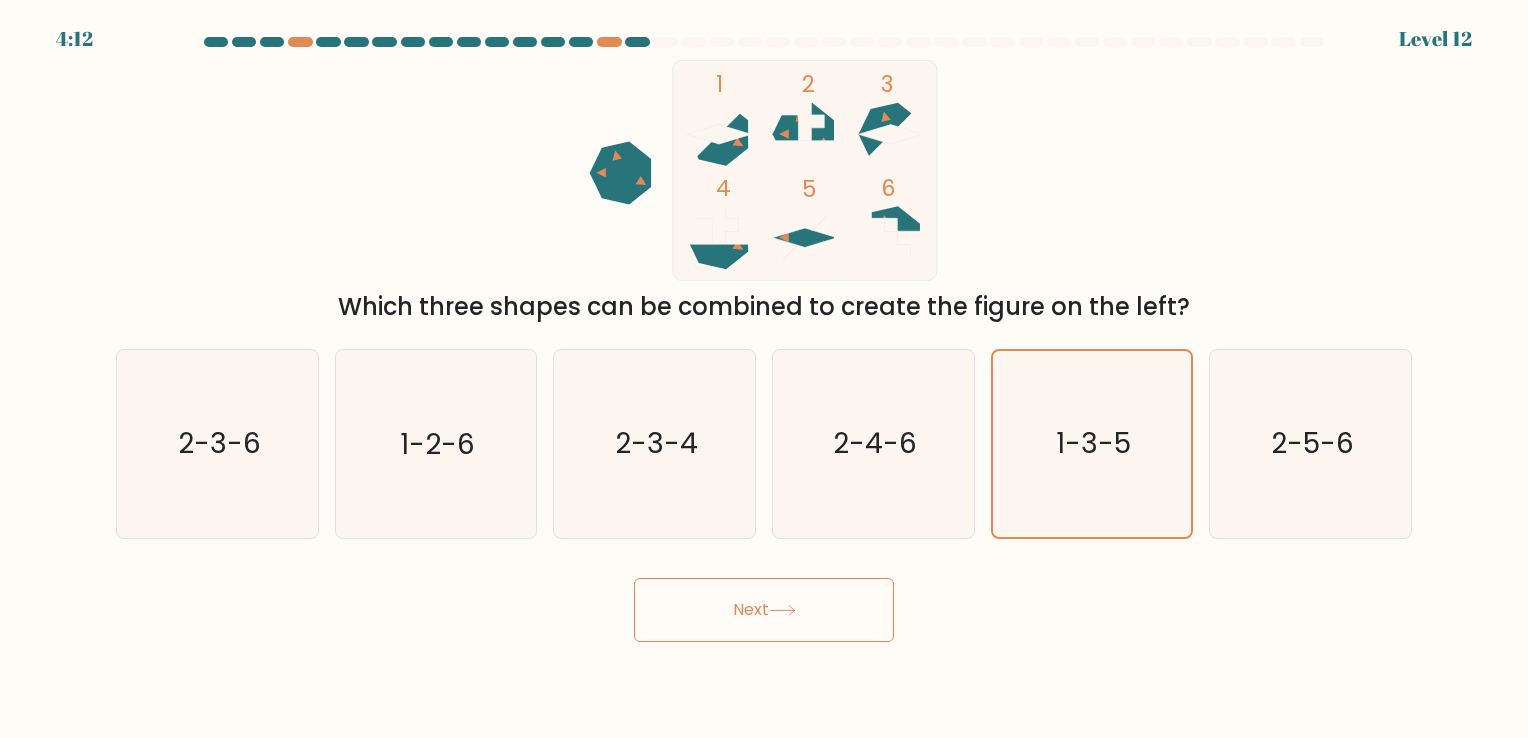 click on "Next" at bounding box center [764, 610] 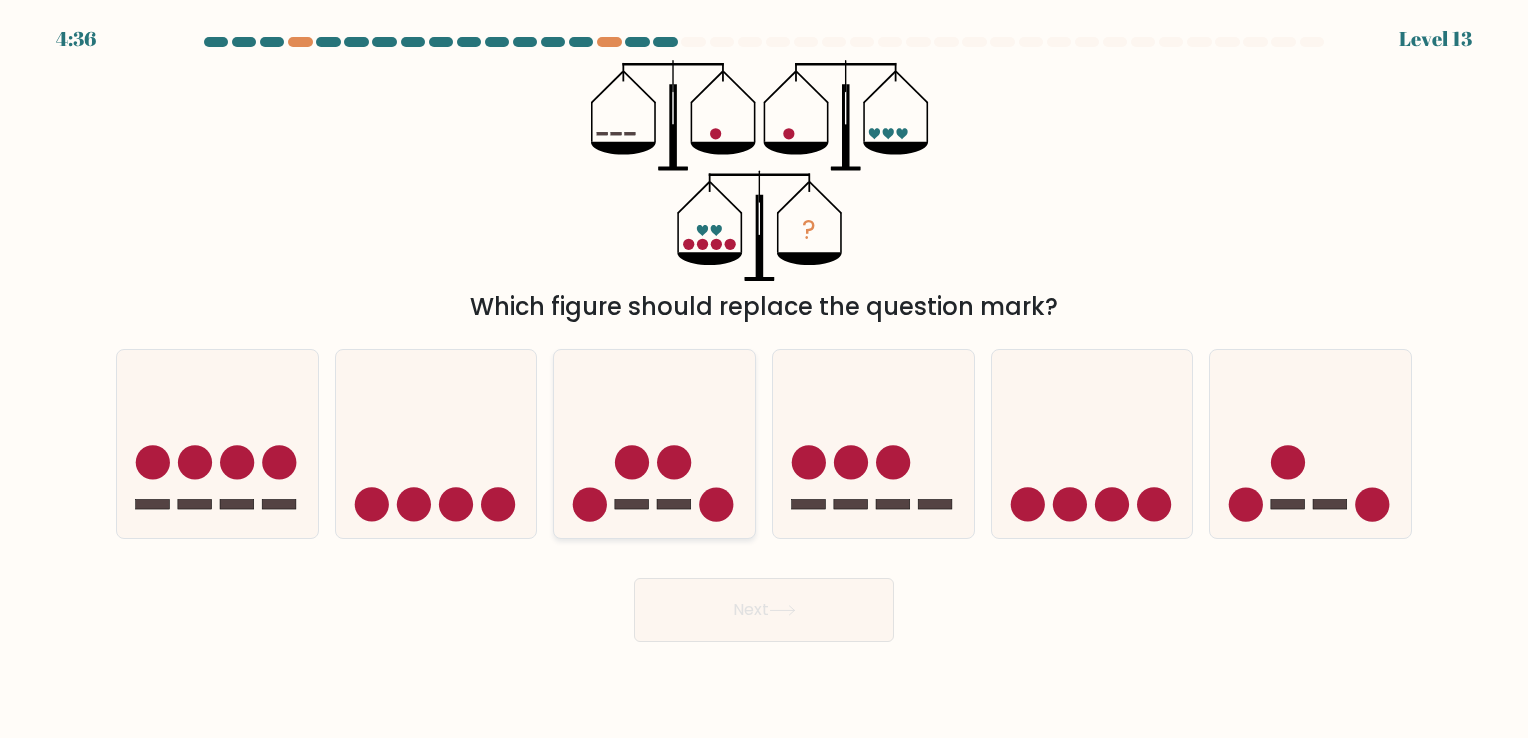 click at bounding box center (654, 444) 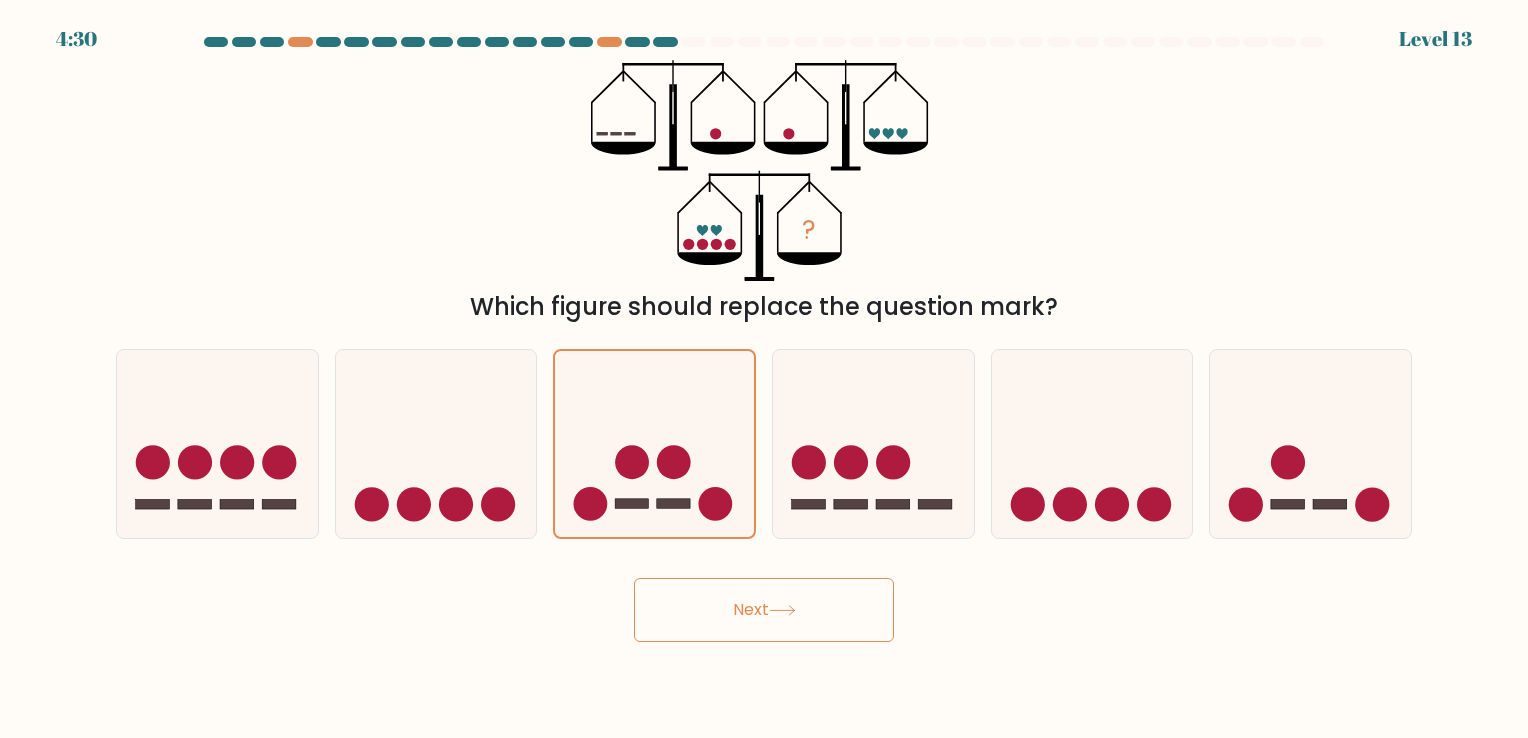 click on "Next" at bounding box center [764, 610] 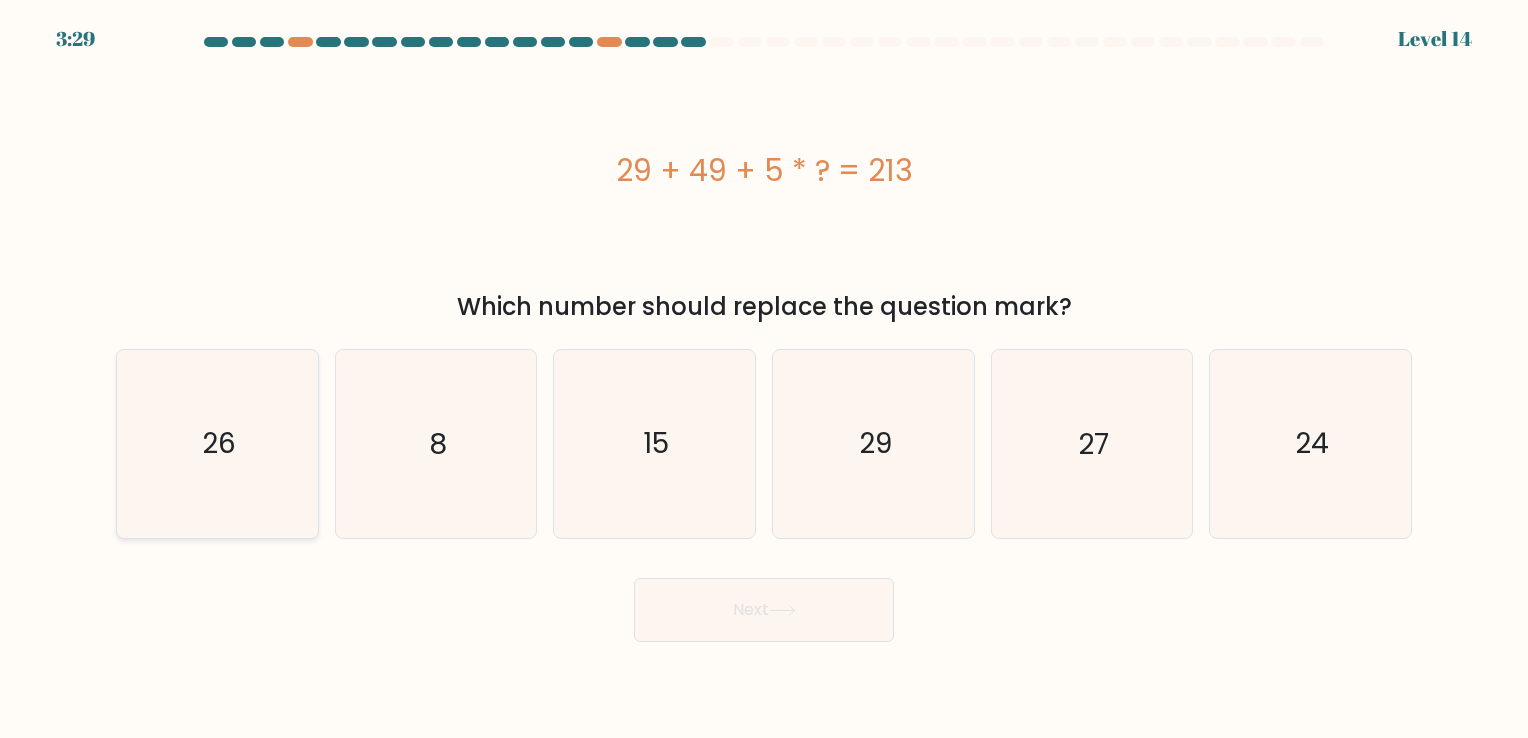 click on "26" at bounding box center [217, 443] 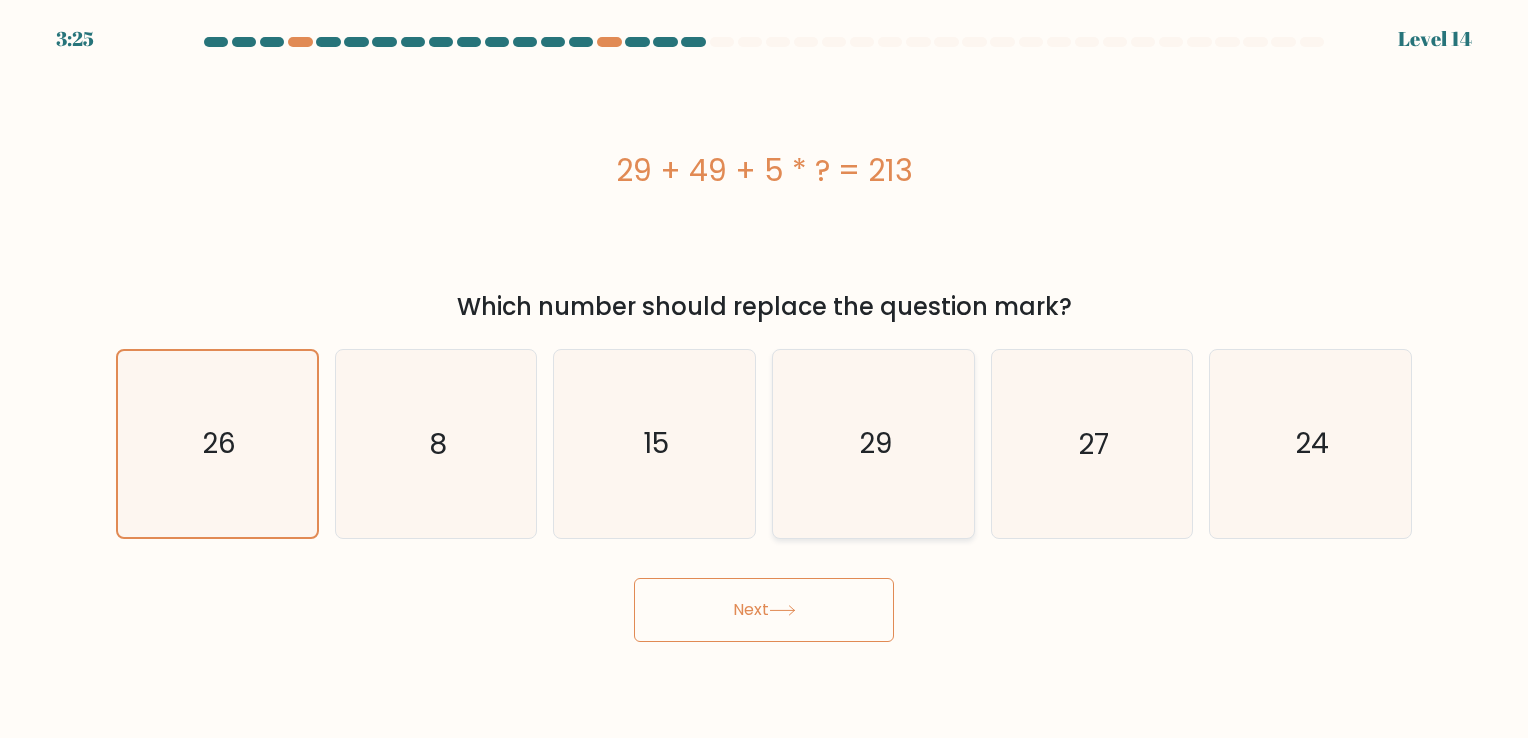 click on "29" at bounding box center (873, 443) 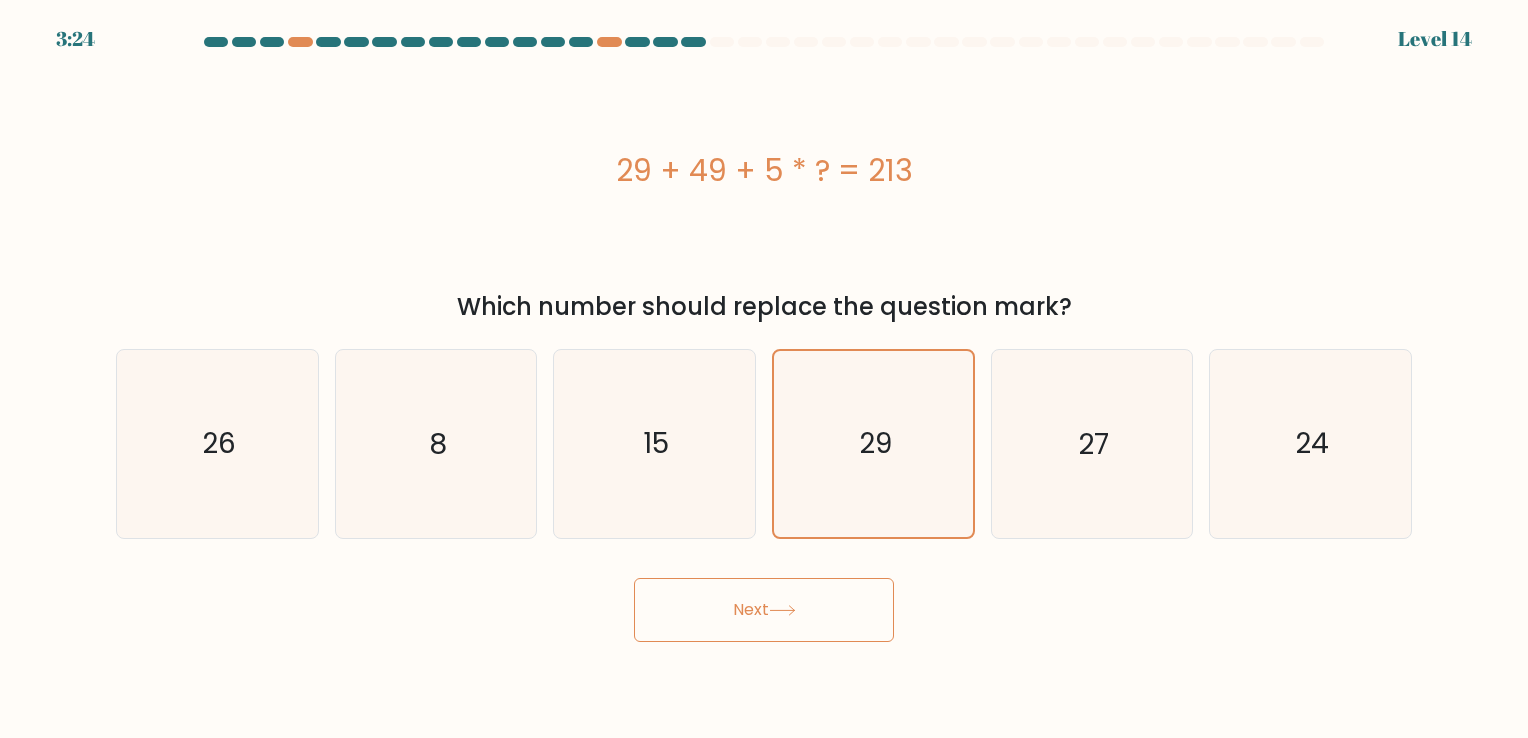 click on "Next" at bounding box center [764, 610] 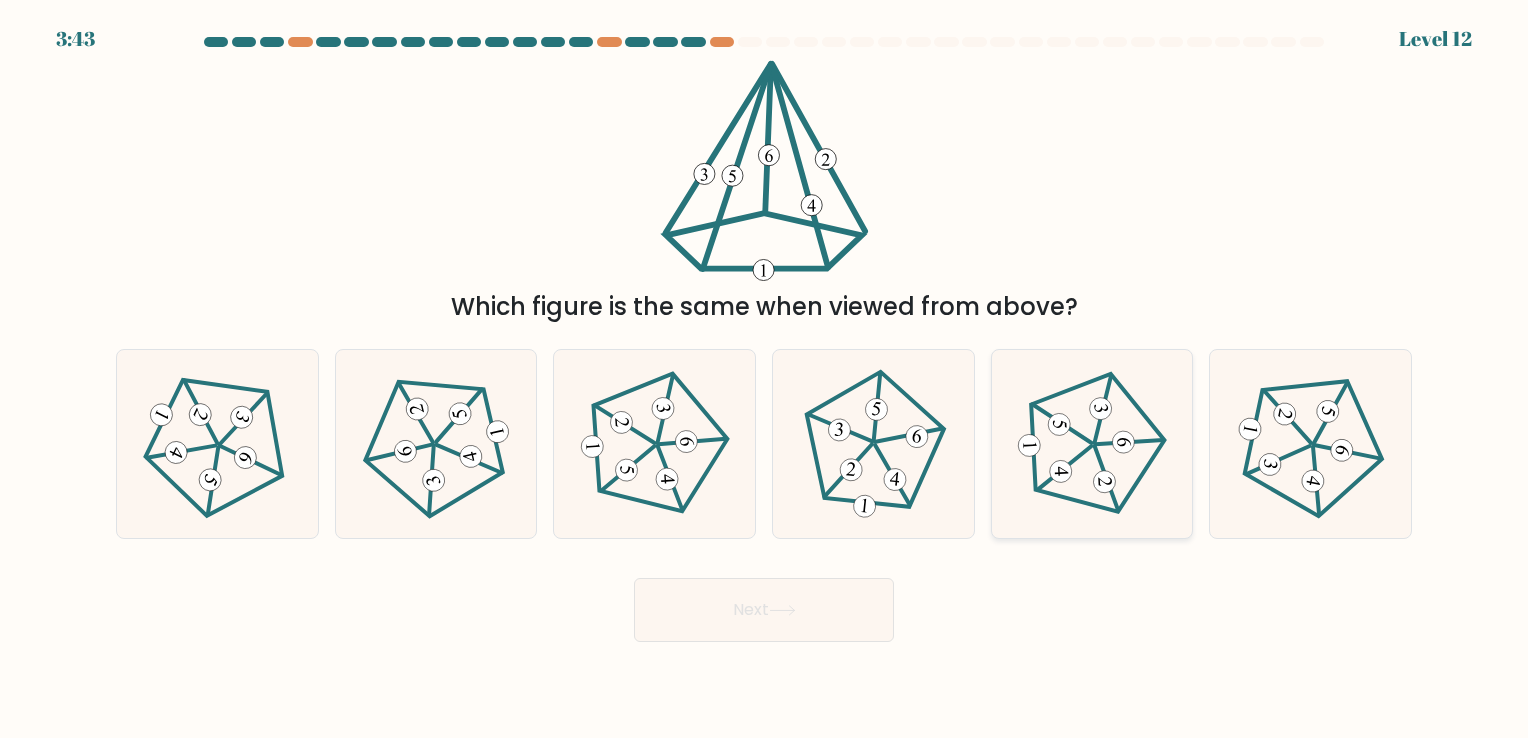 click at bounding box center [1092, 444] 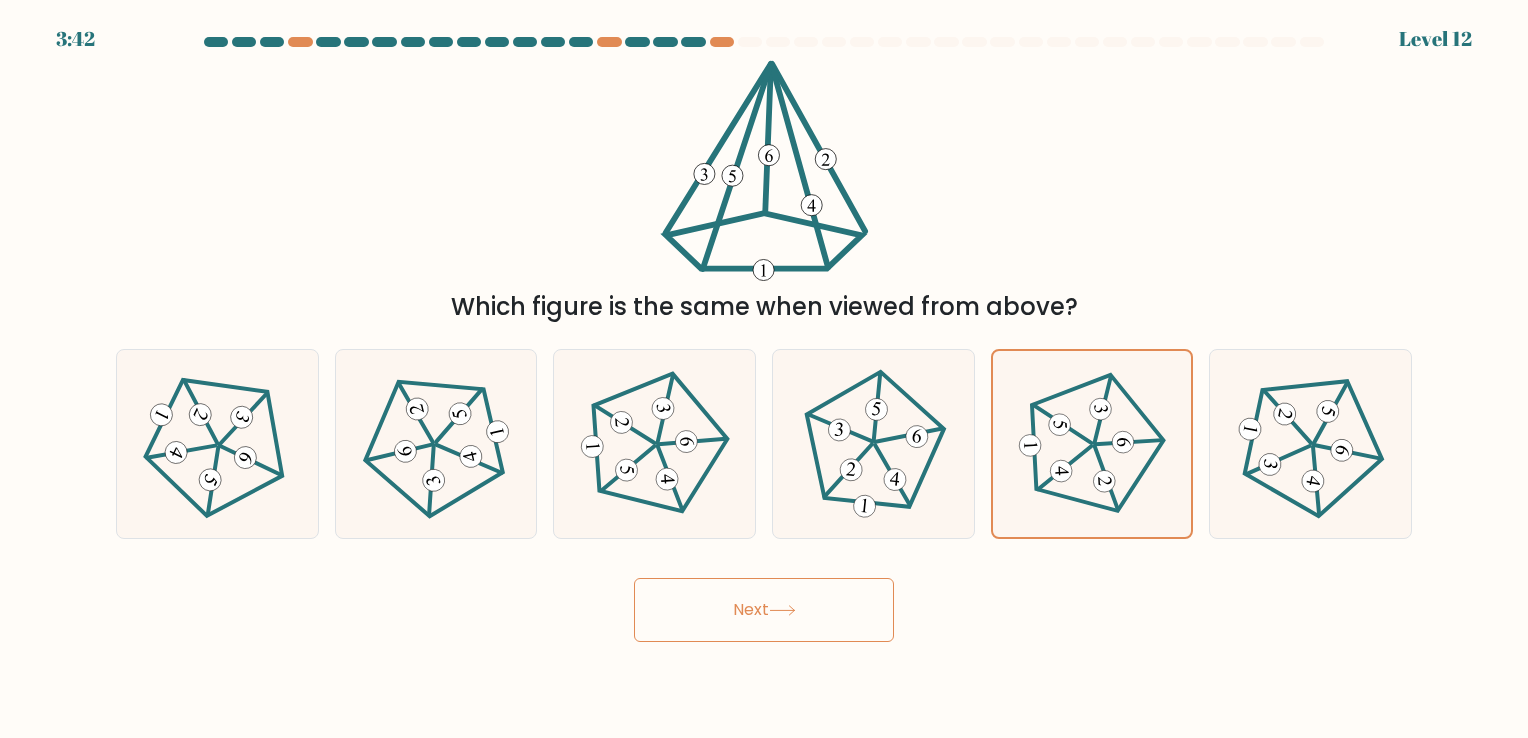click on "Next" at bounding box center (764, 610) 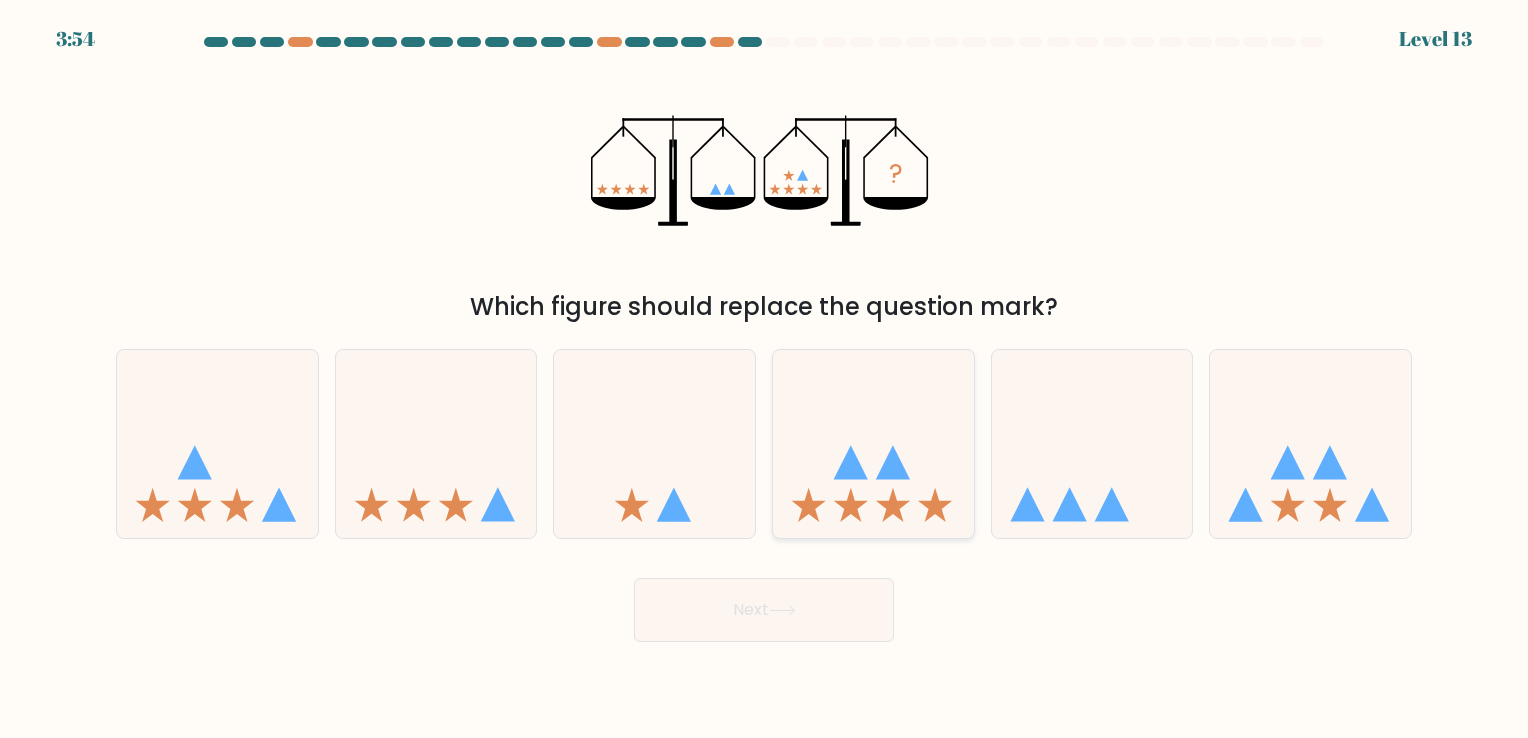 click at bounding box center [873, 444] 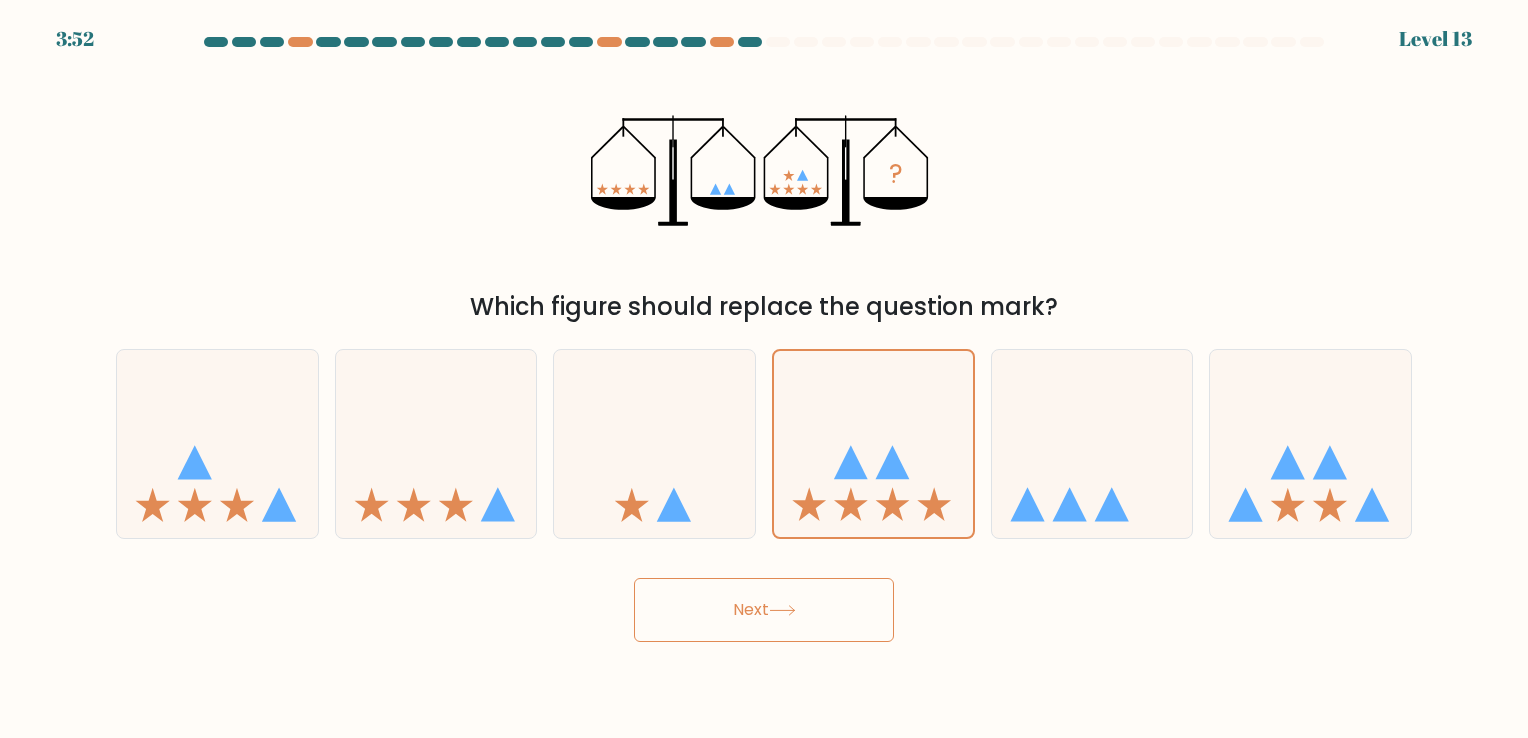 click on "Next" at bounding box center [764, 610] 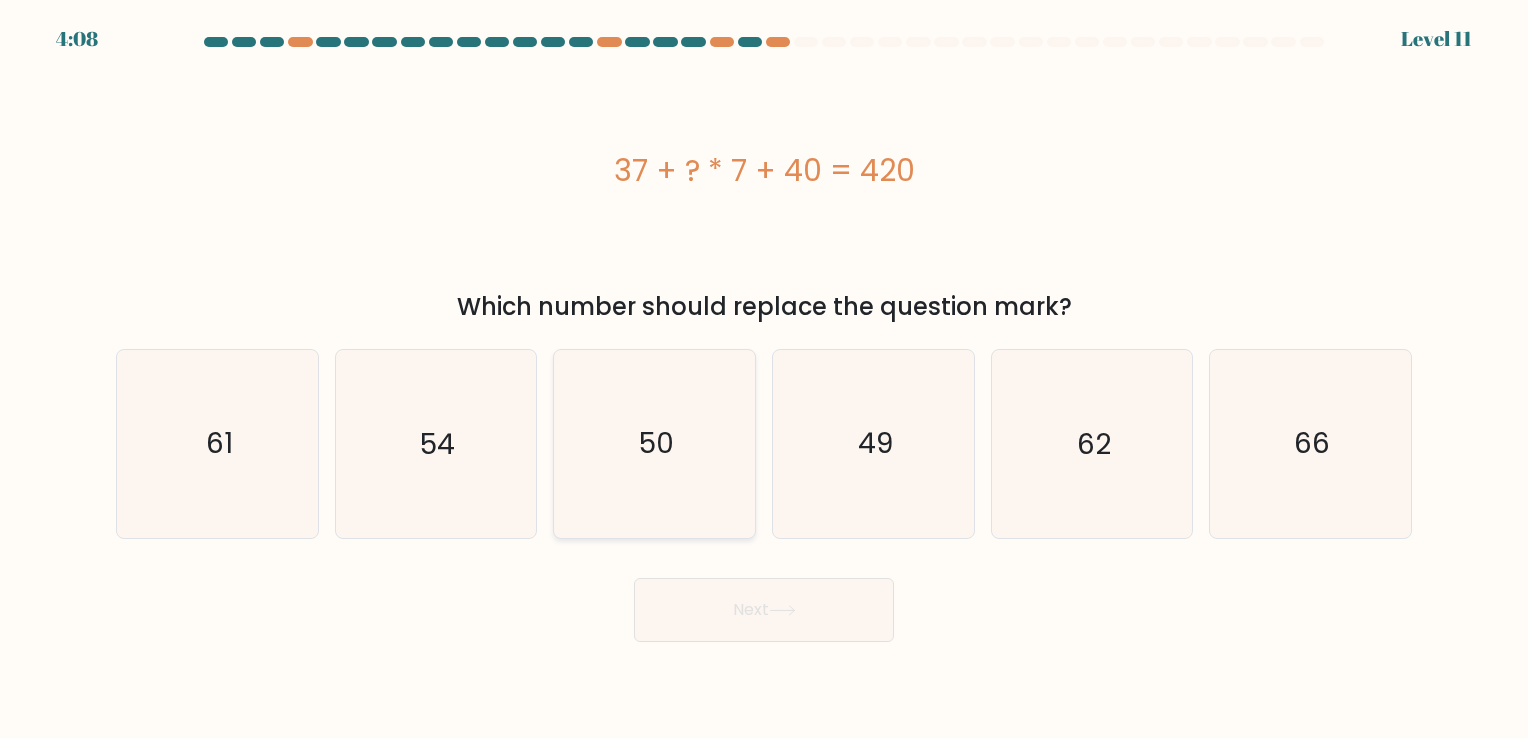 click on "50" at bounding box center [654, 443] 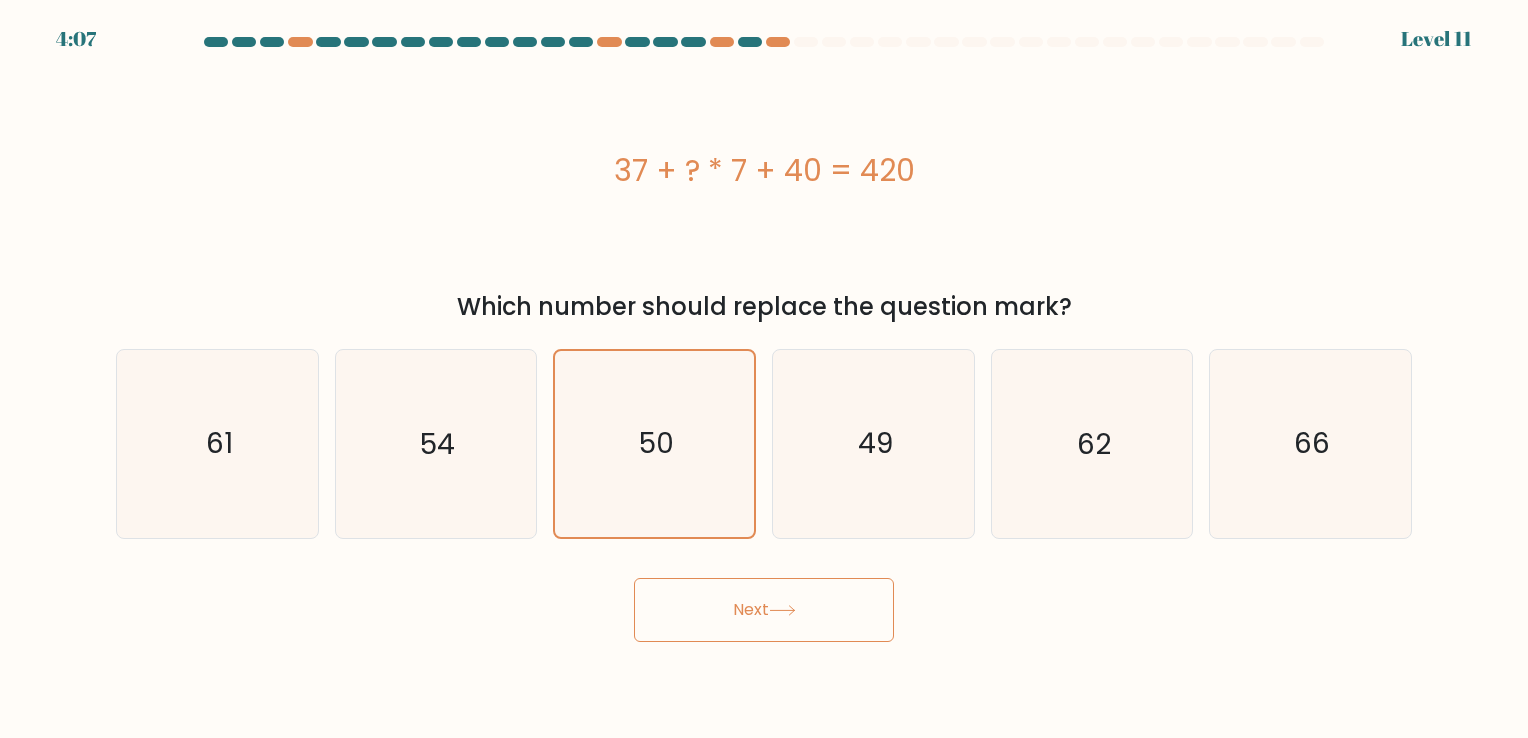 click at bounding box center (782, 610) 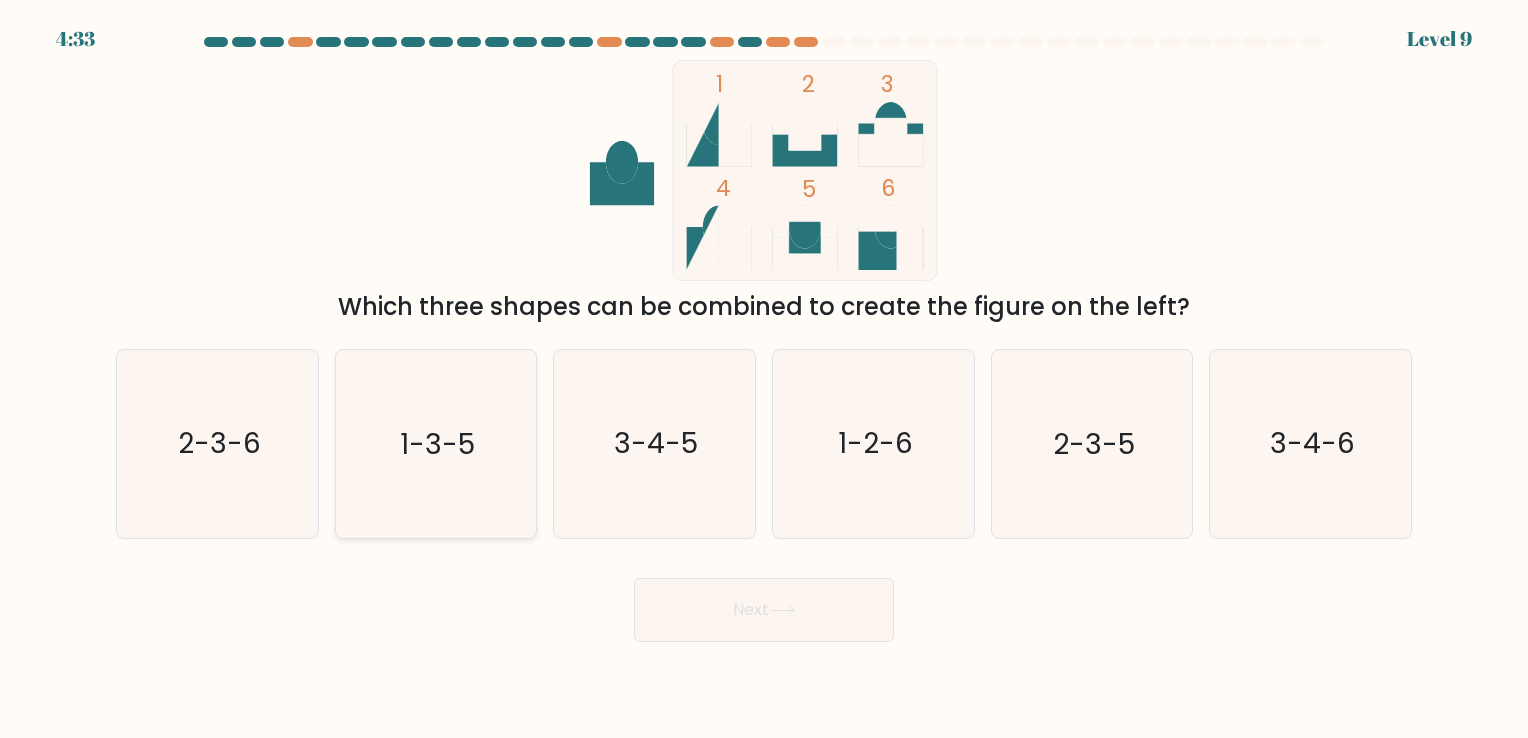 click on "1-3-5" at bounding box center (435, 443) 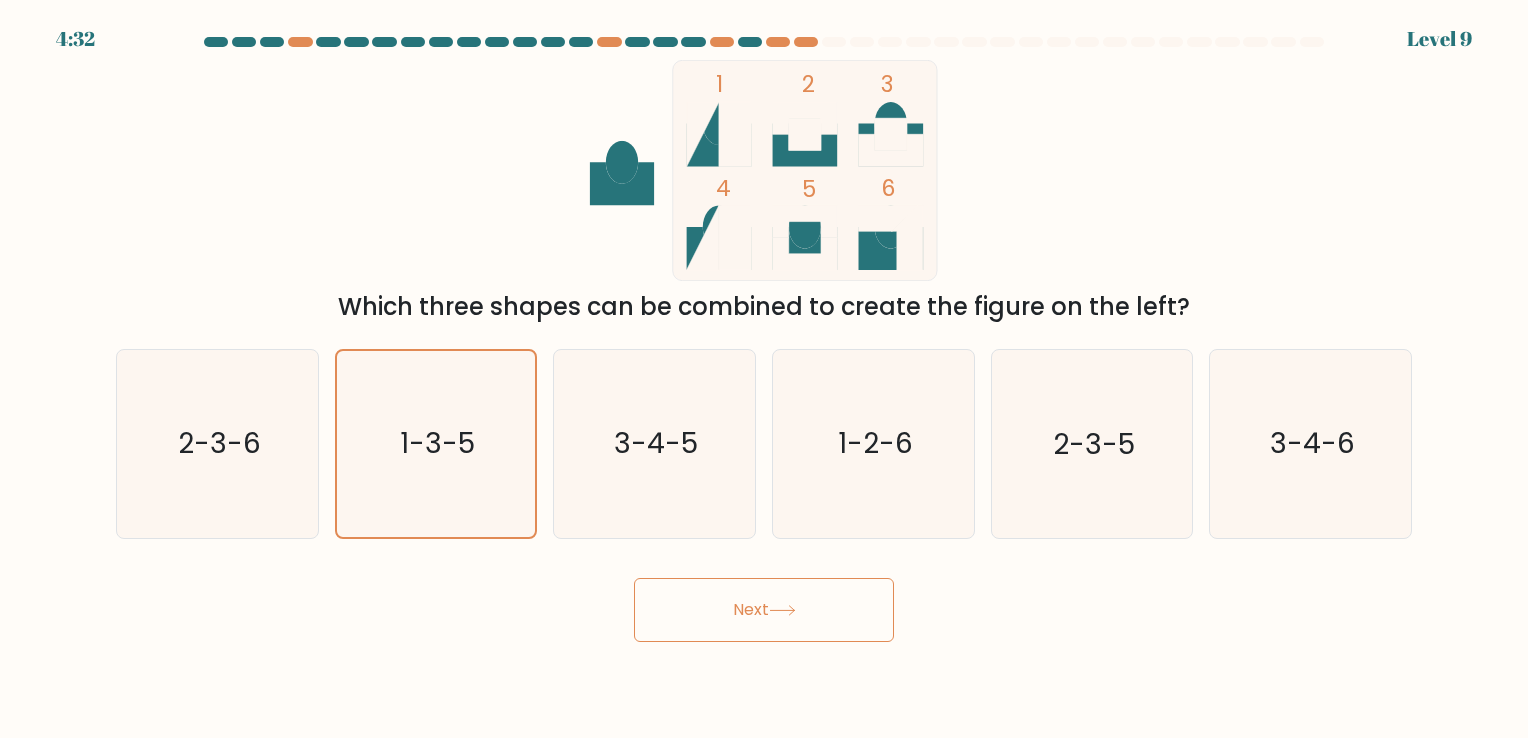 click on "4:32
Level 9" at bounding box center [764, 369] 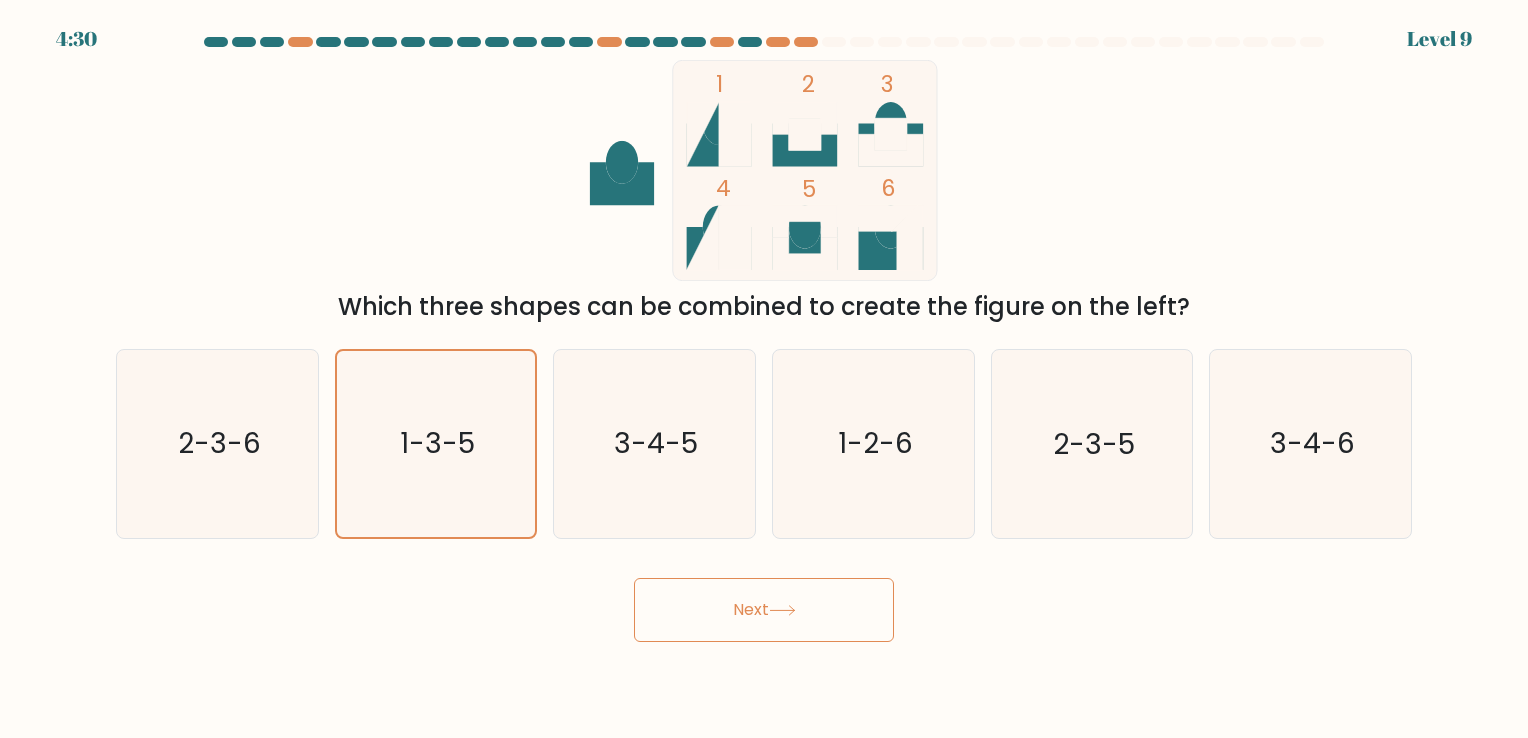 click on "Next" at bounding box center (764, 610) 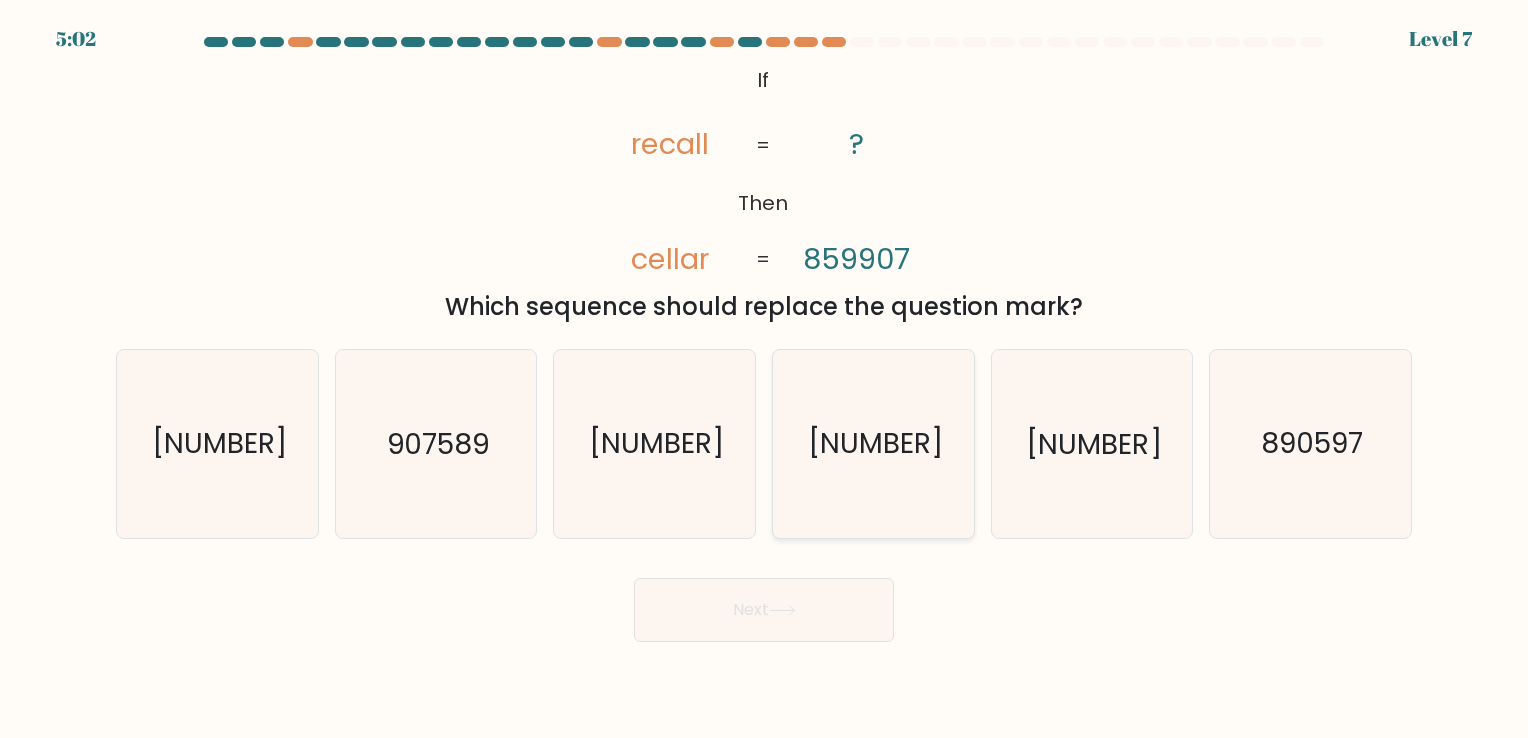 click on "758099" at bounding box center [875, 444] 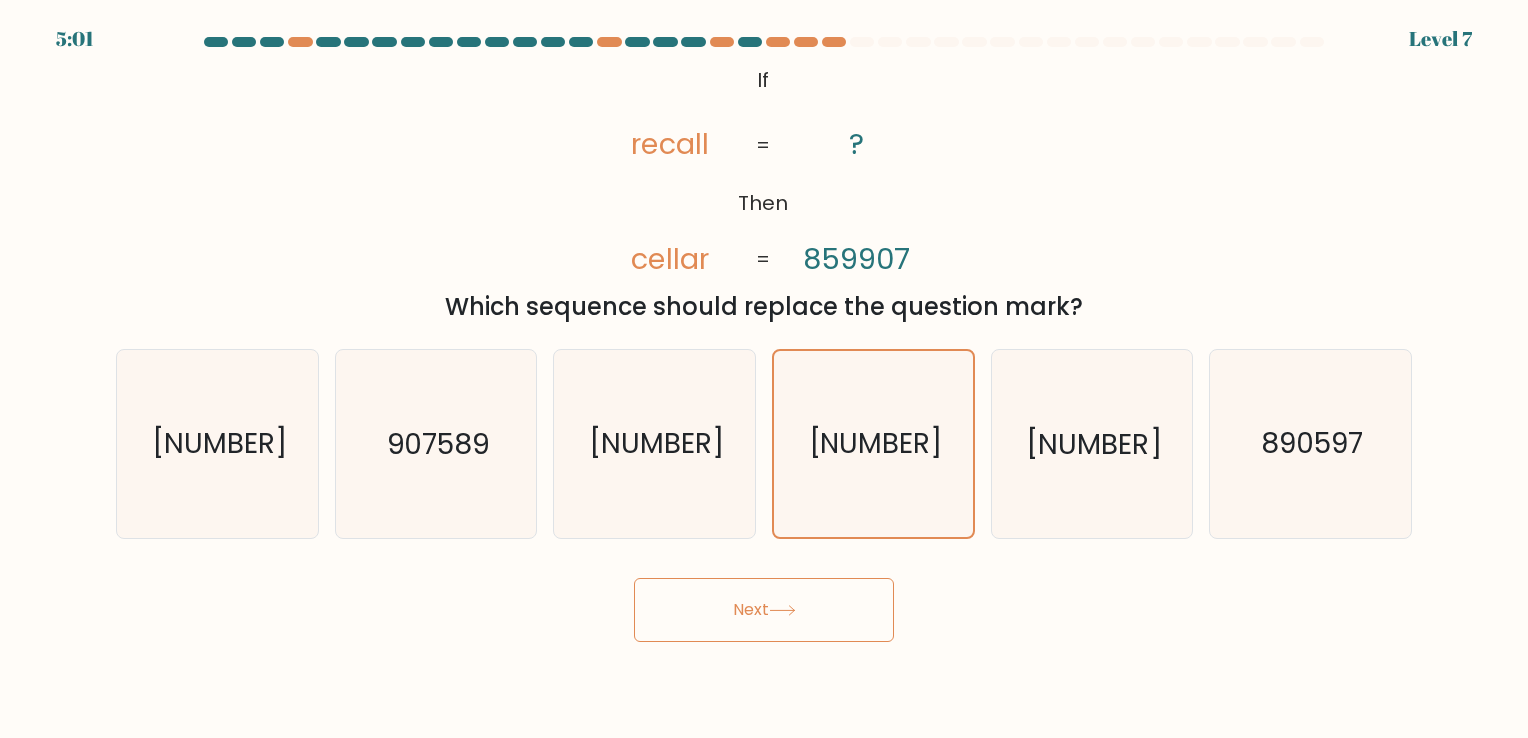 click on "Next" at bounding box center (764, 610) 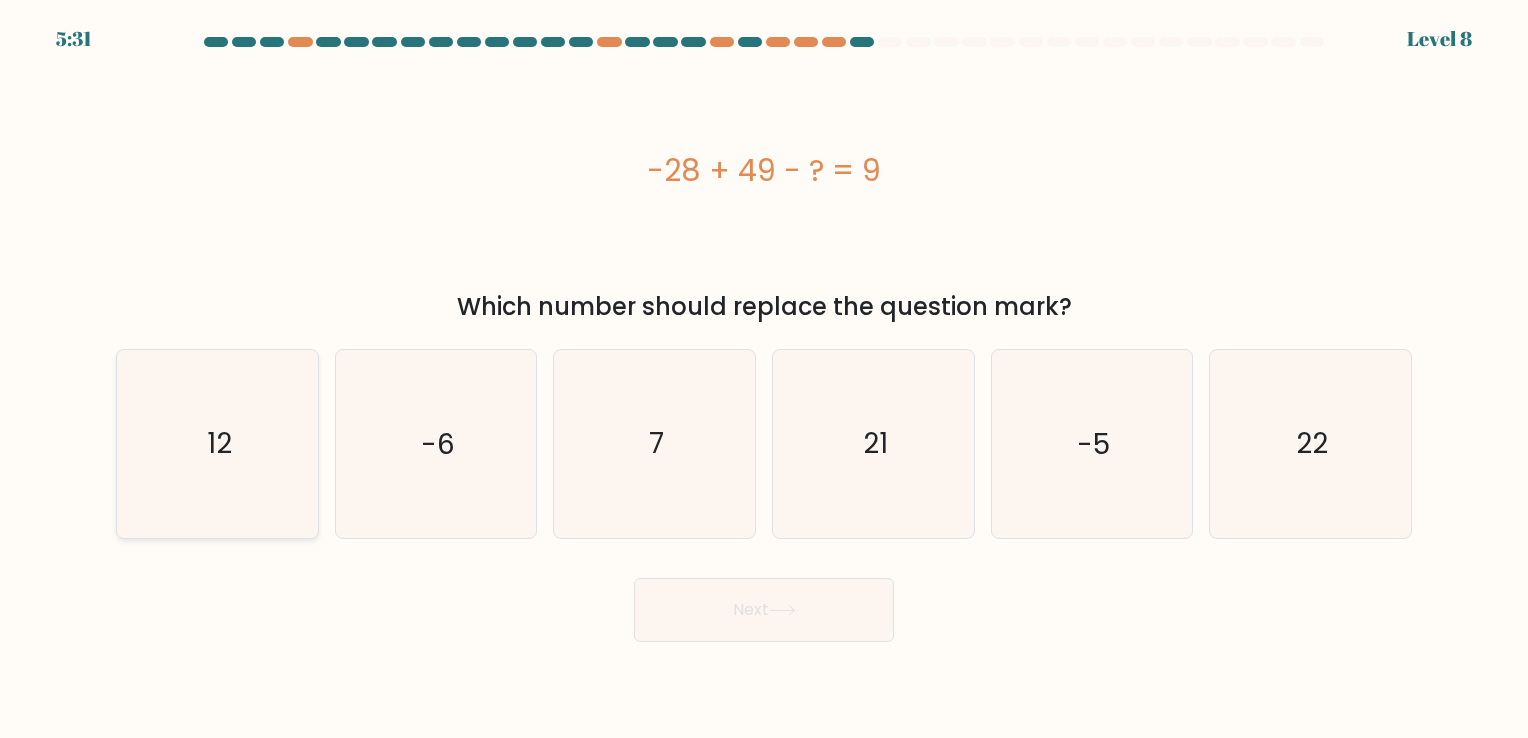 click on "12" at bounding box center [217, 443] 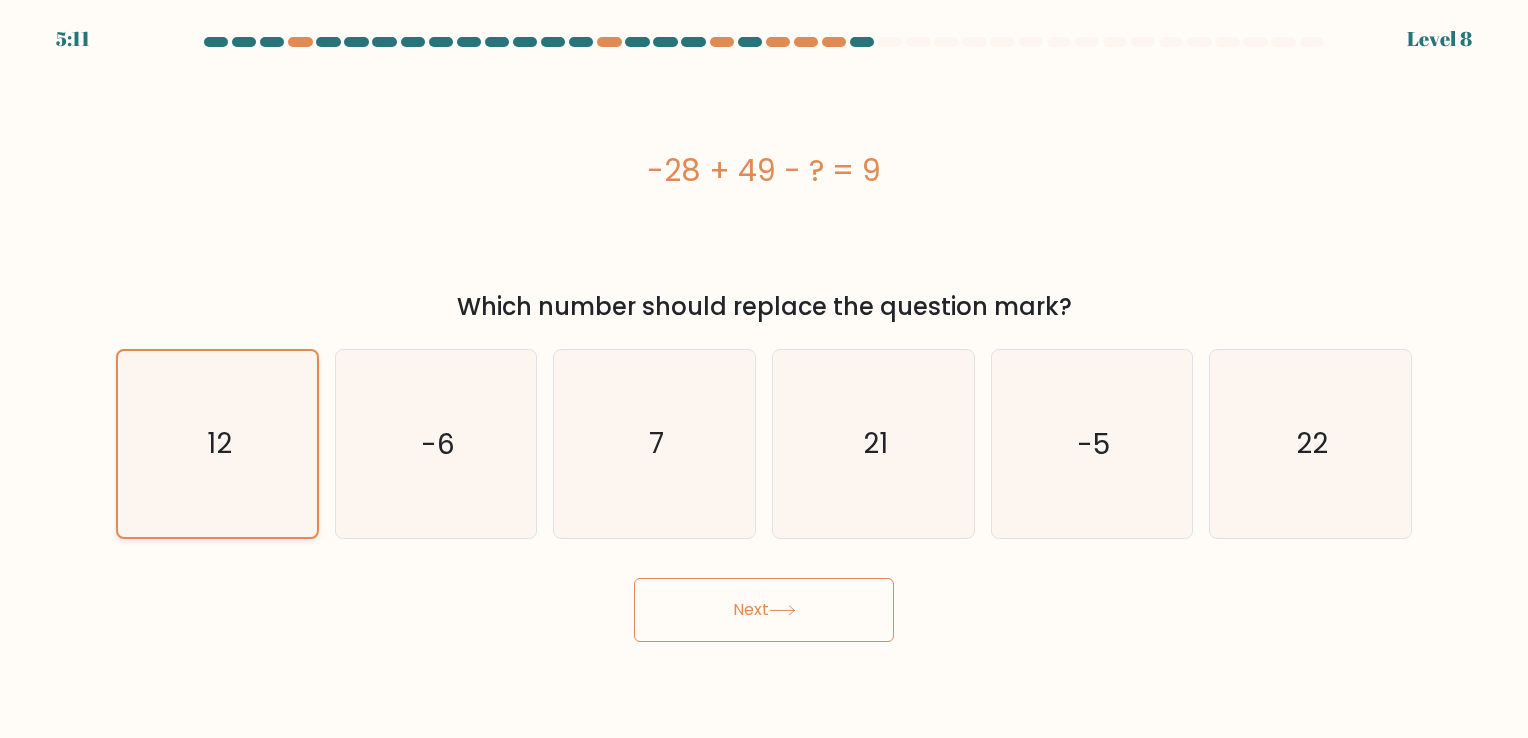 click on "12" at bounding box center [217, 443] 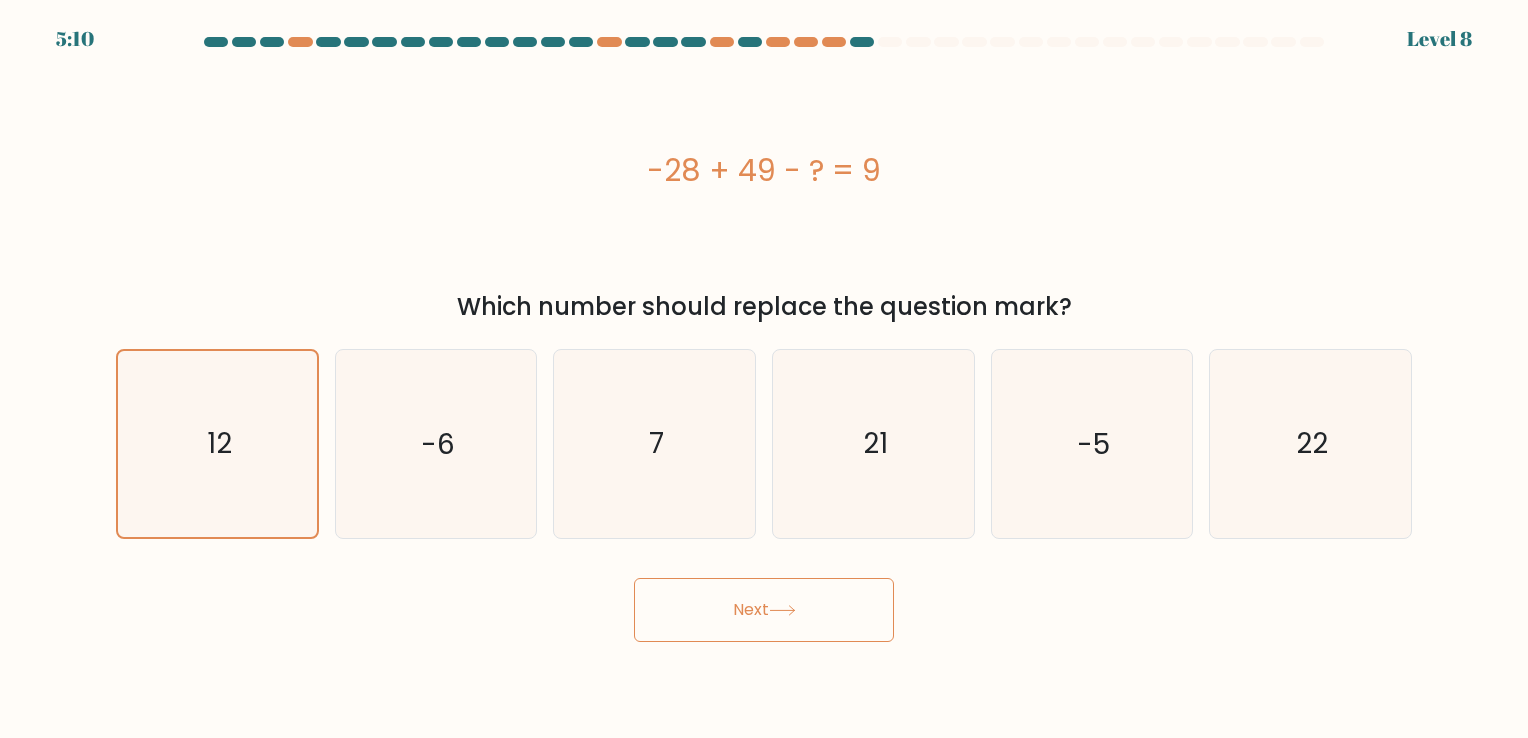 click on "Next" at bounding box center [764, 610] 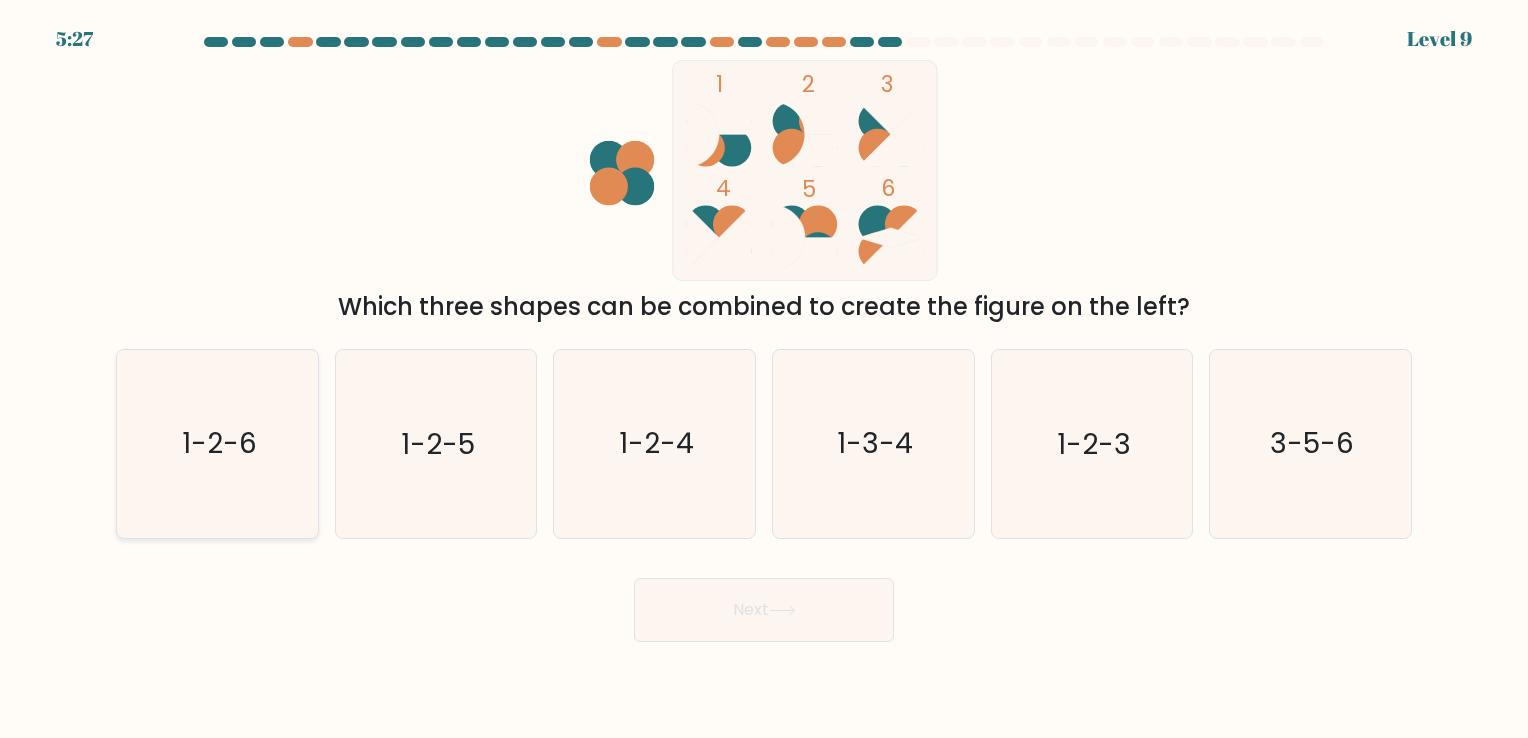 click on "1-2-6" at bounding box center (219, 444) 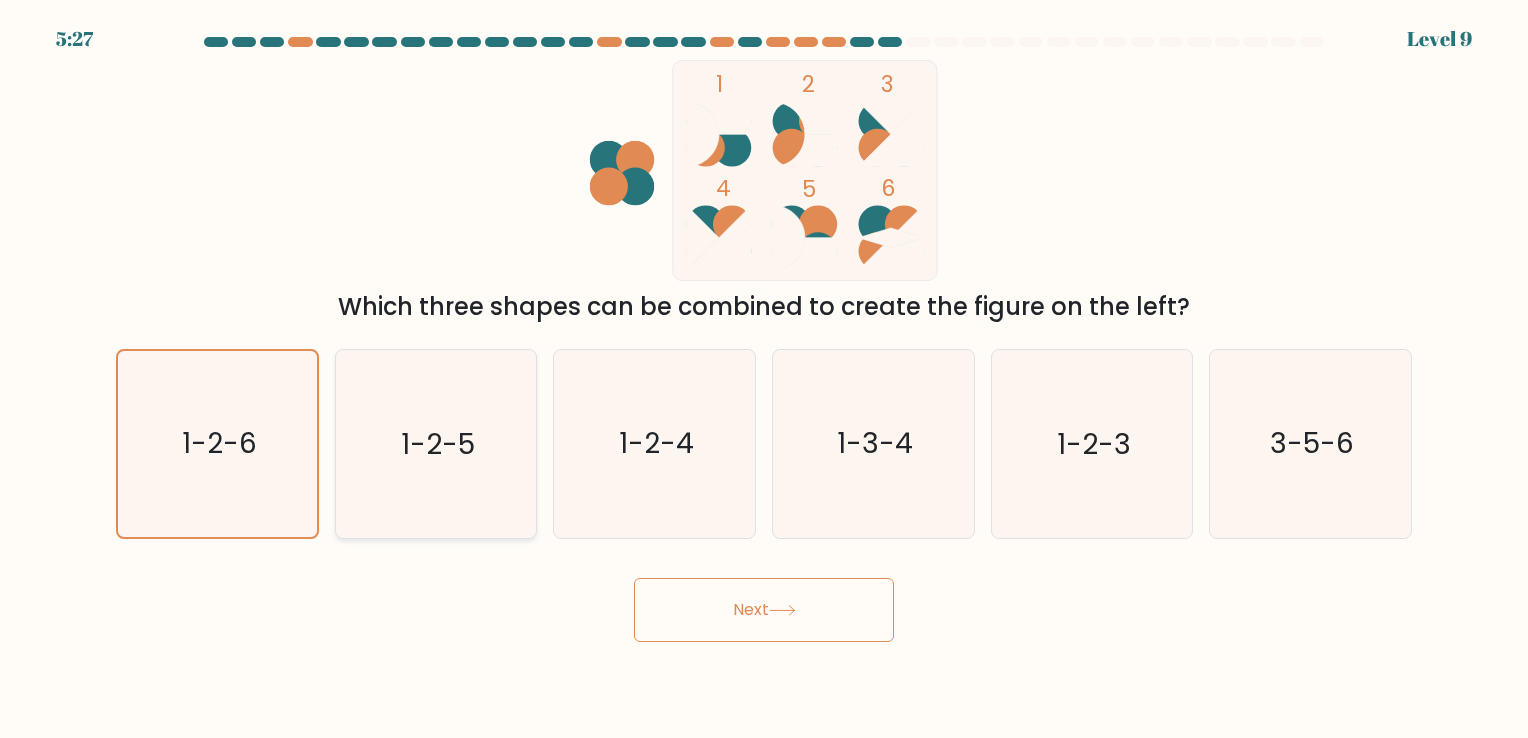 click on "1-2-5" at bounding box center [438, 444] 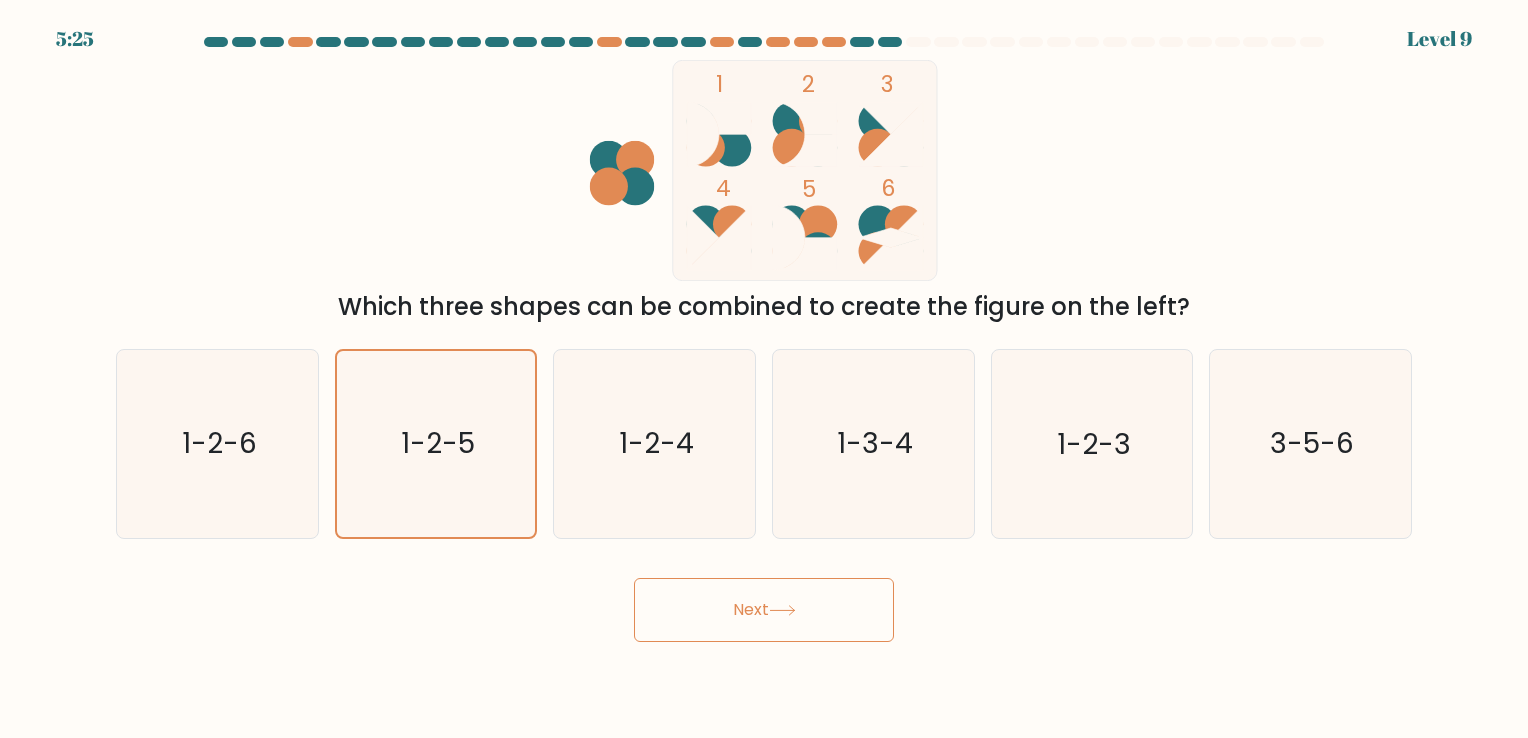 click on "Next" at bounding box center [764, 610] 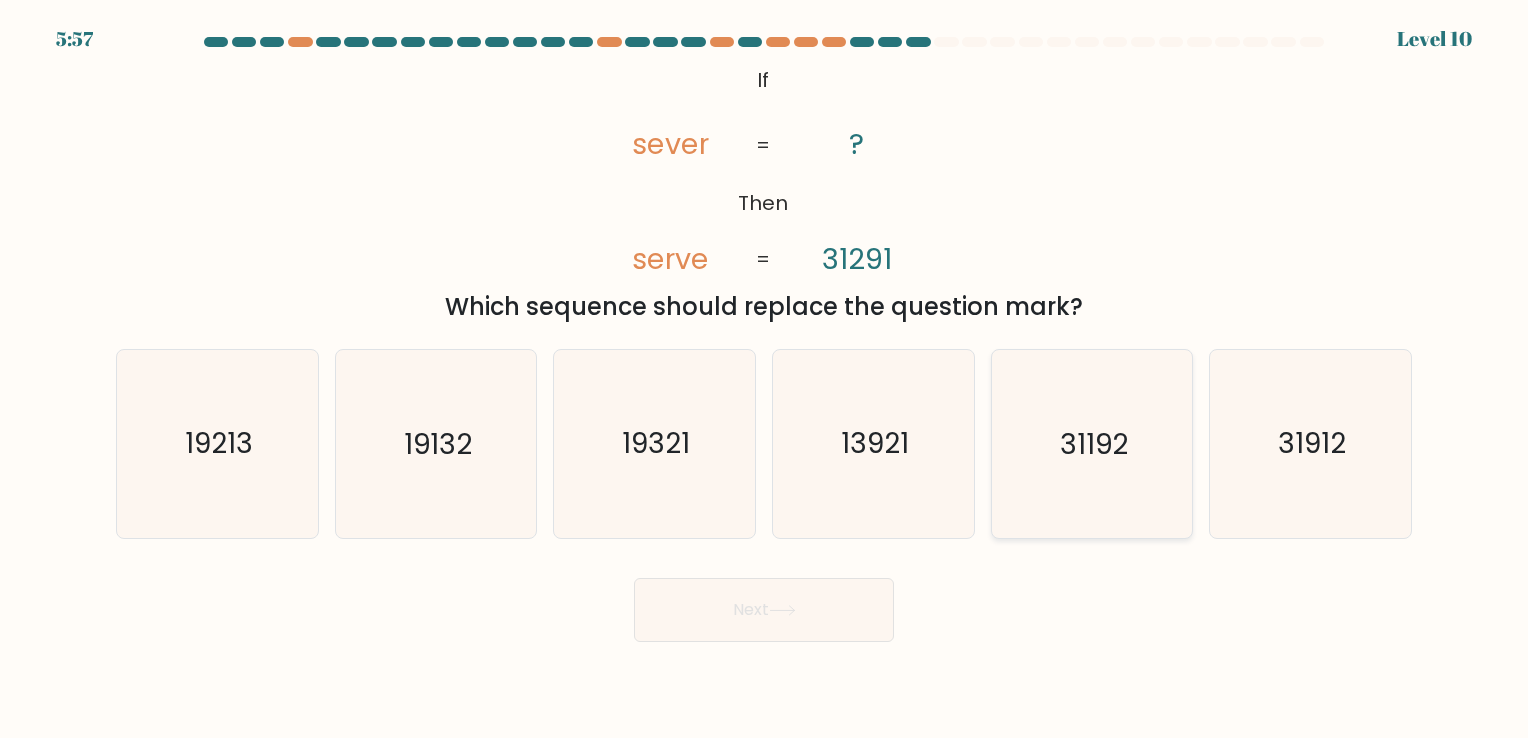 click on "31192" at bounding box center [1091, 443] 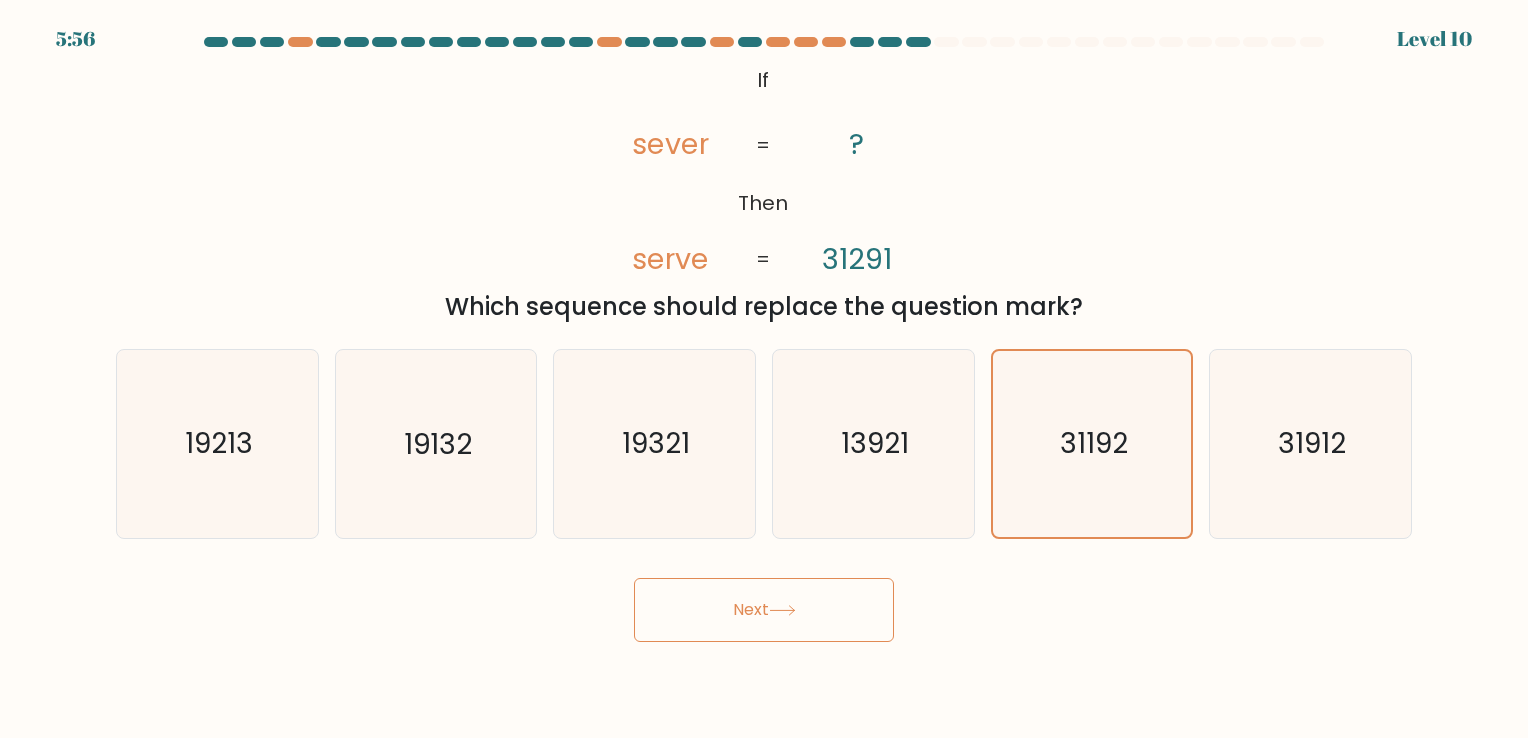 click on "Next" at bounding box center (764, 610) 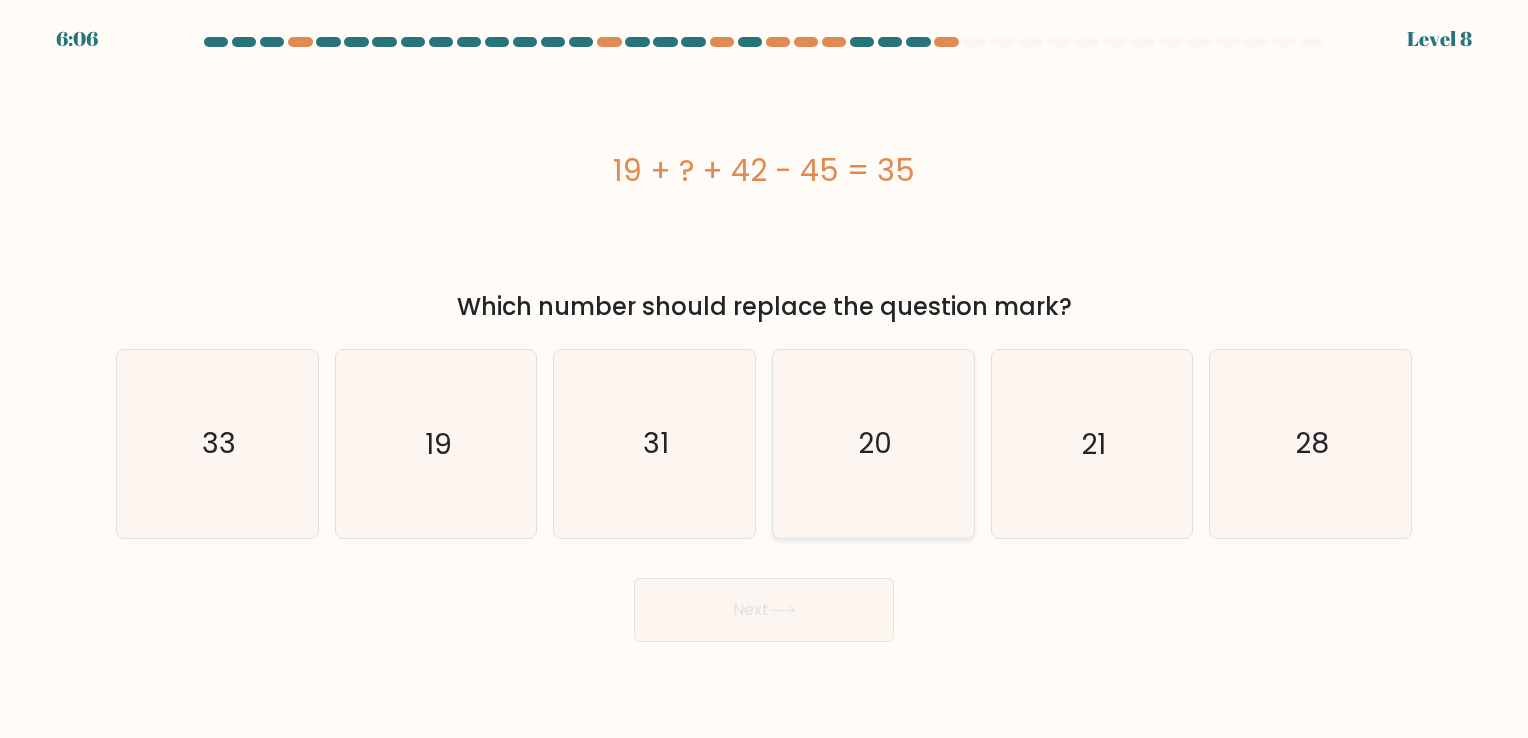 click on "20" at bounding box center [873, 443] 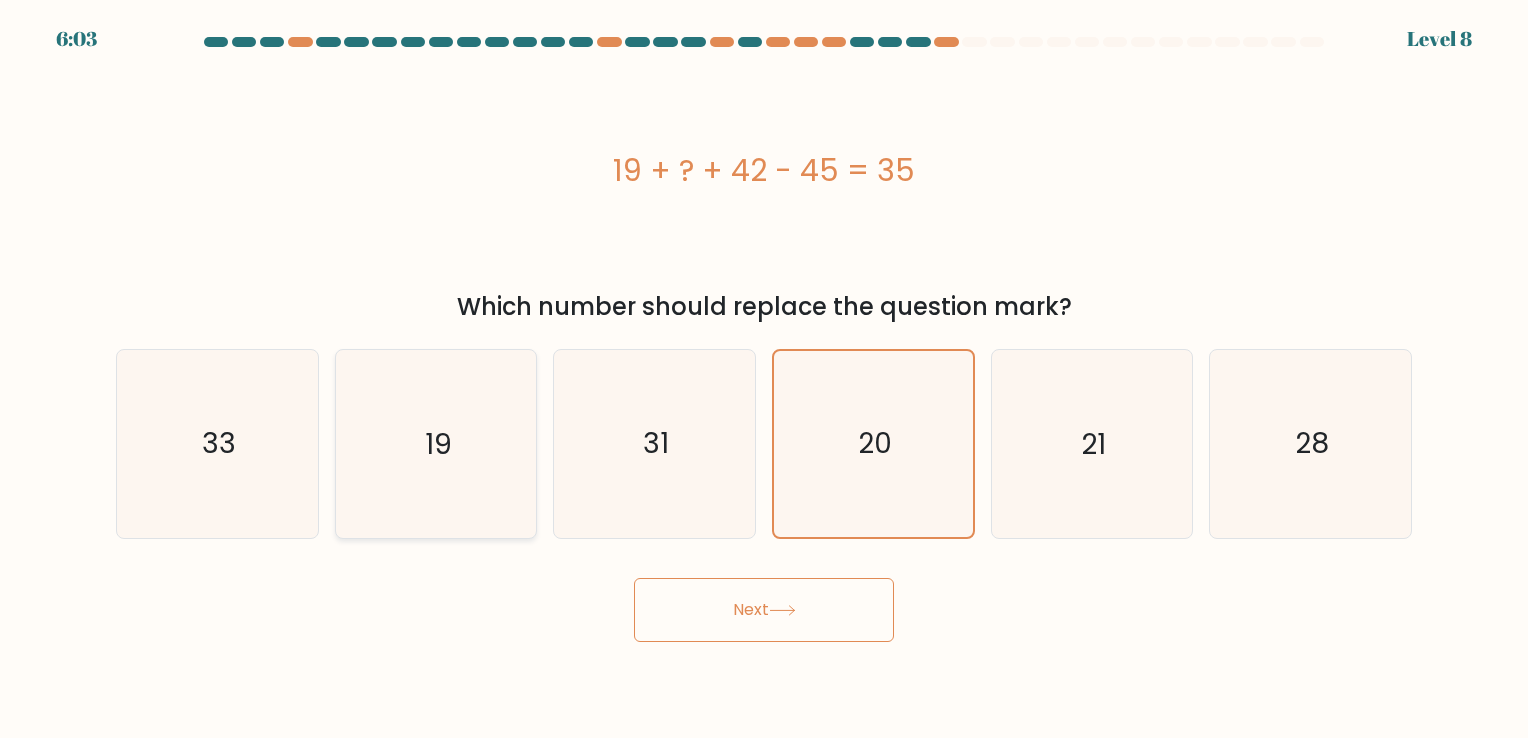 click on "19" at bounding box center (435, 443) 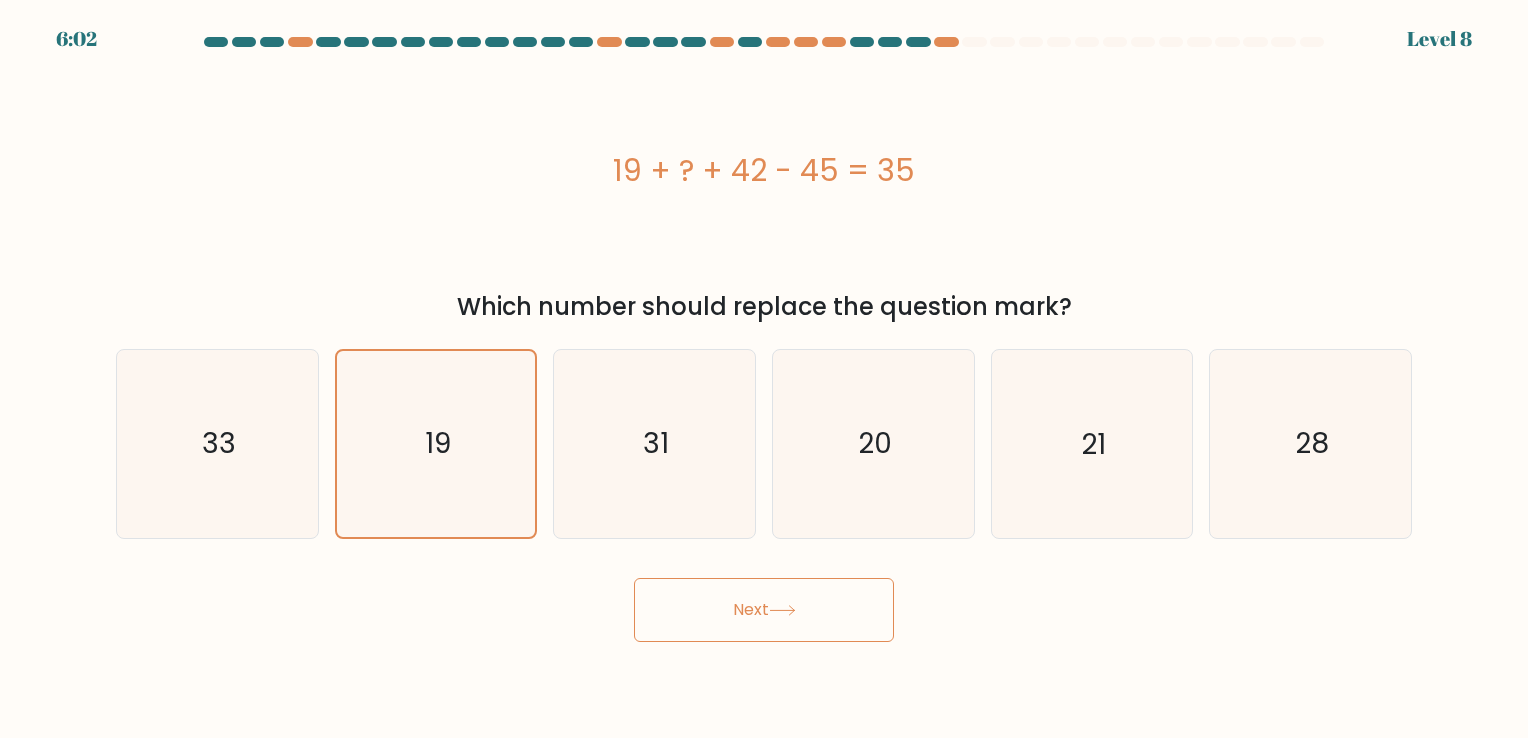 click on "Next" at bounding box center [764, 610] 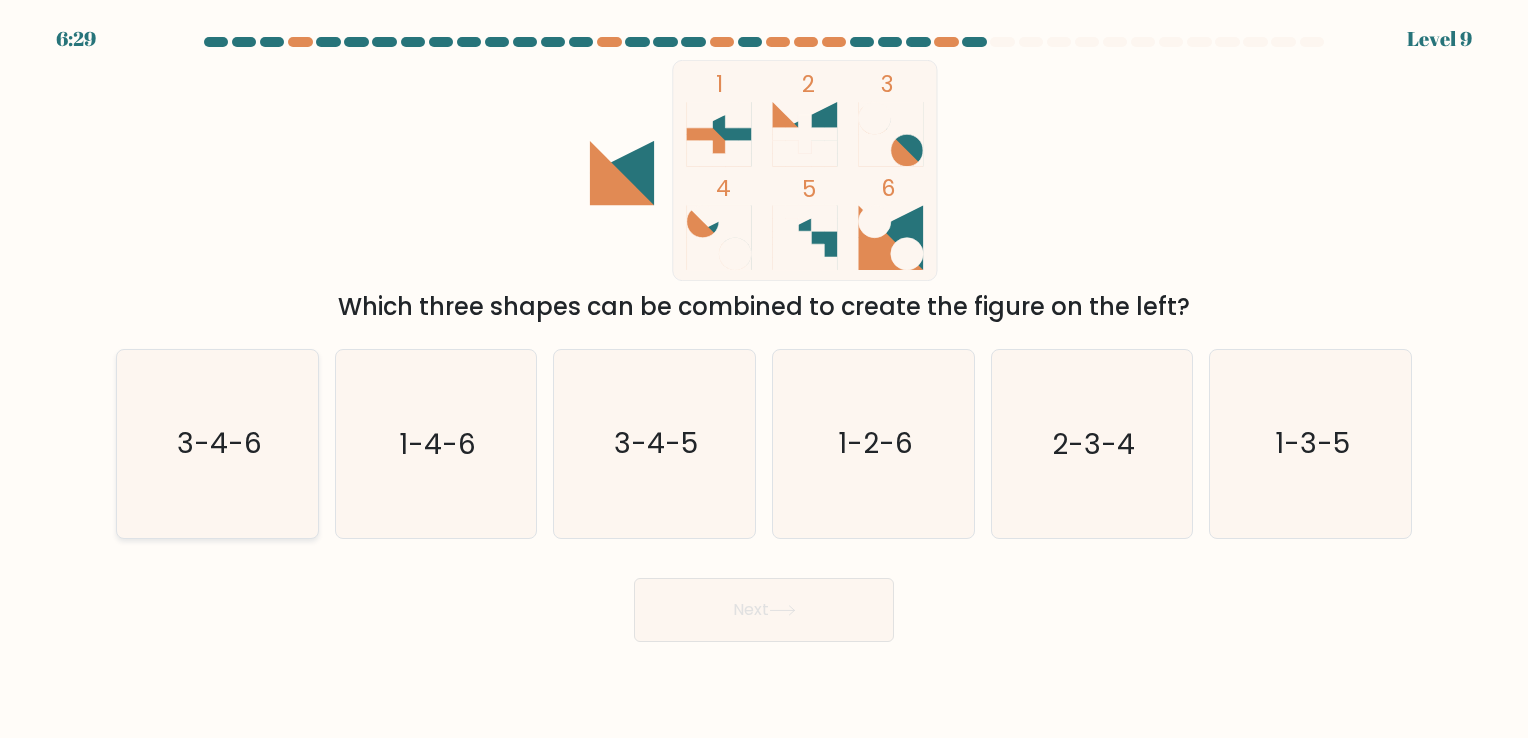 click on "3-4-6" at bounding box center (217, 443) 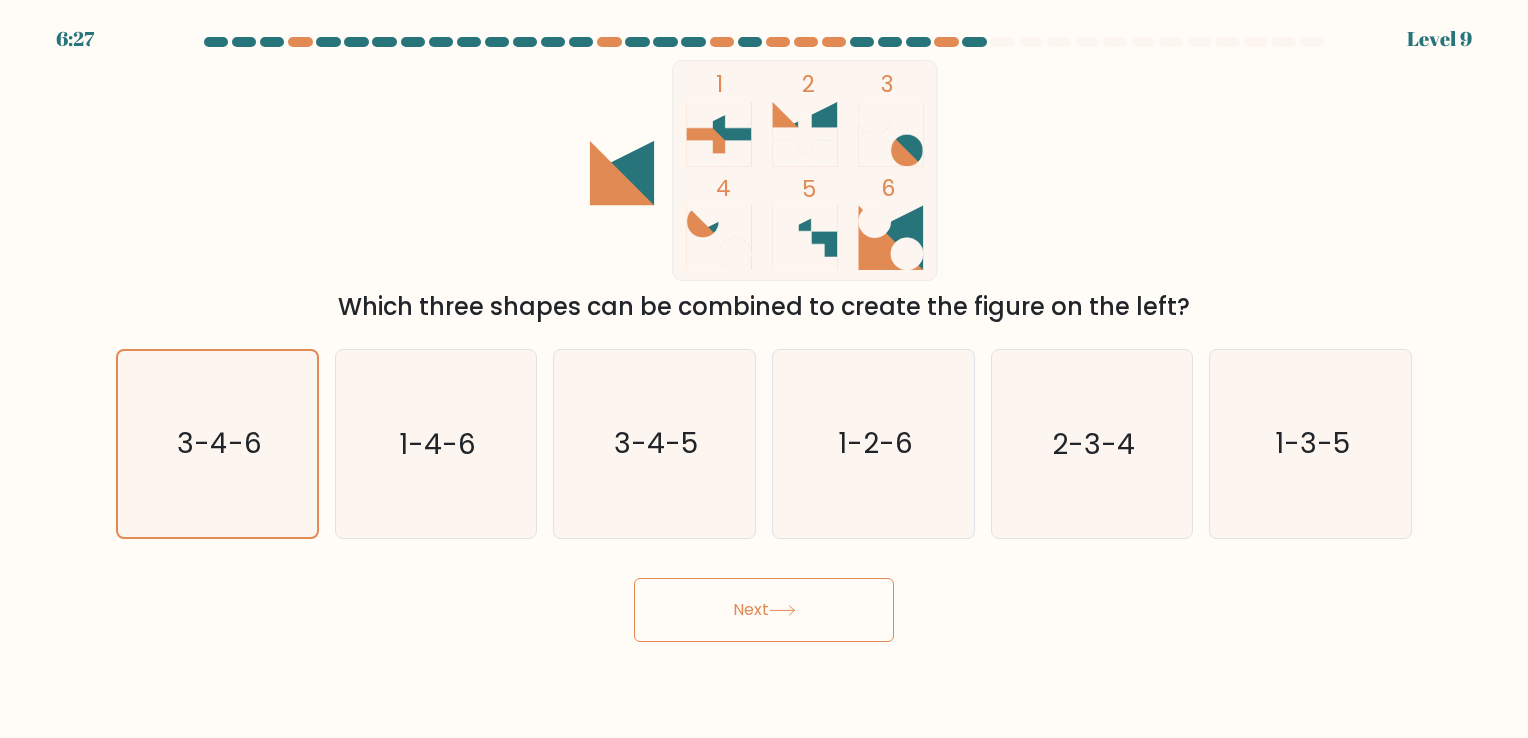 click on "Next" at bounding box center (764, 610) 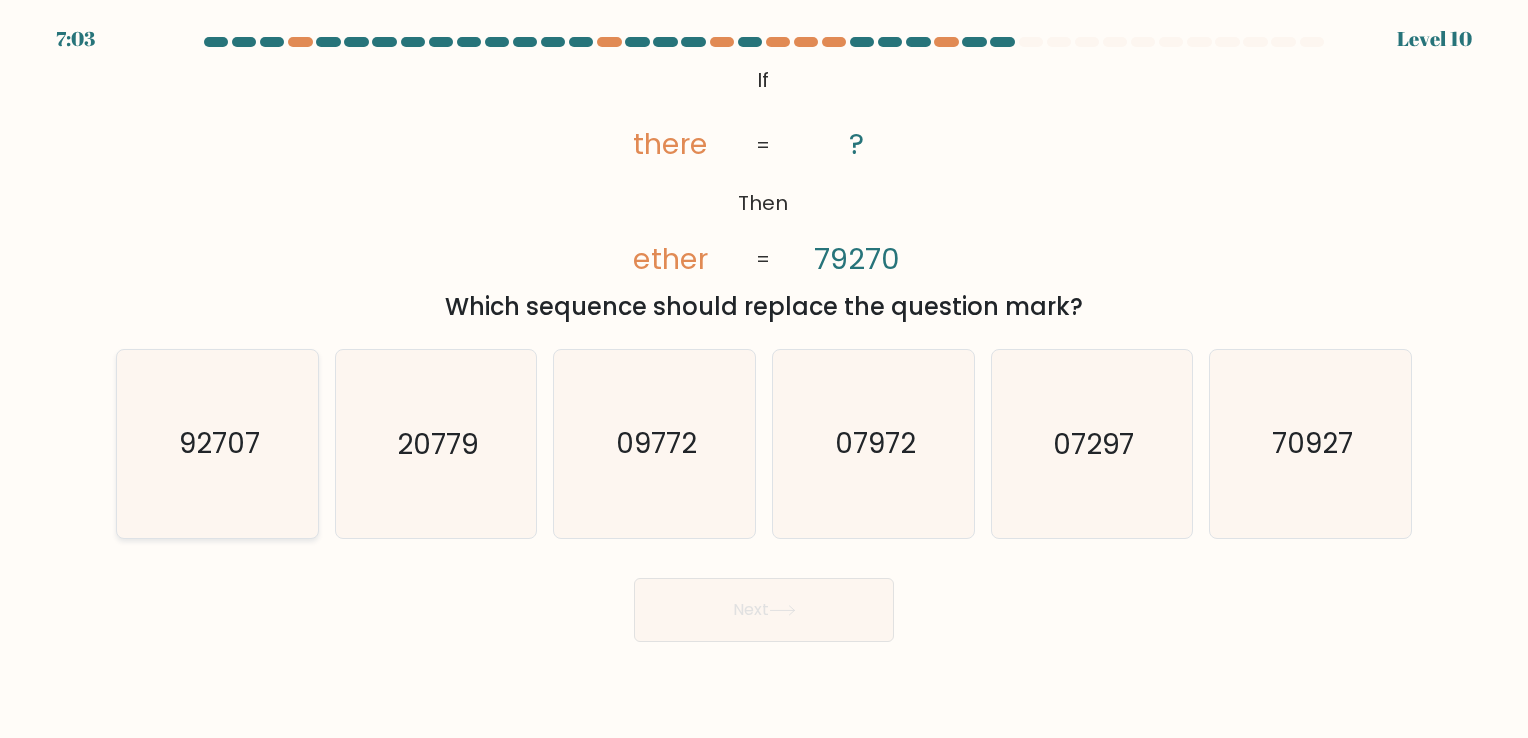 click on "92707" at bounding box center [217, 443] 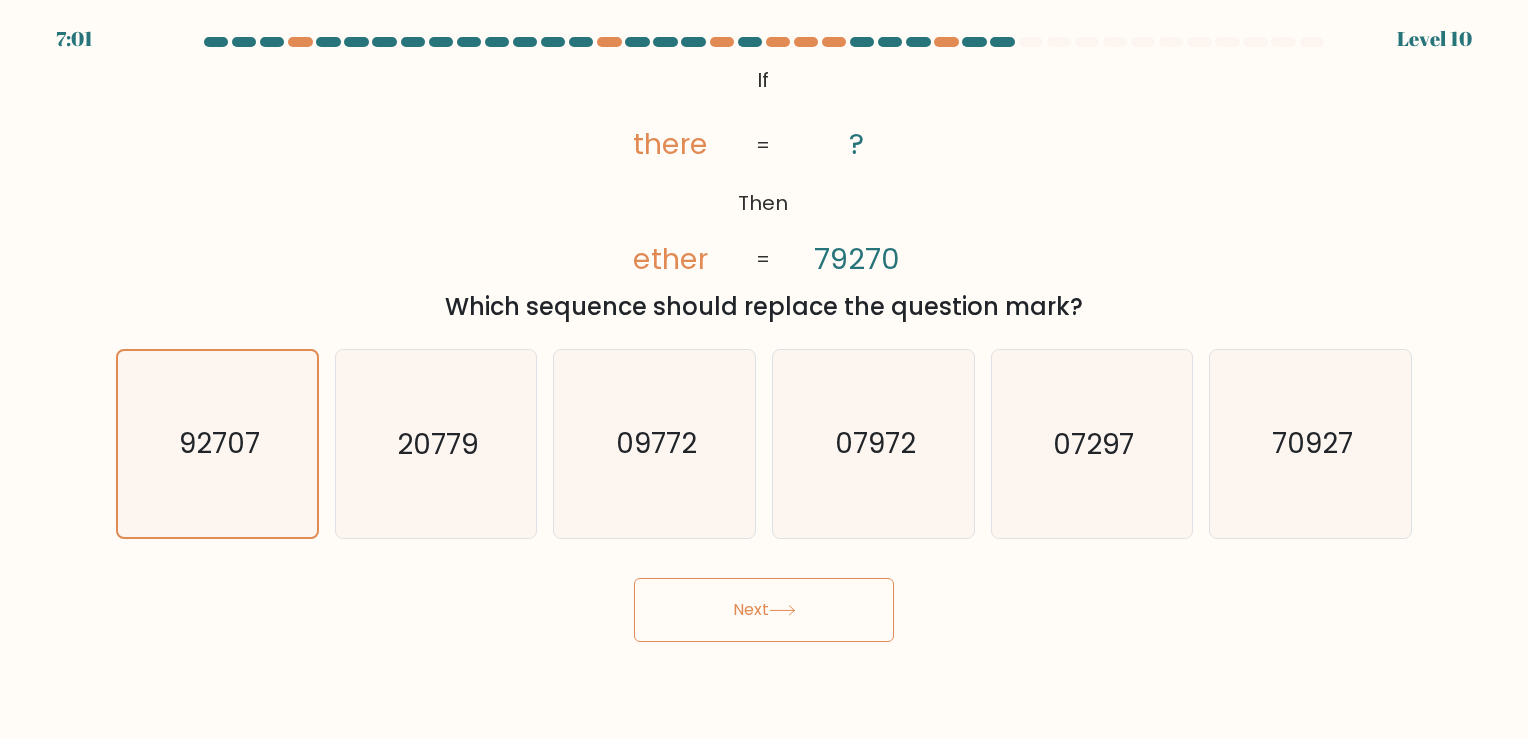 click on "Next" at bounding box center (764, 610) 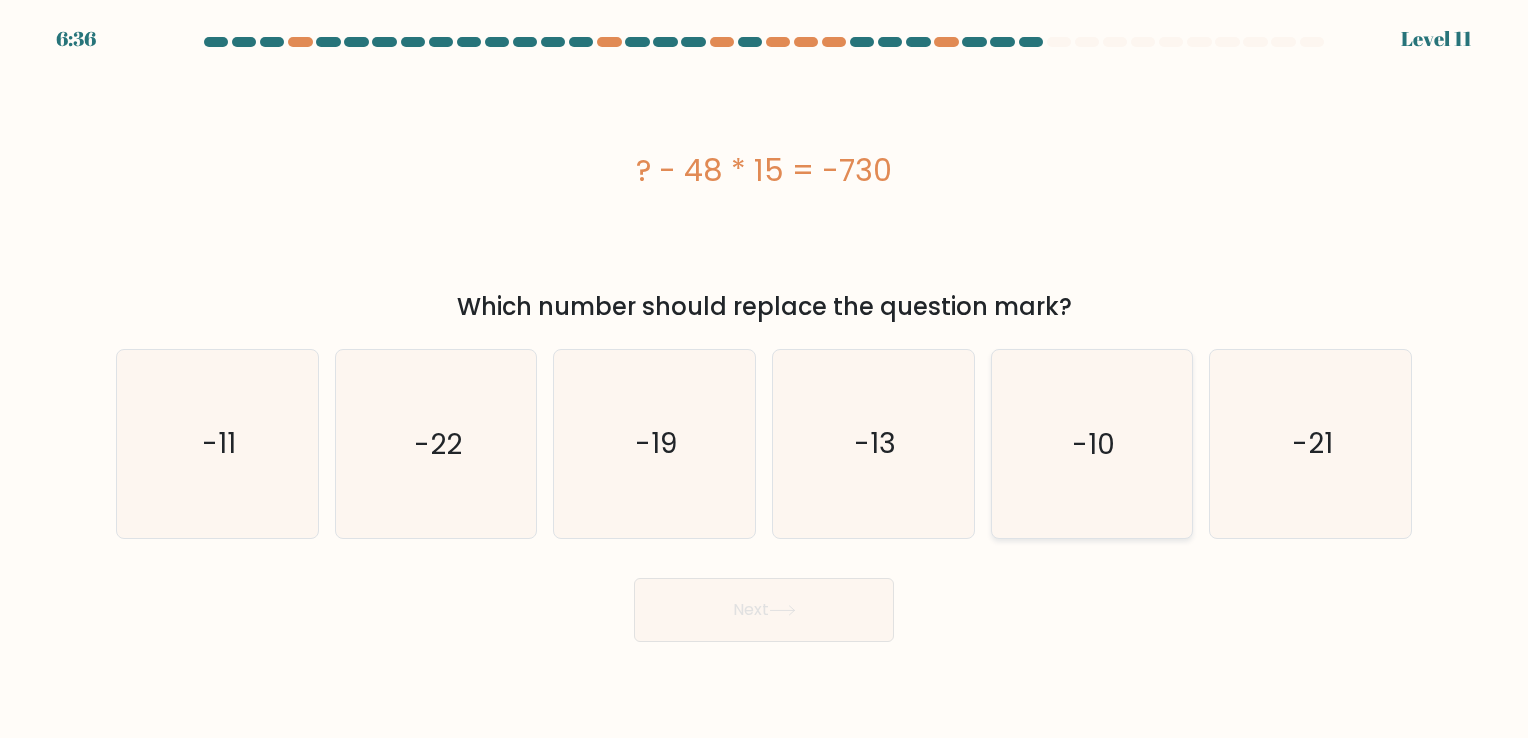click on "-10" at bounding box center (1091, 443) 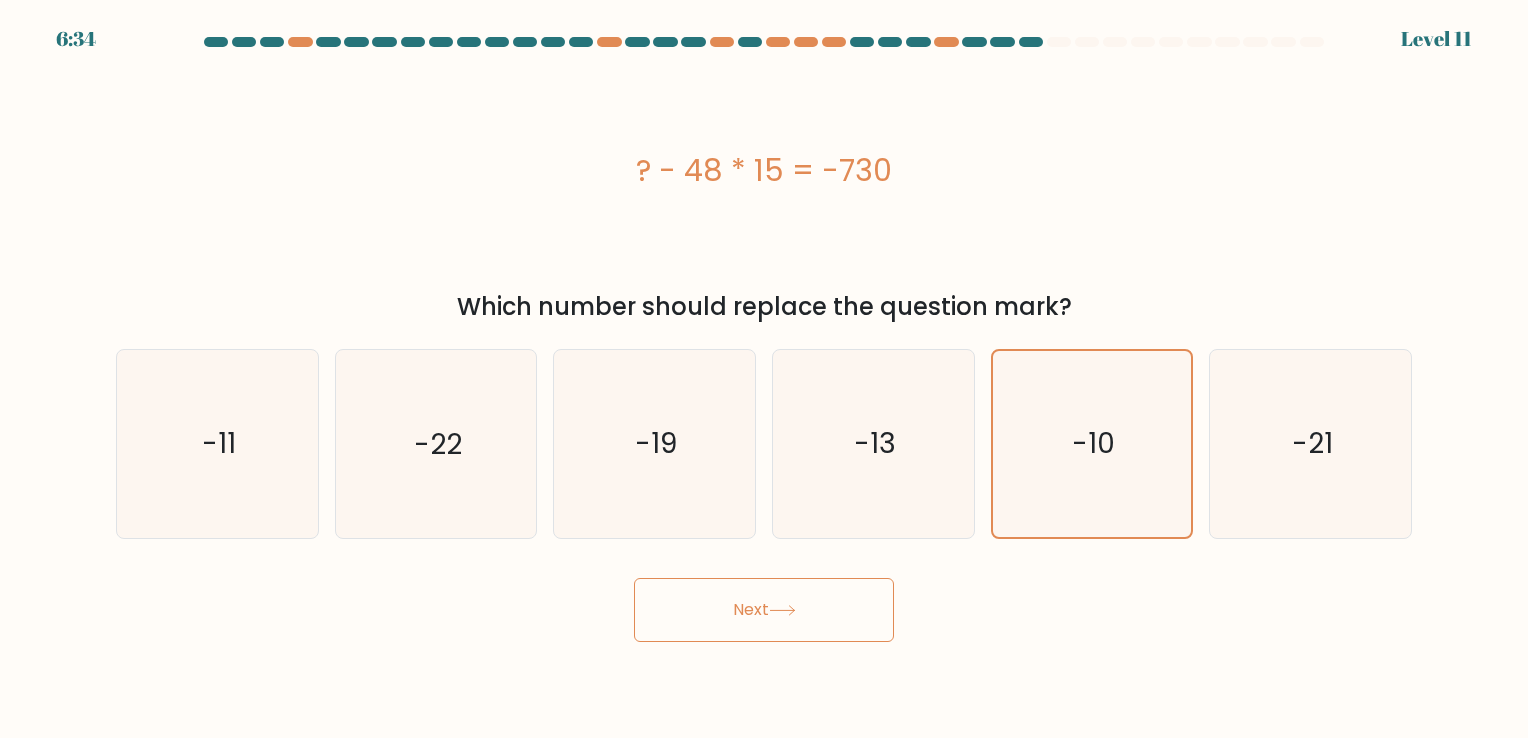click on "Next" at bounding box center (764, 610) 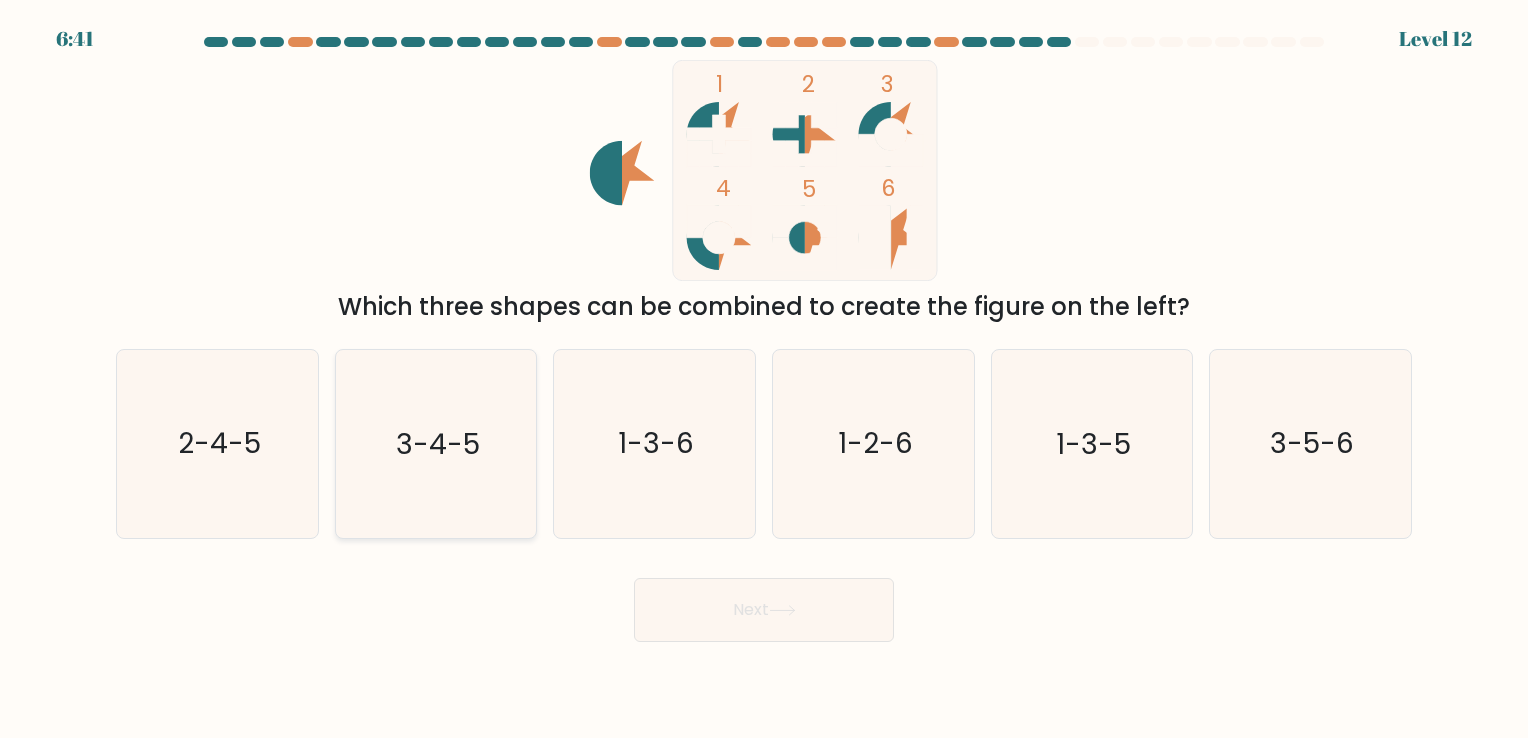click on "3-4-5" at bounding box center [438, 444] 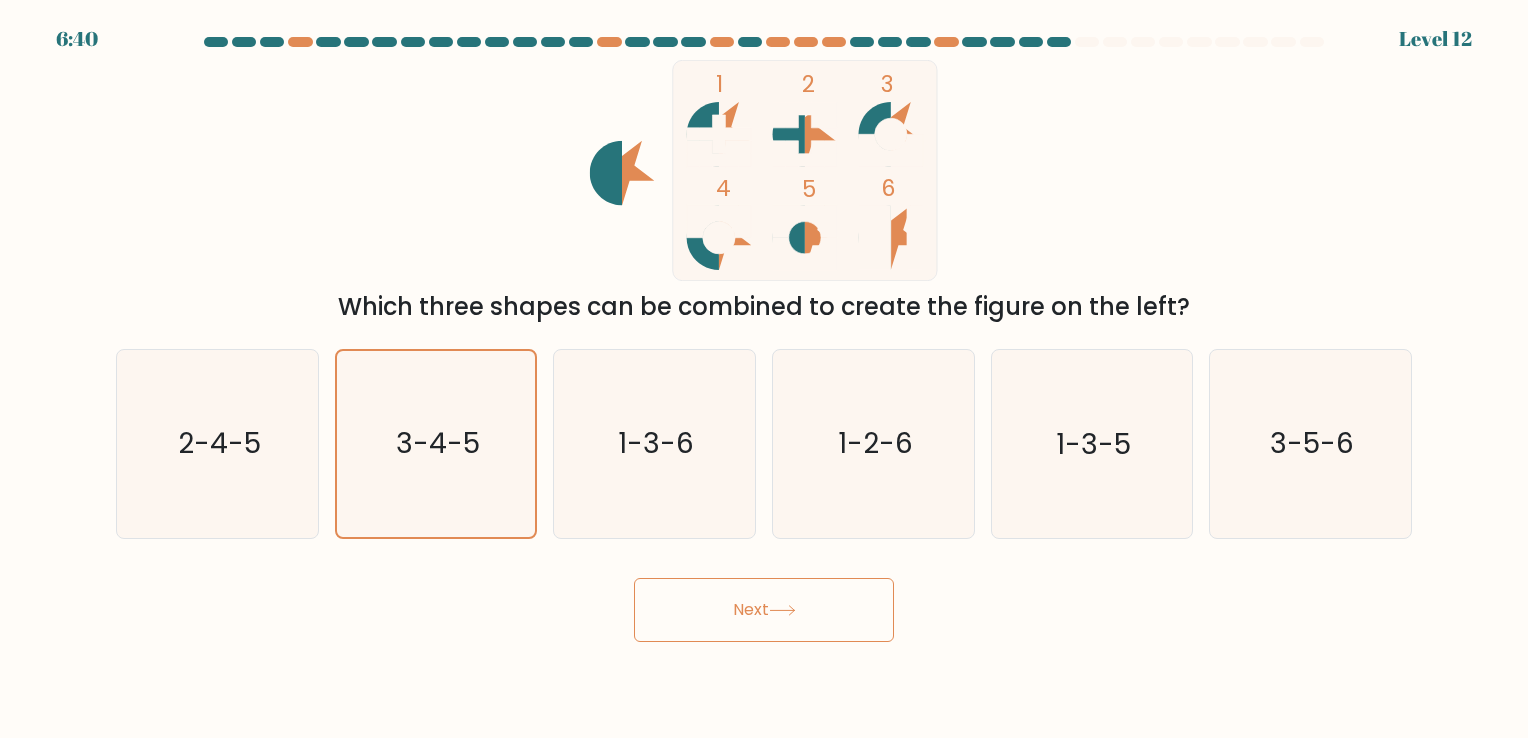 click on "Next" at bounding box center (764, 610) 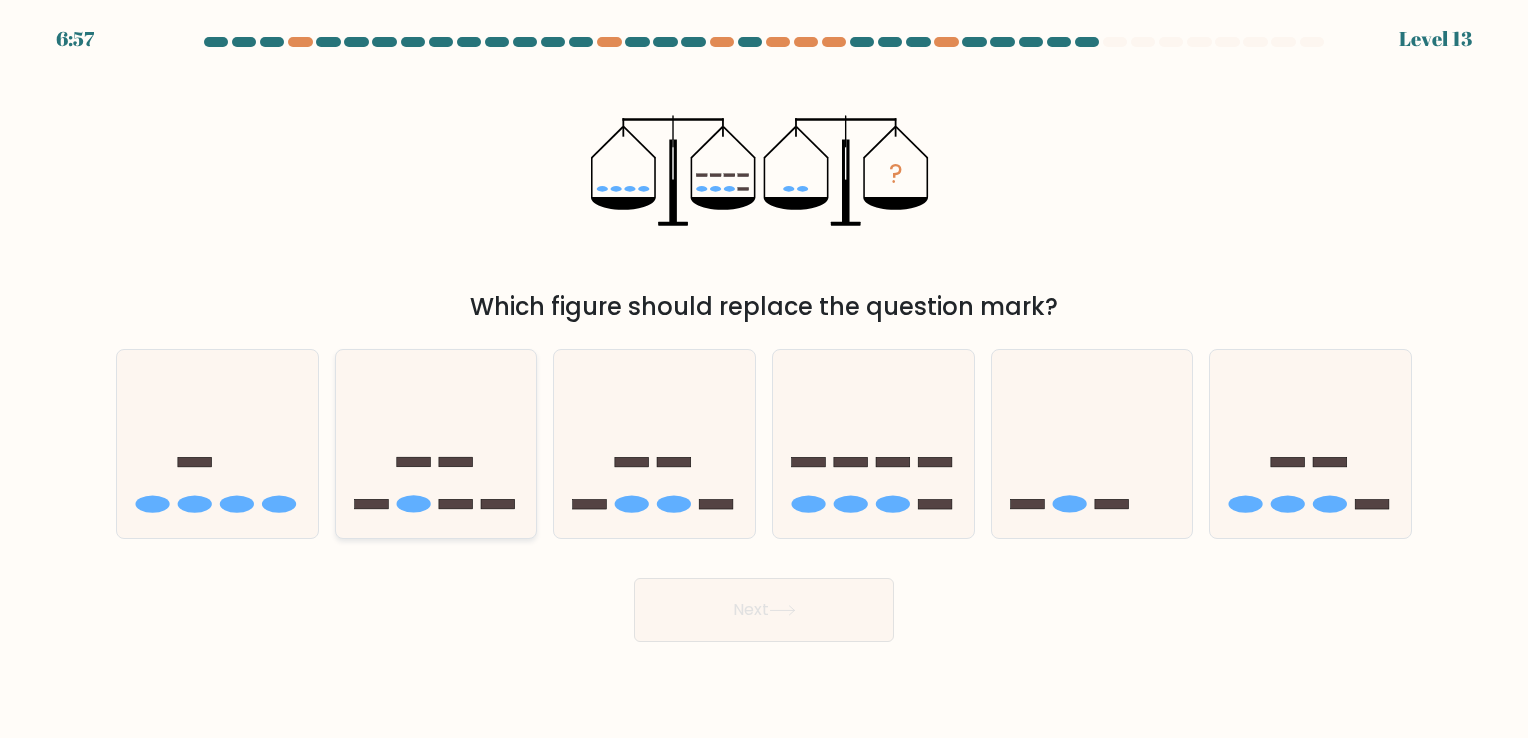 click at bounding box center (436, 444) 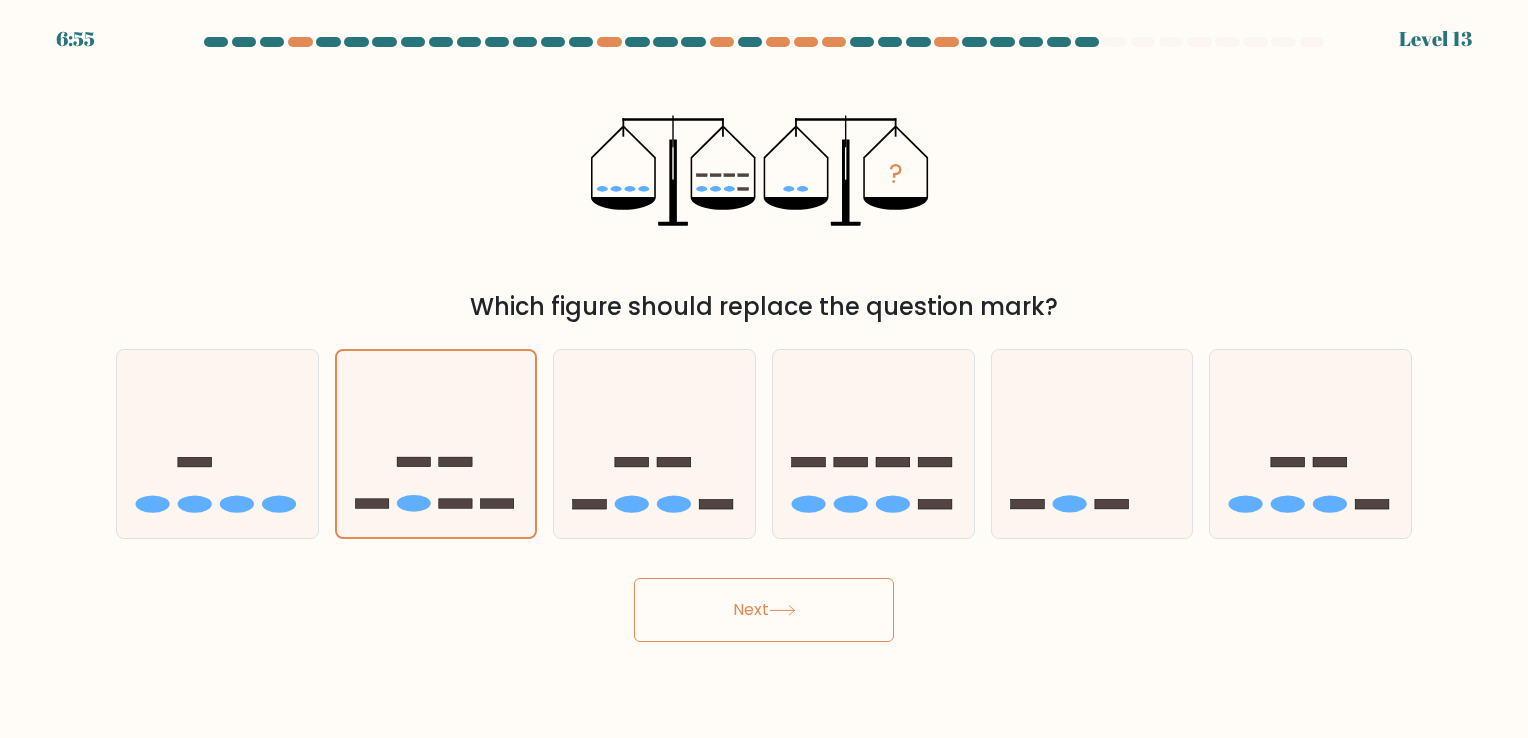 click on "Next" at bounding box center [764, 610] 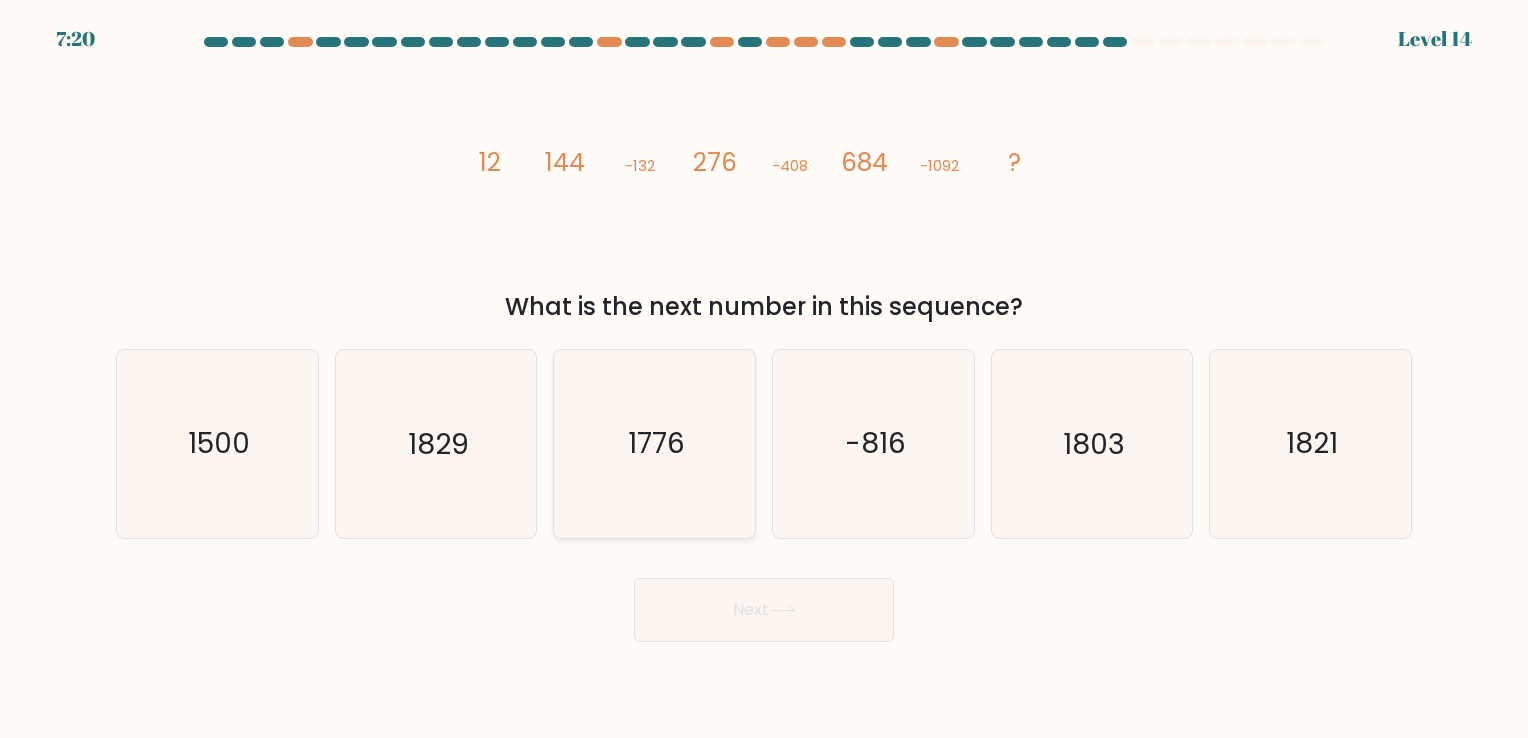 click on "1776" at bounding box center [654, 443] 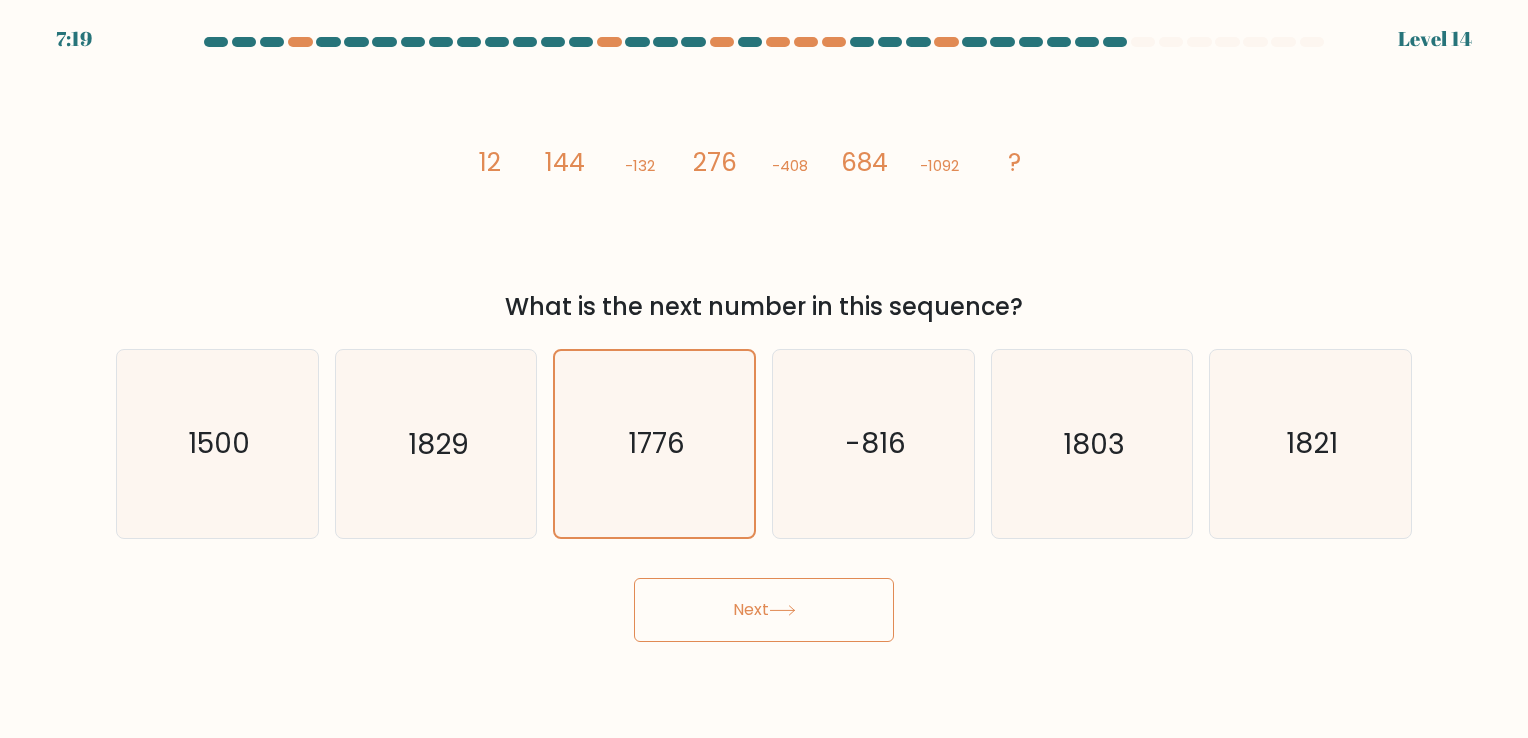click on "Next" at bounding box center [764, 610] 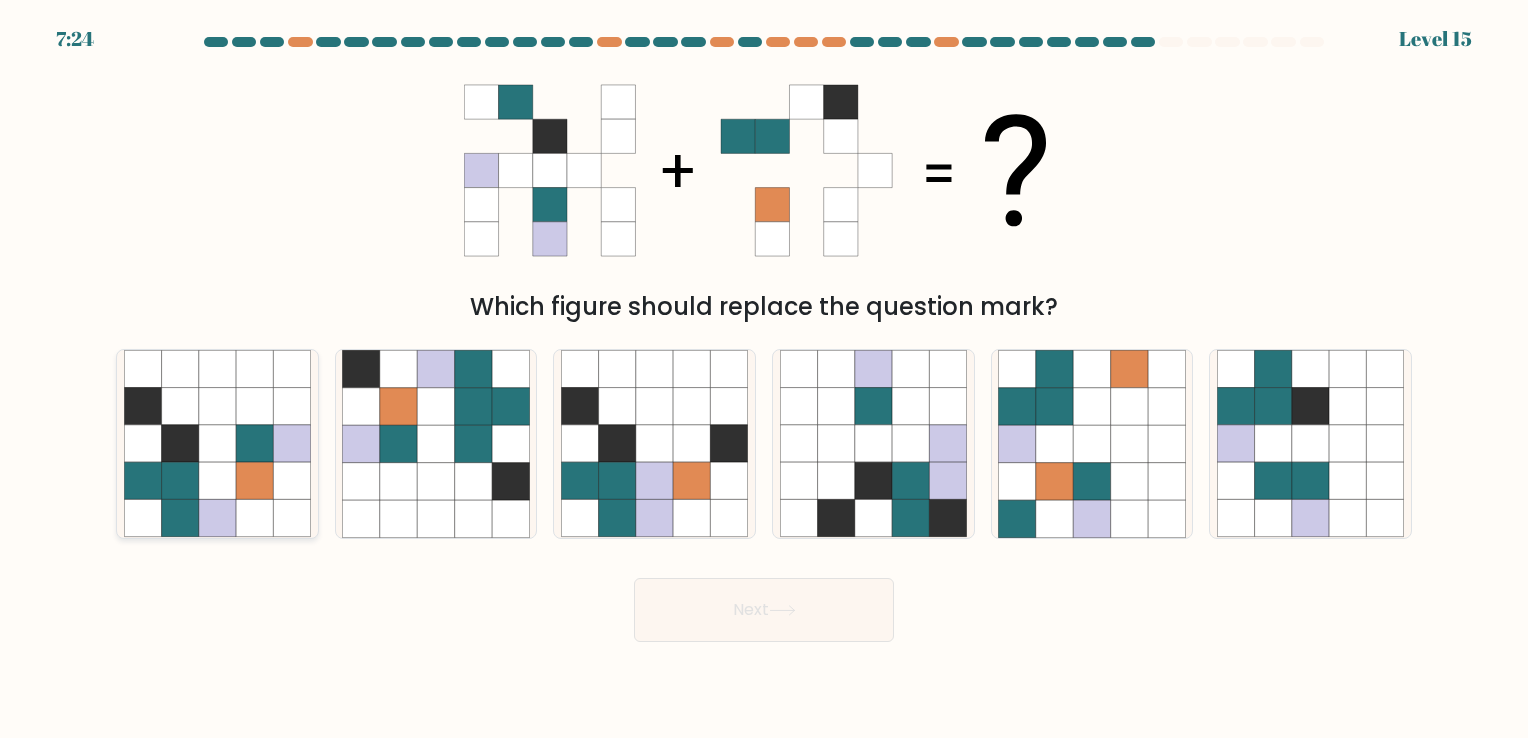 click at bounding box center [217, 443] 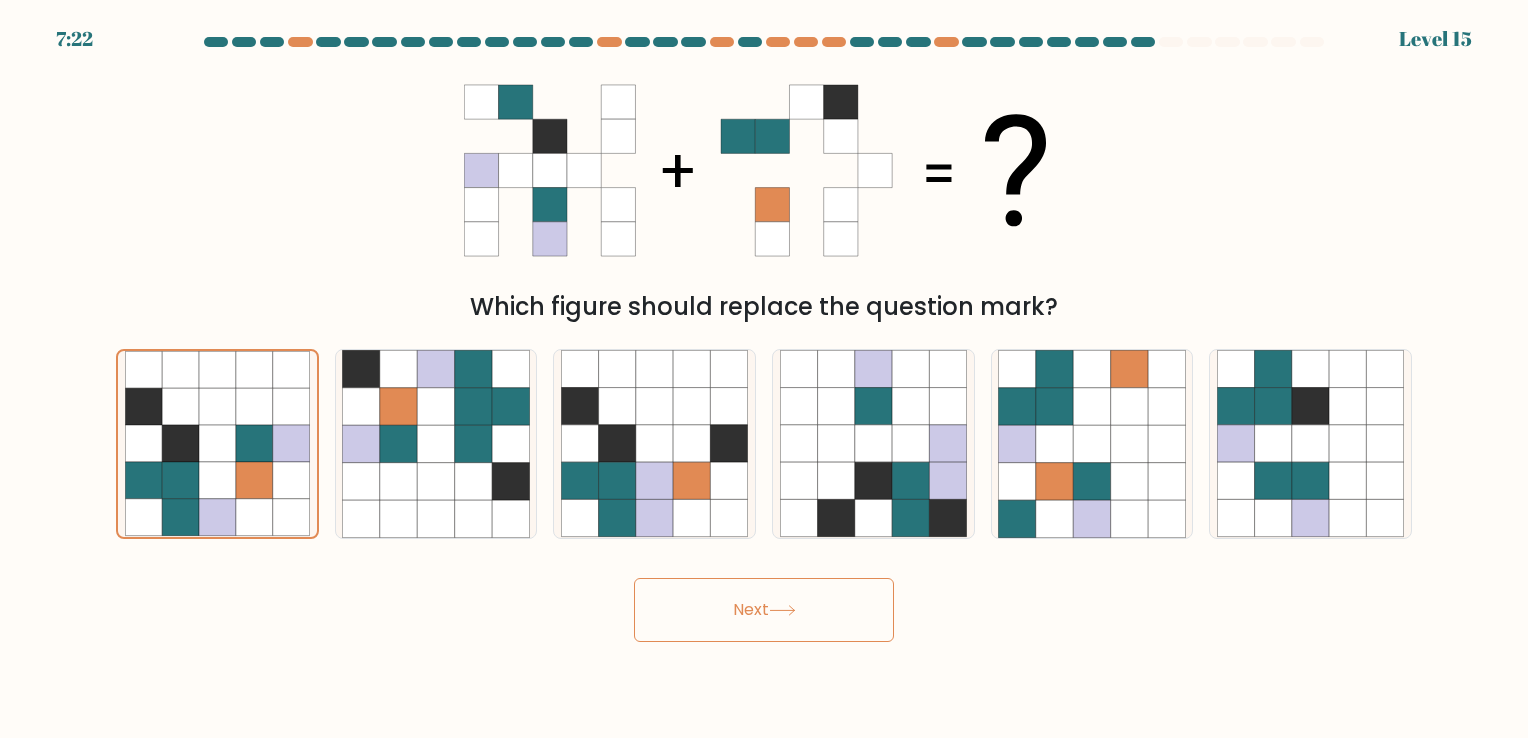 click on "Next" at bounding box center (764, 610) 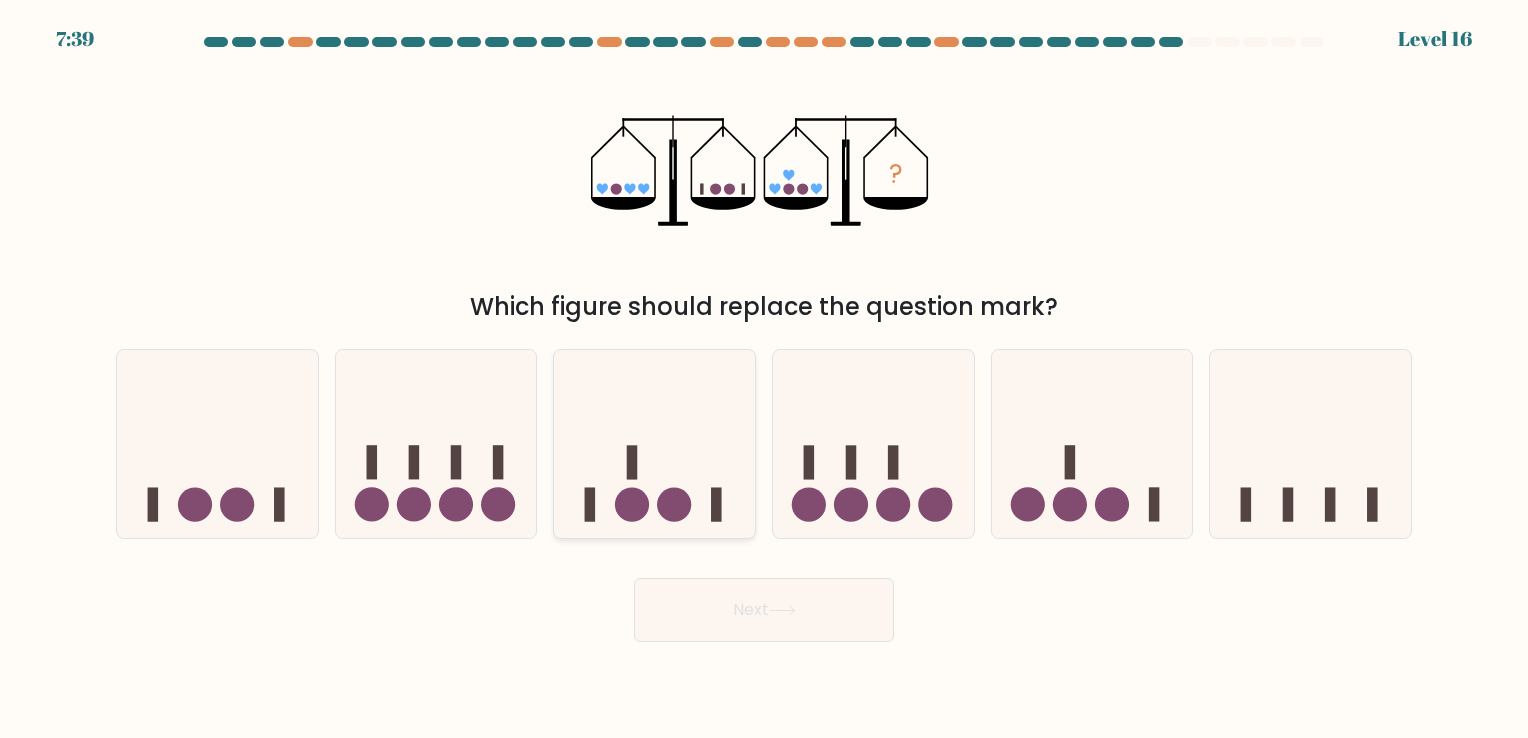 click at bounding box center [654, 444] 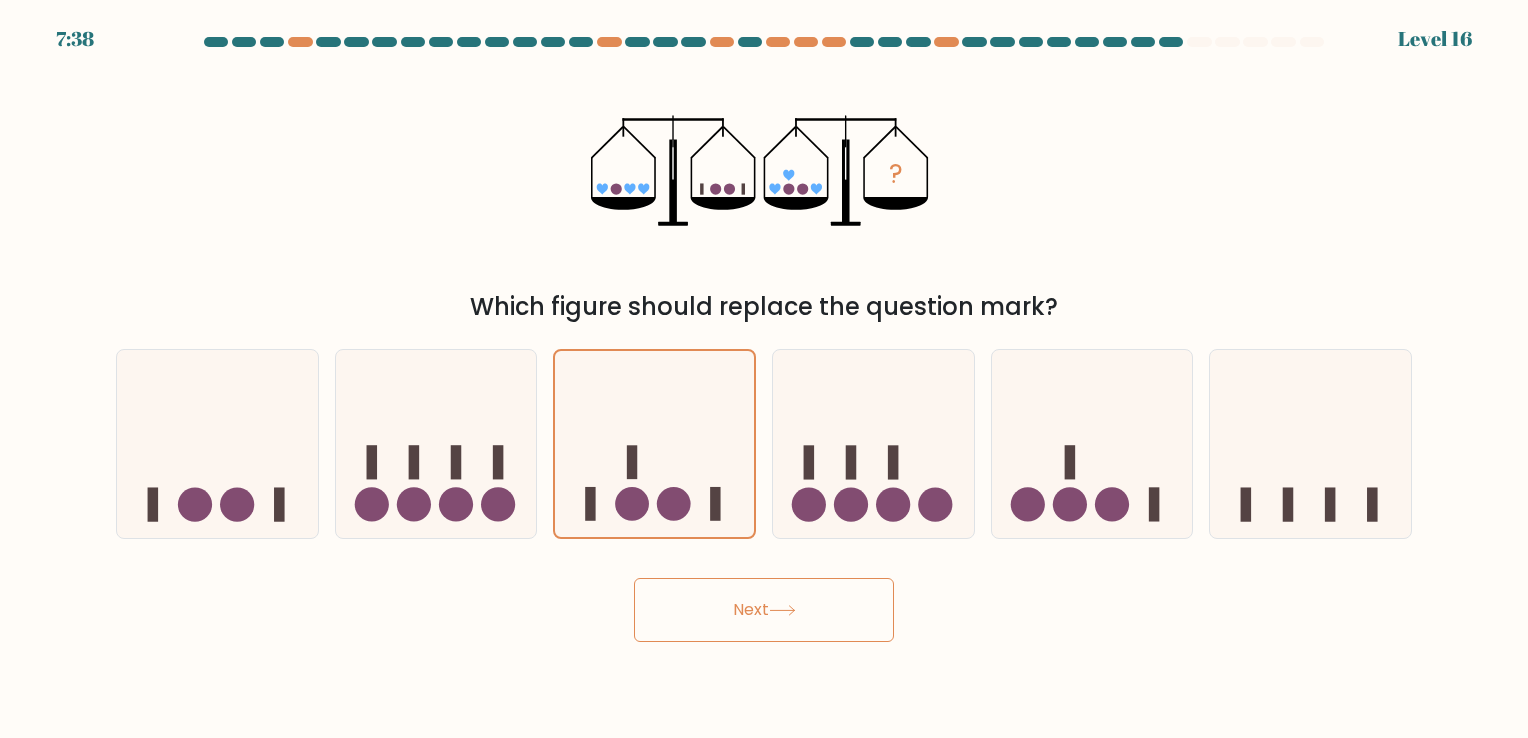 click on "Next" at bounding box center (764, 610) 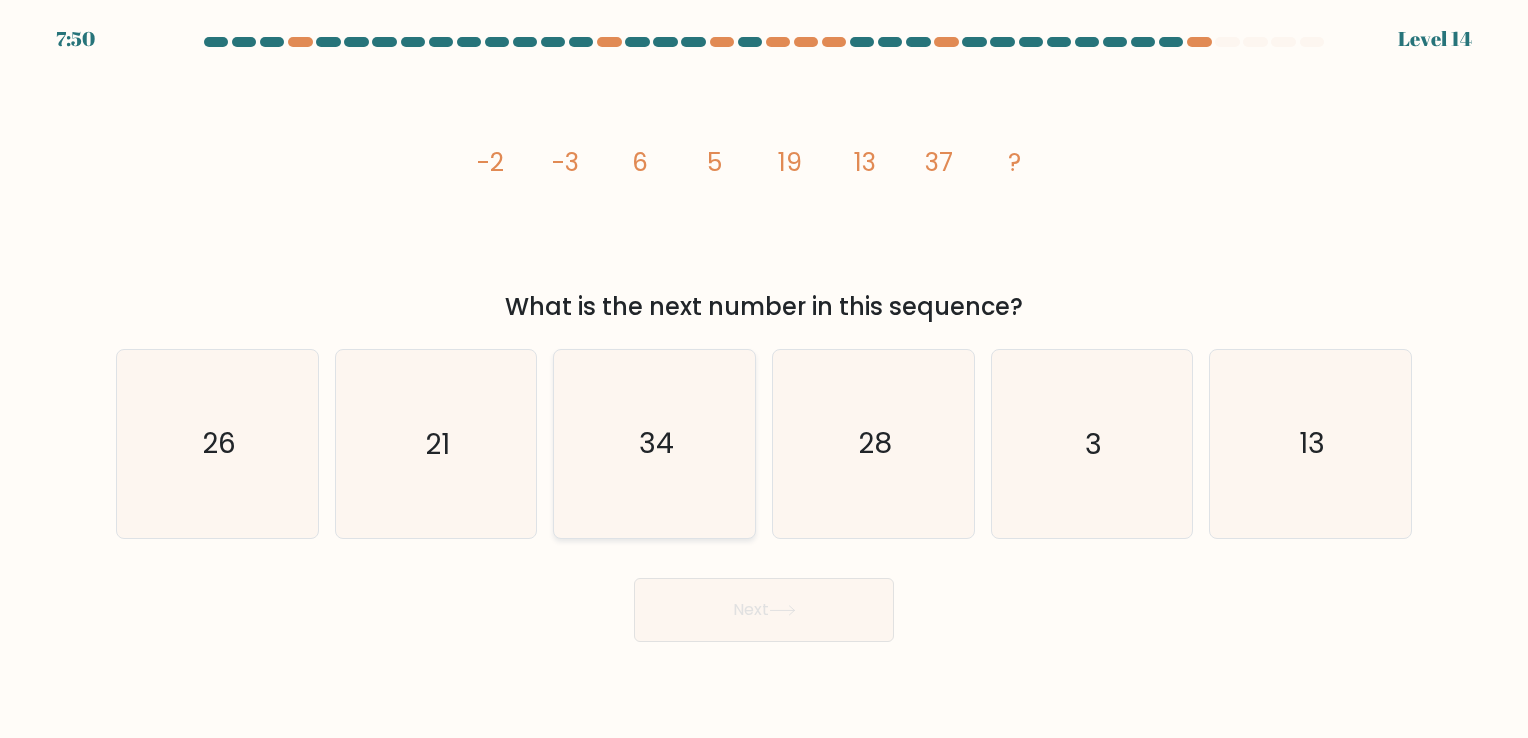 click on "34" at bounding box center (654, 443) 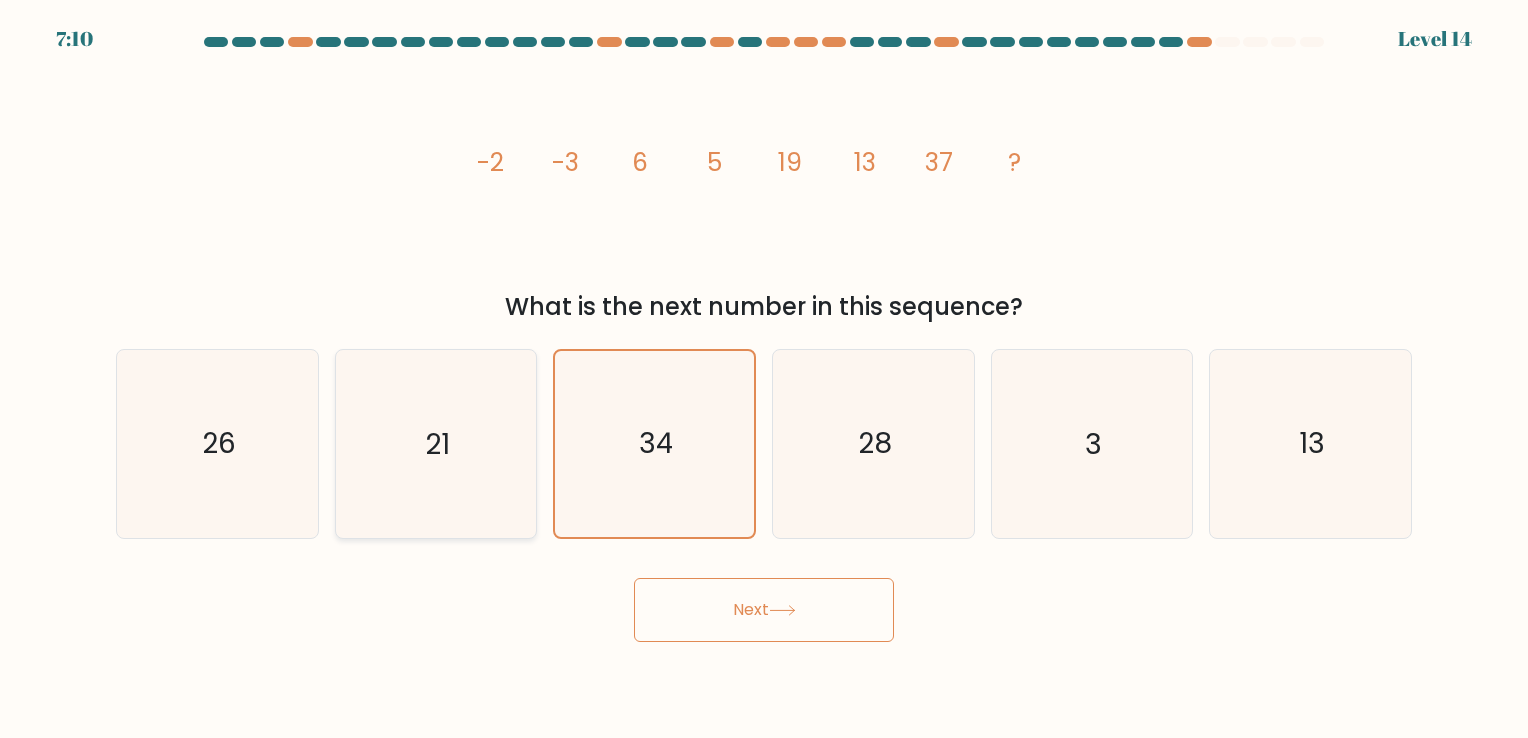click on "21" at bounding box center (435, 443) 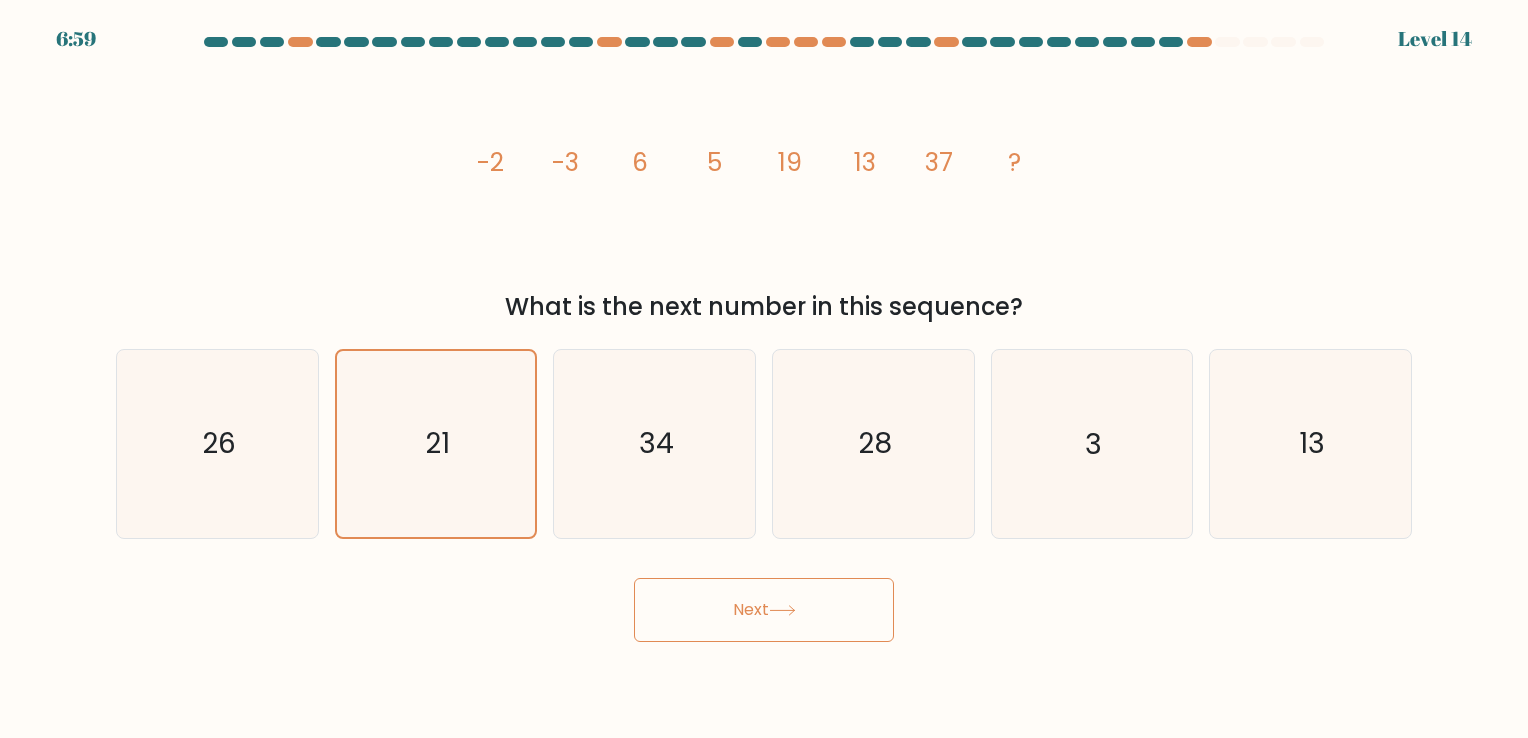 click on "Next" at bounding box center (764, 610) 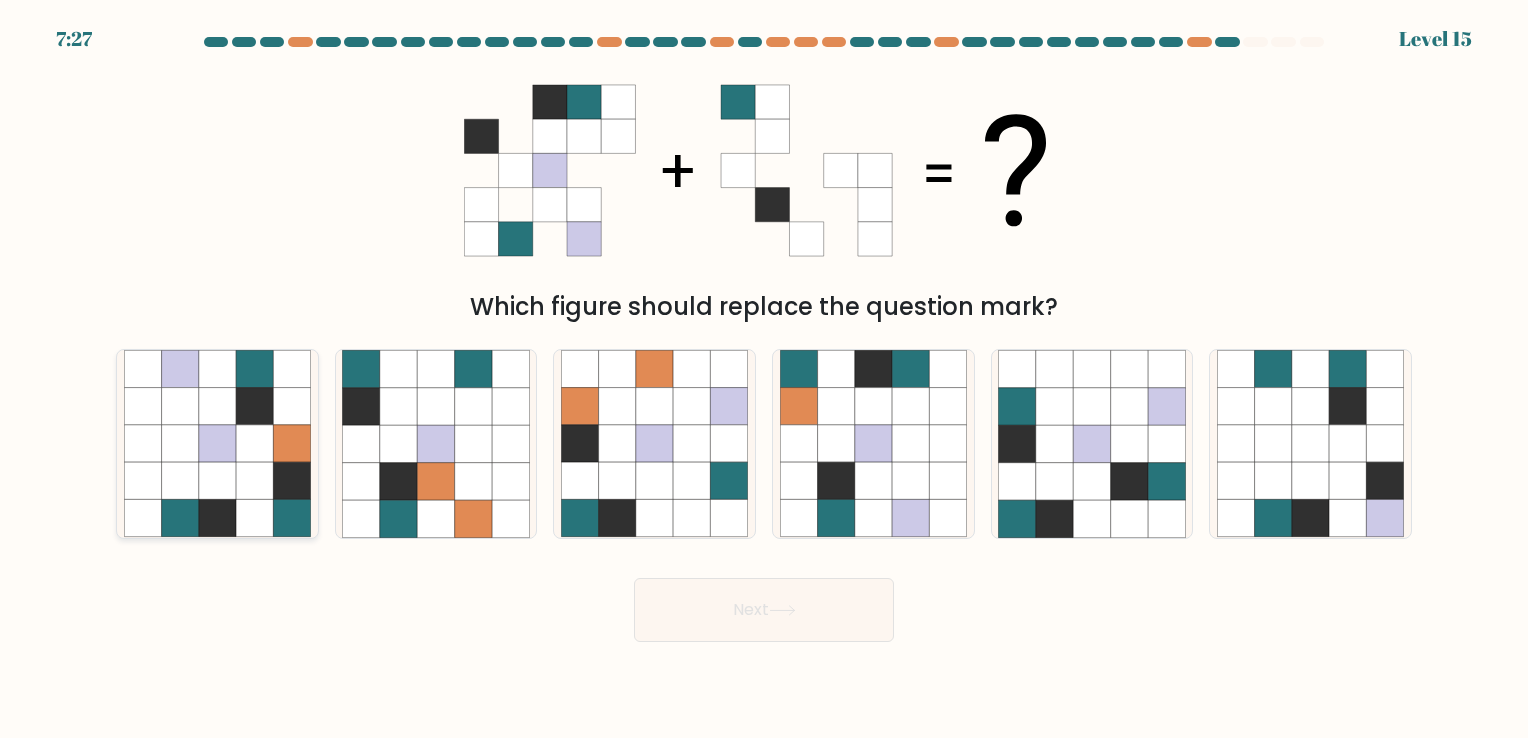 click at bounding box center [217, 443] 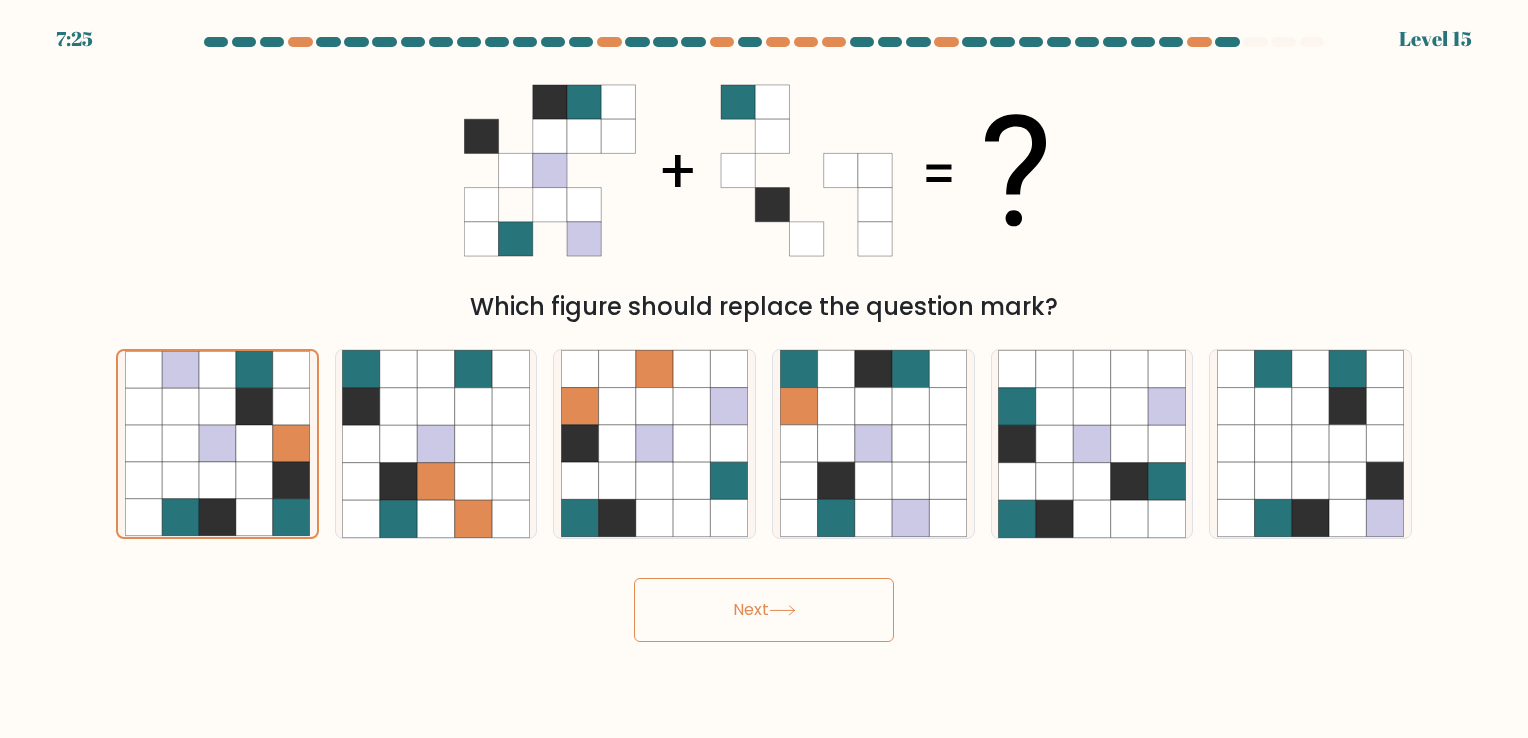 click on "Next" at bounding box center (764, 610) 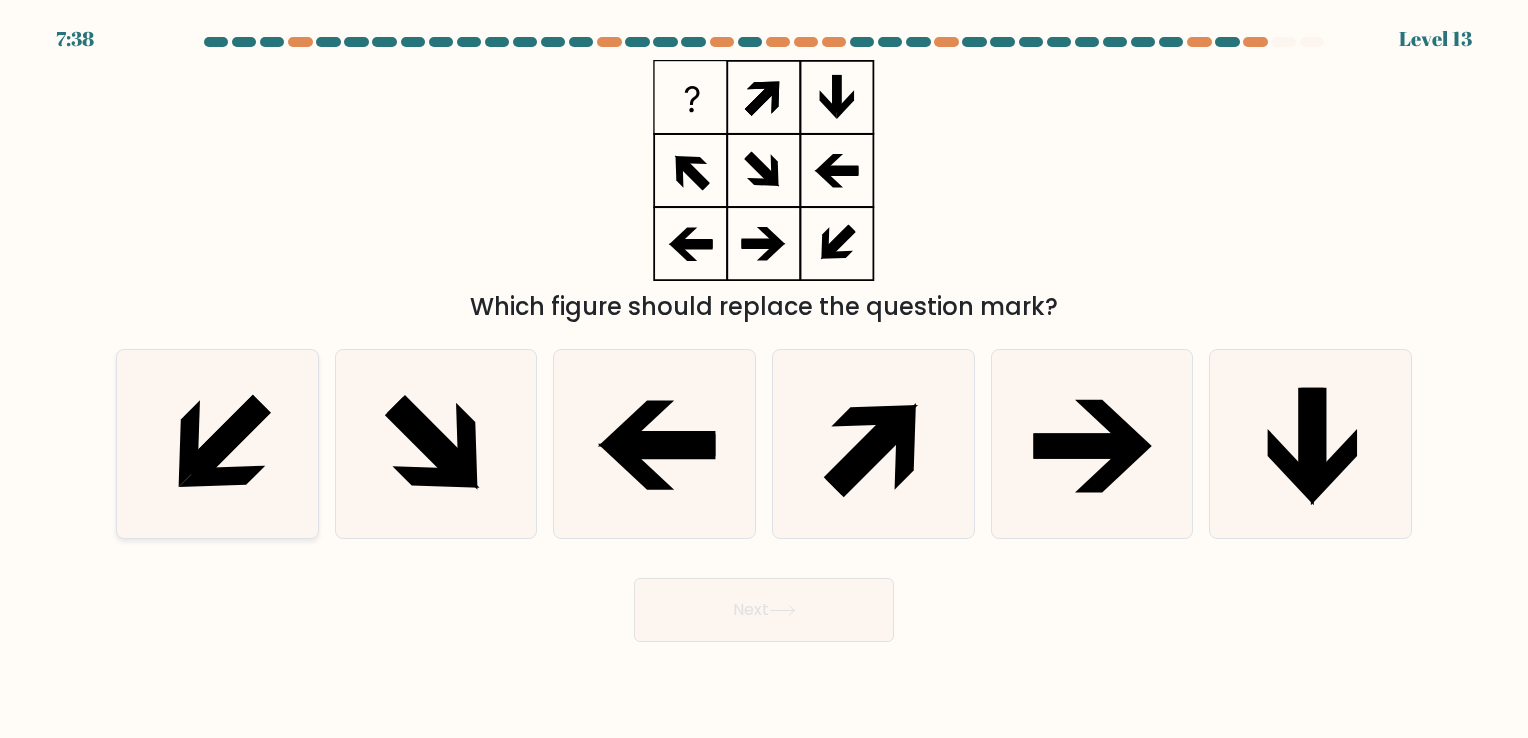 click at bounding box center [188, 444] 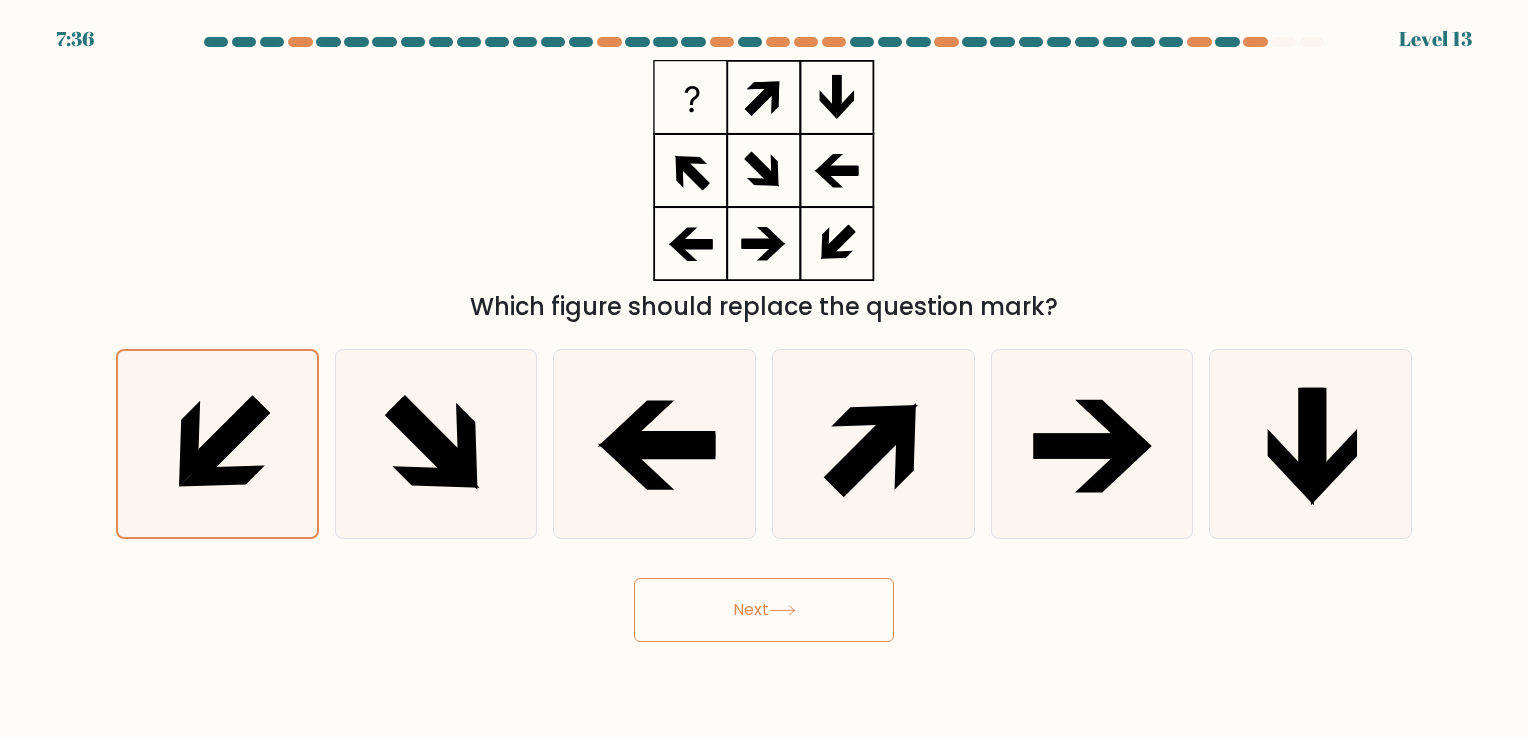 click on "Next" at bounding box center (764, 610) 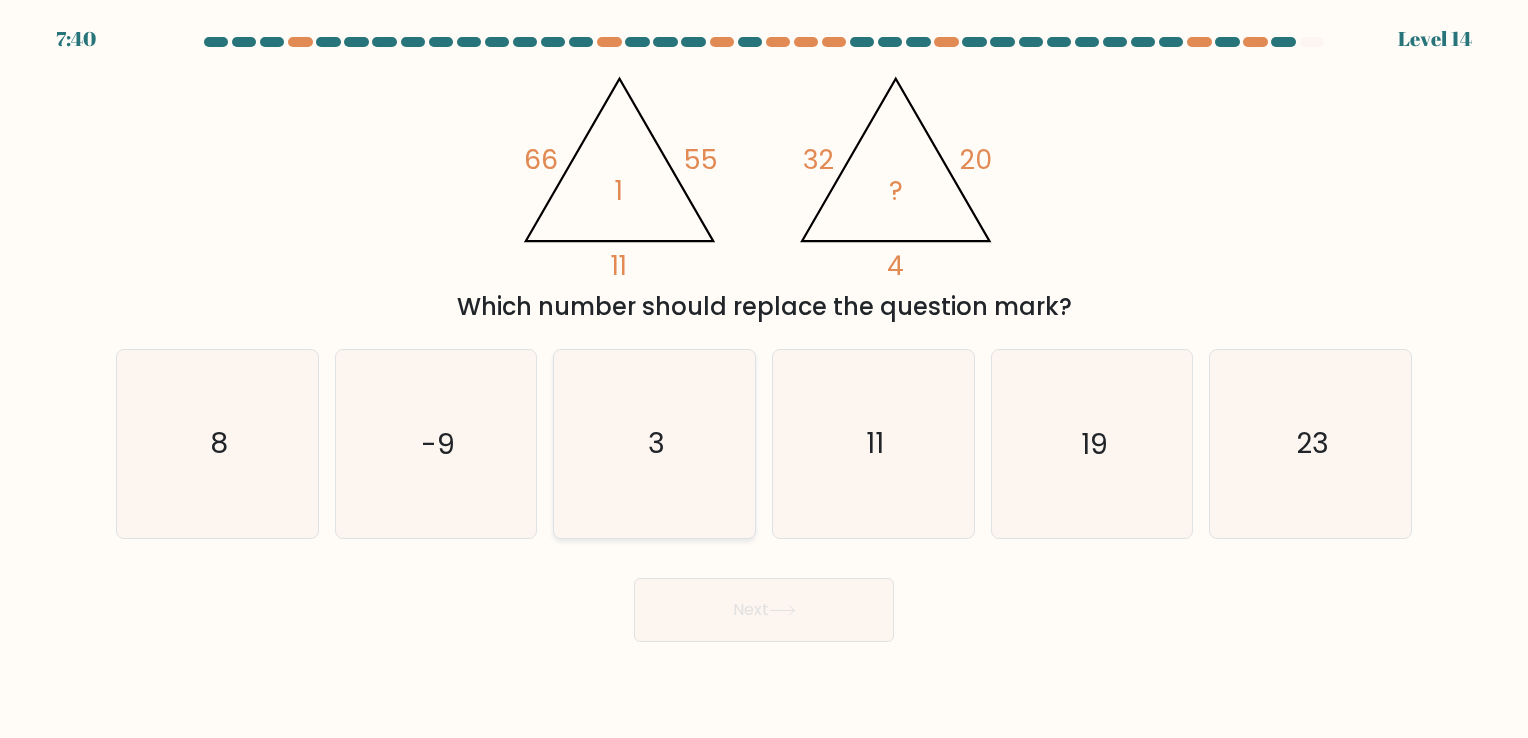 click on "3" at bounding box center [654, 443] 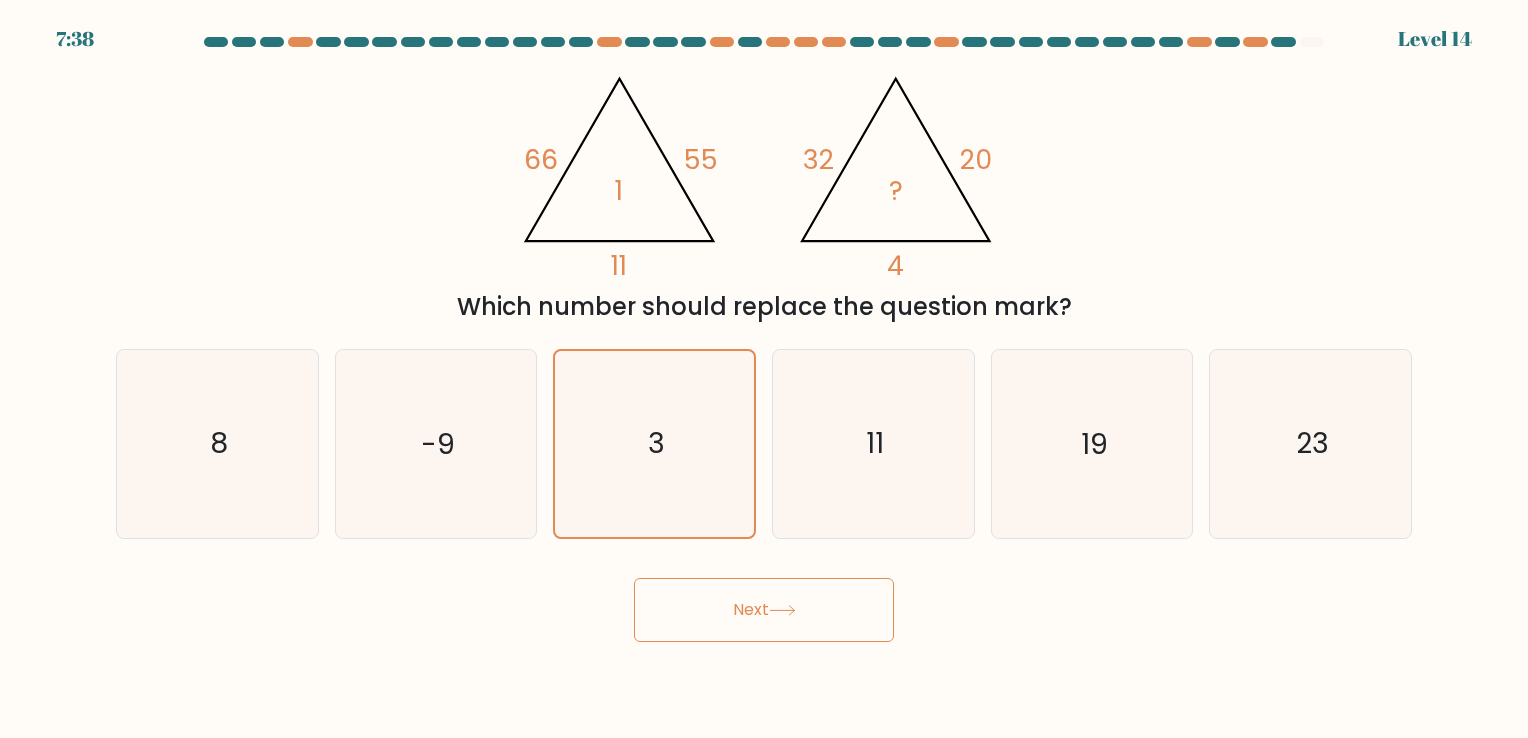 click on "Next" at bounding box center (764, 610) 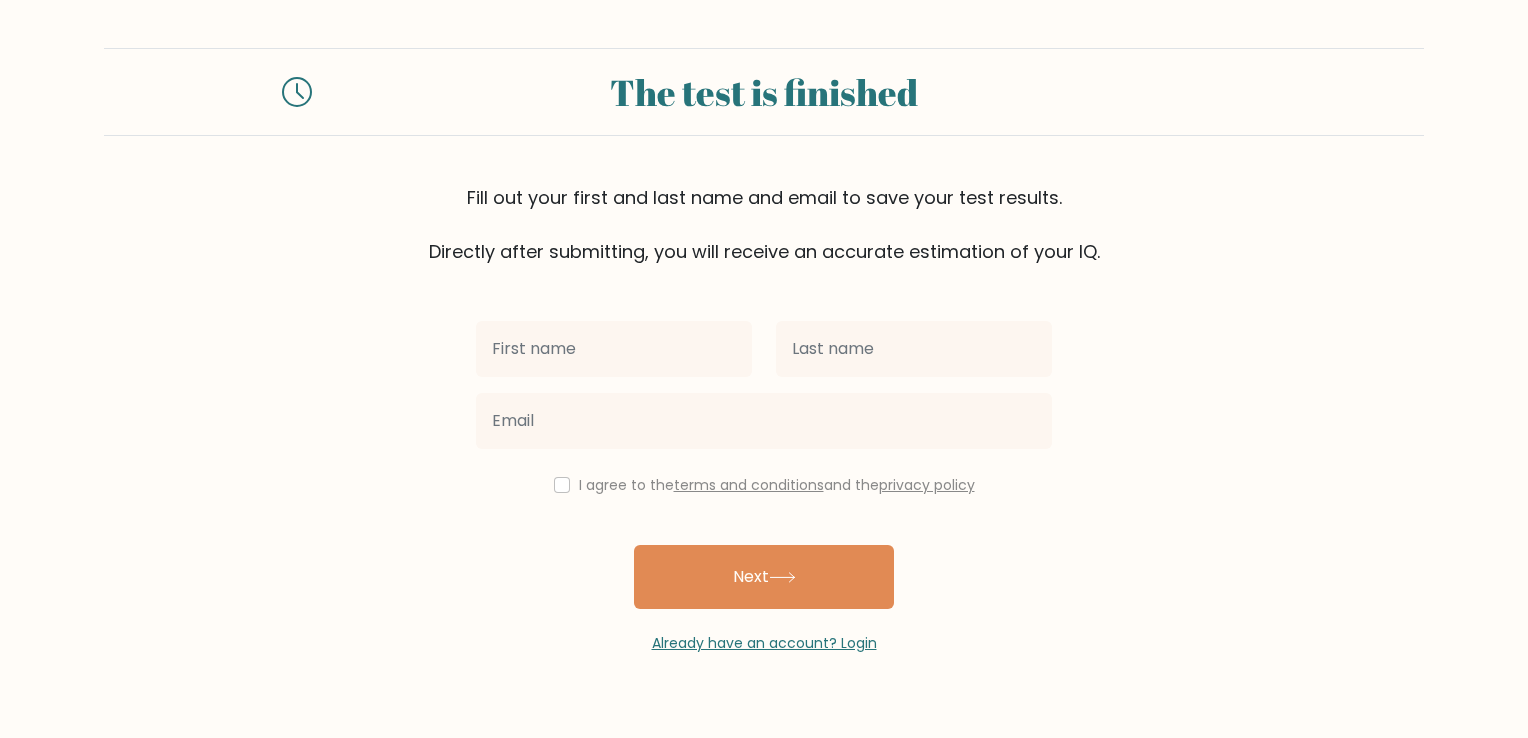 scroll, scrollTop: 0, scrollLeft: 0, axis: both 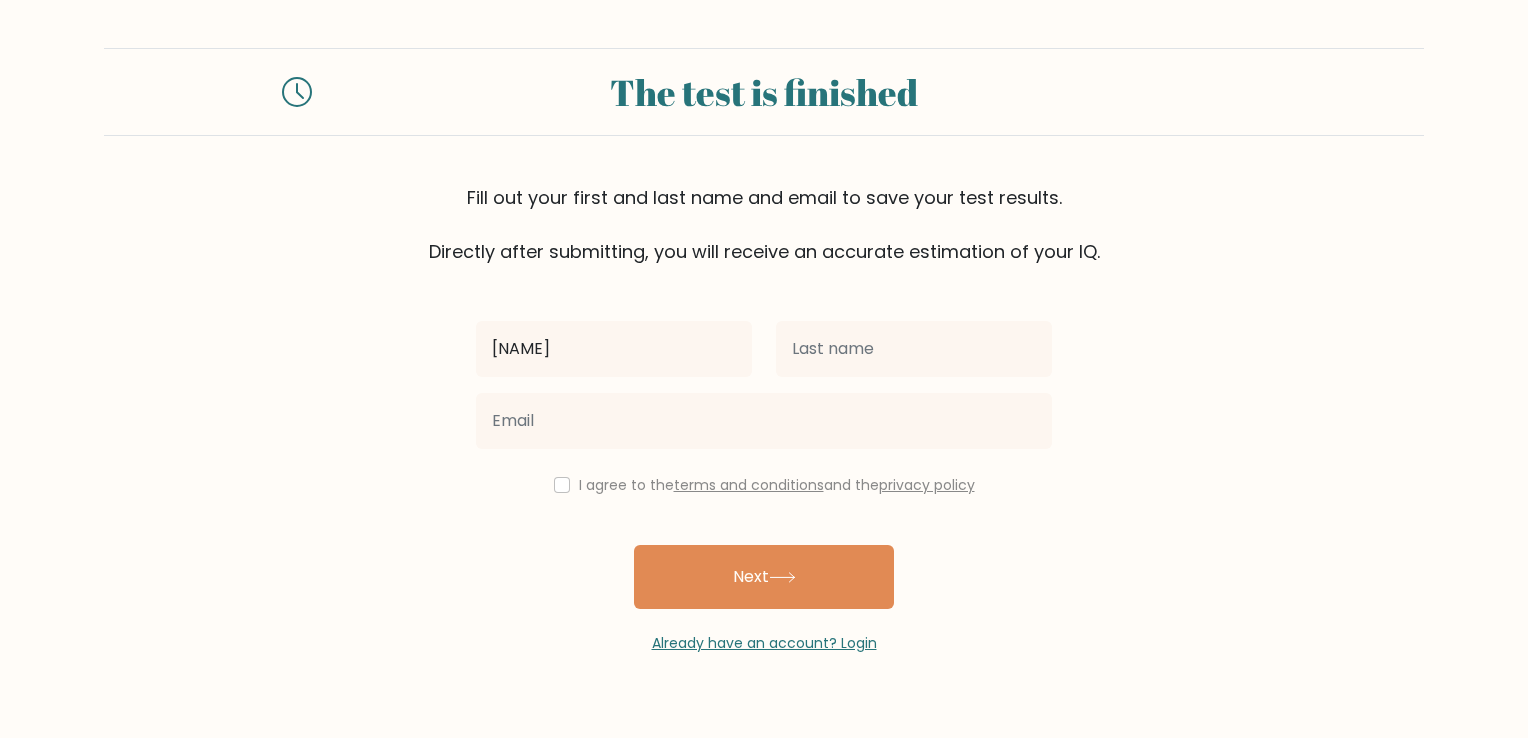 type on "[NAME]" 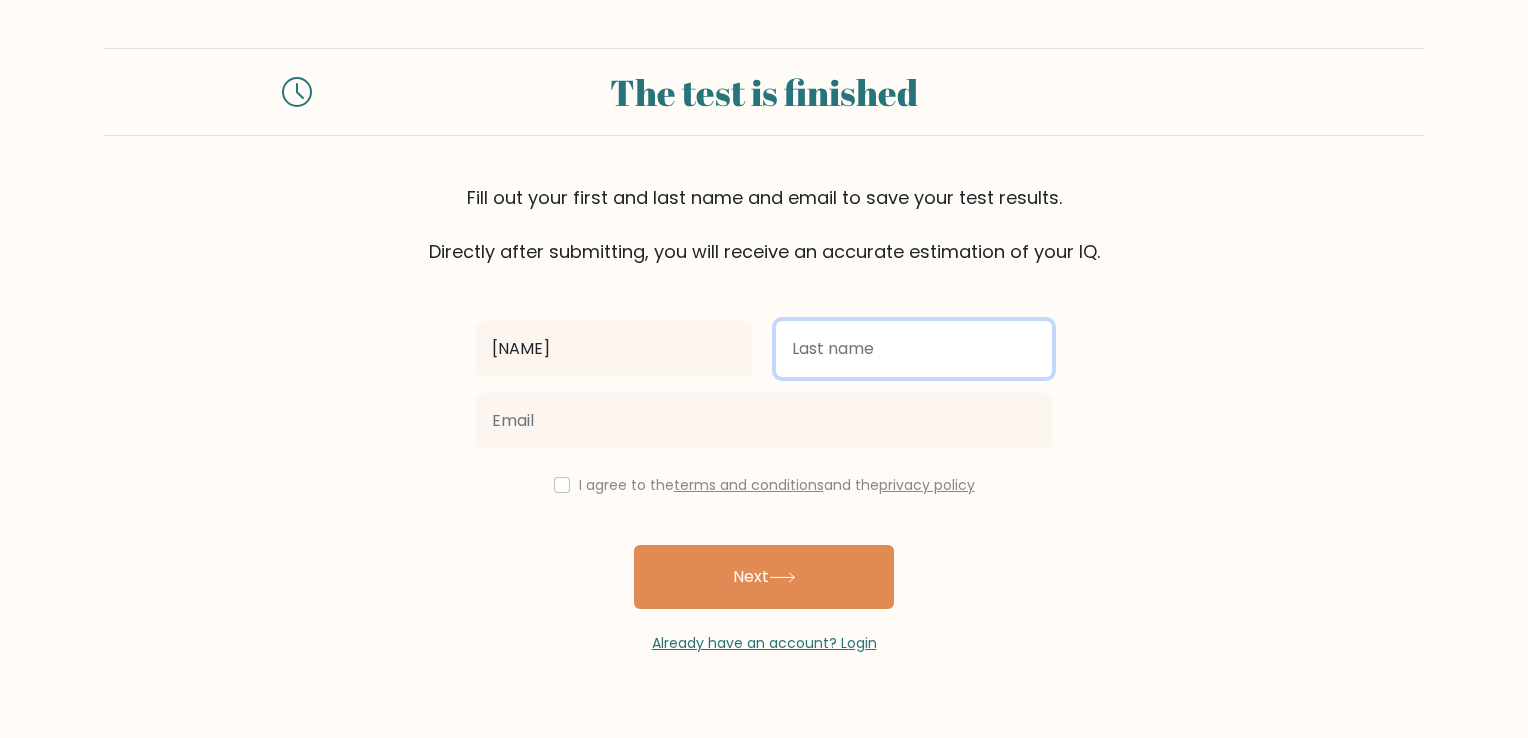 click at bounding box center [914, 349] 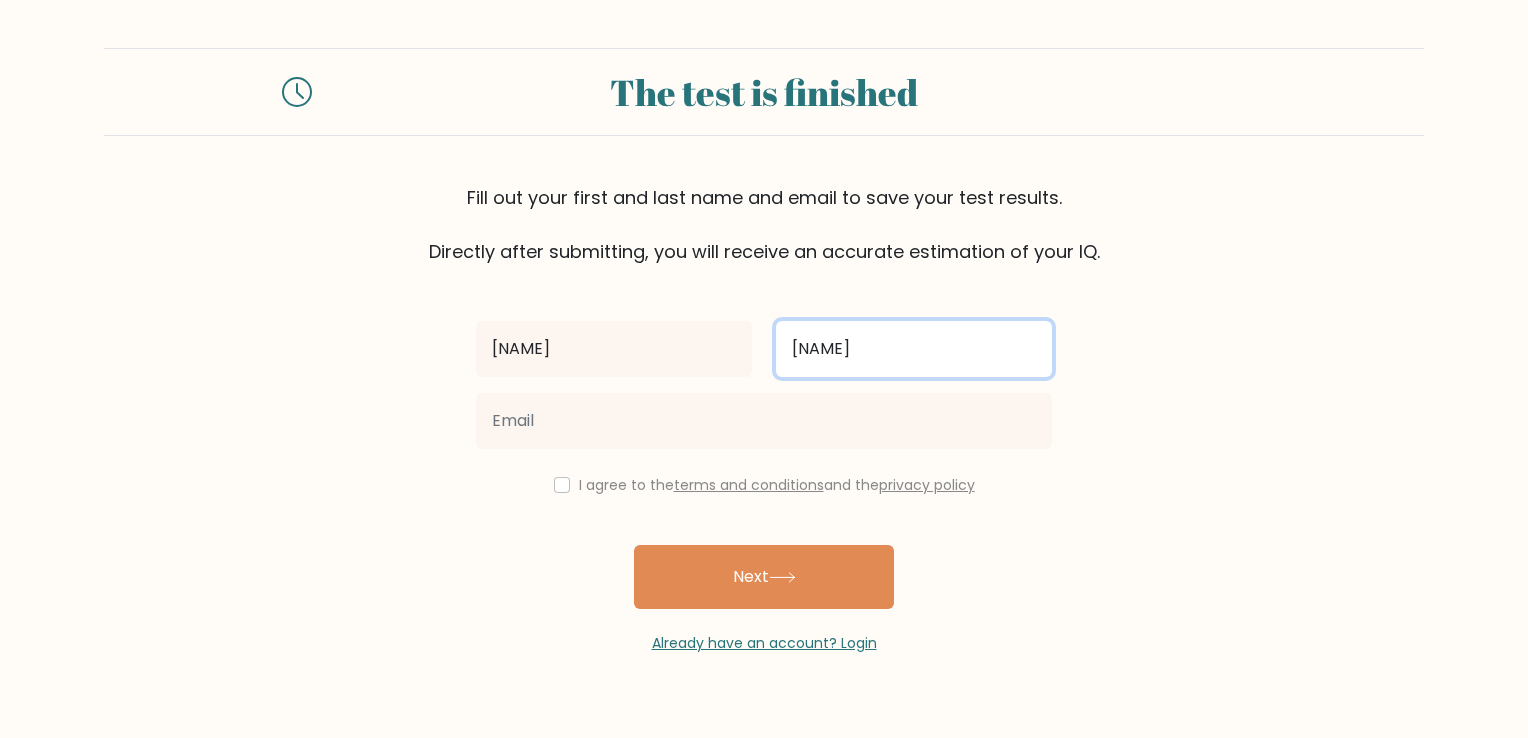 type on "jam" 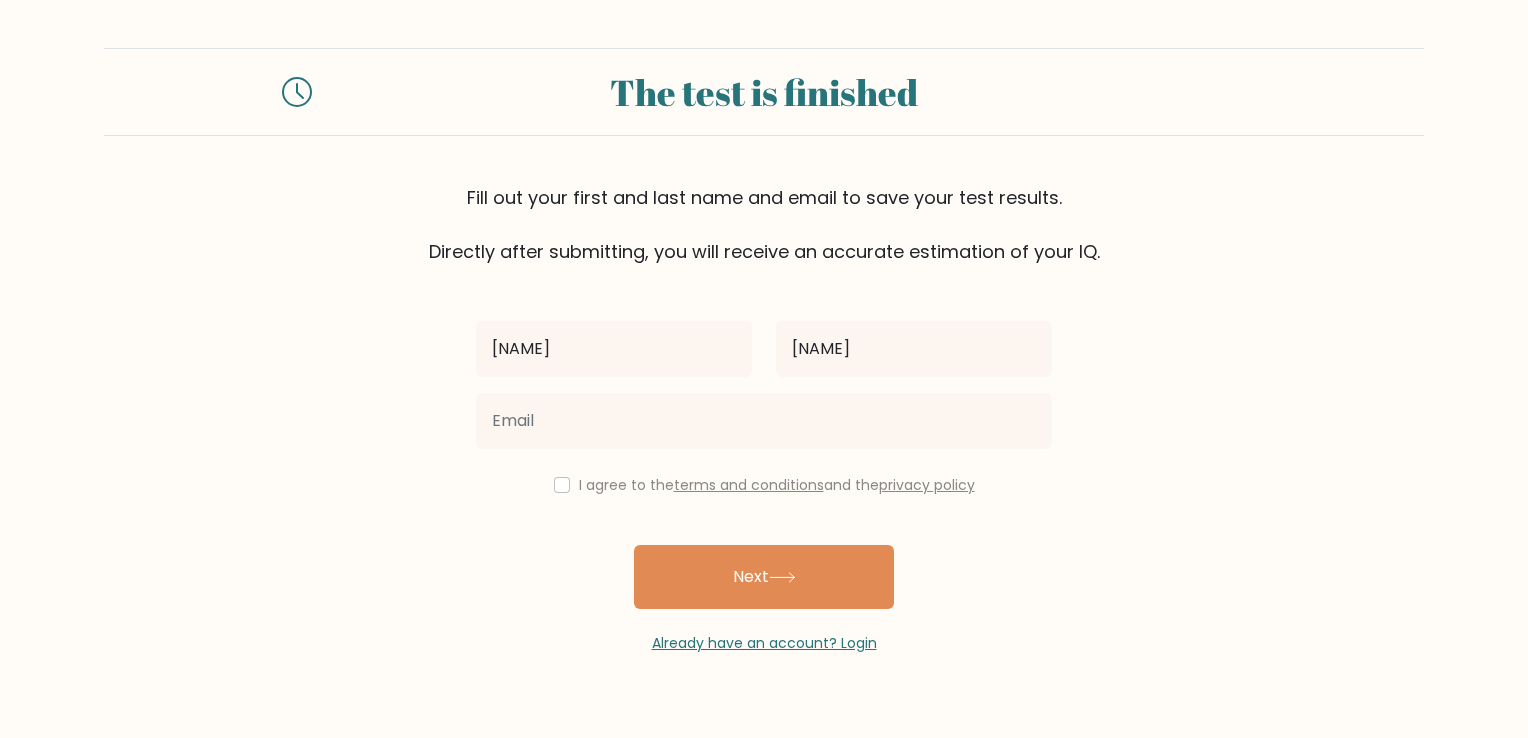 click at bounding box center (764, 421) 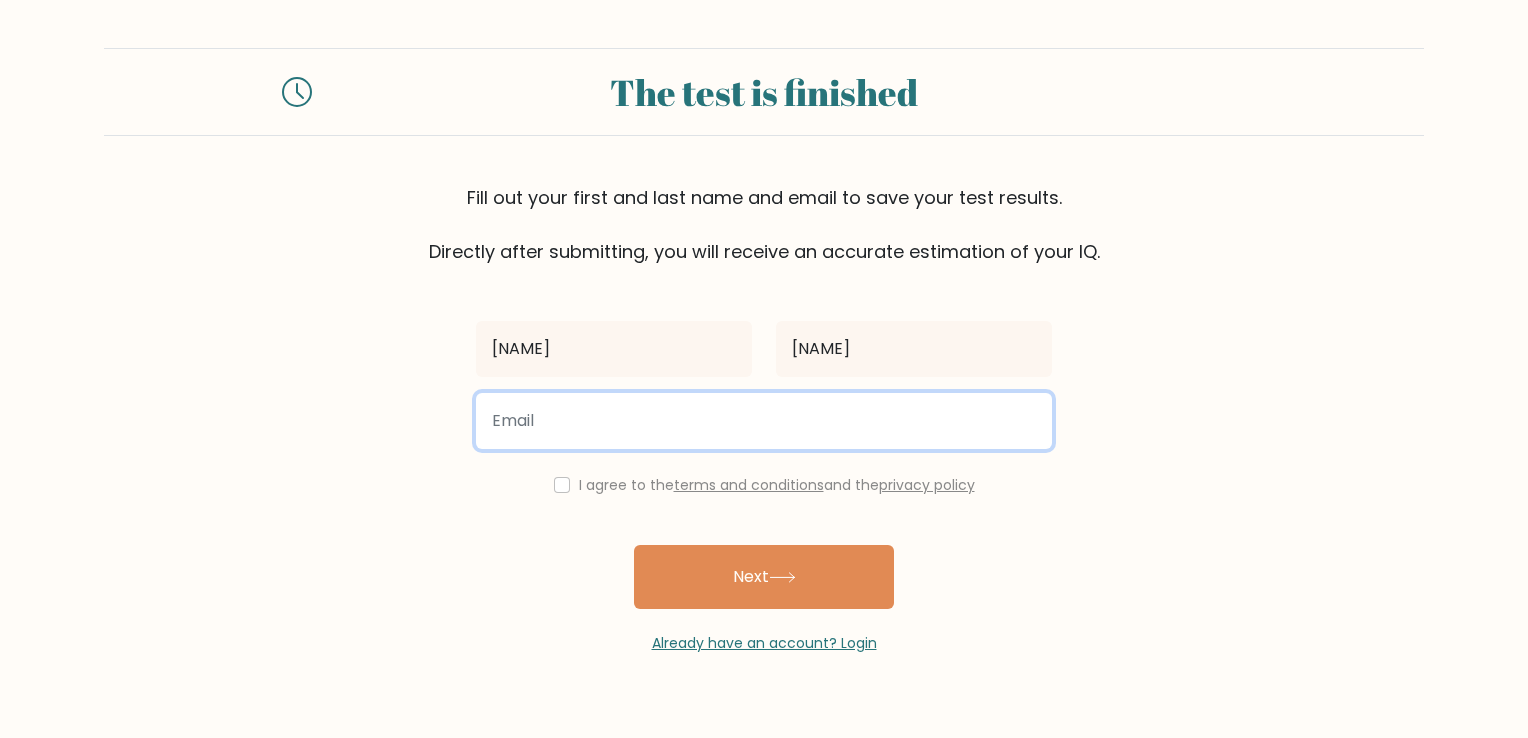 click at bounding box center (764, 421) 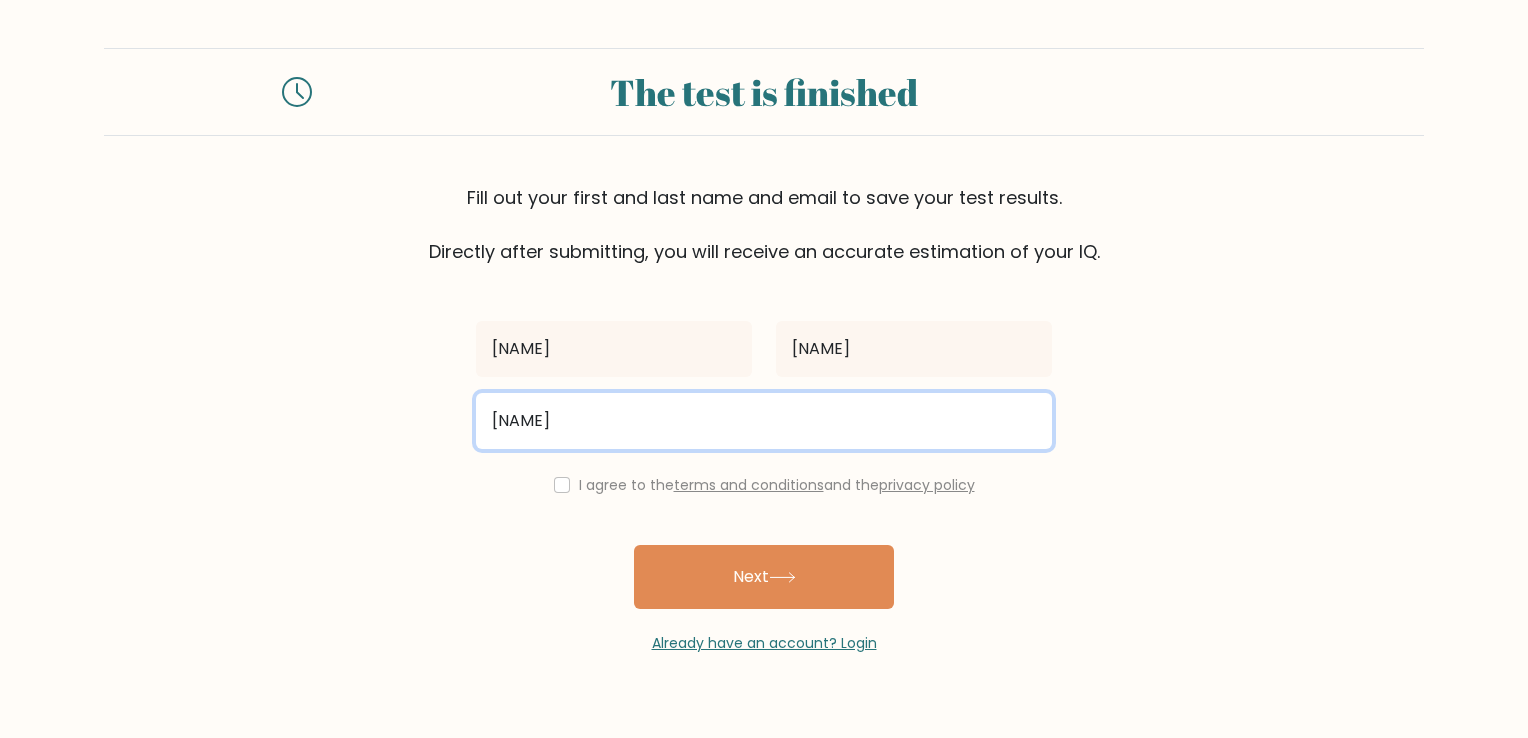 type on "pinedajamica22@gmail.com" 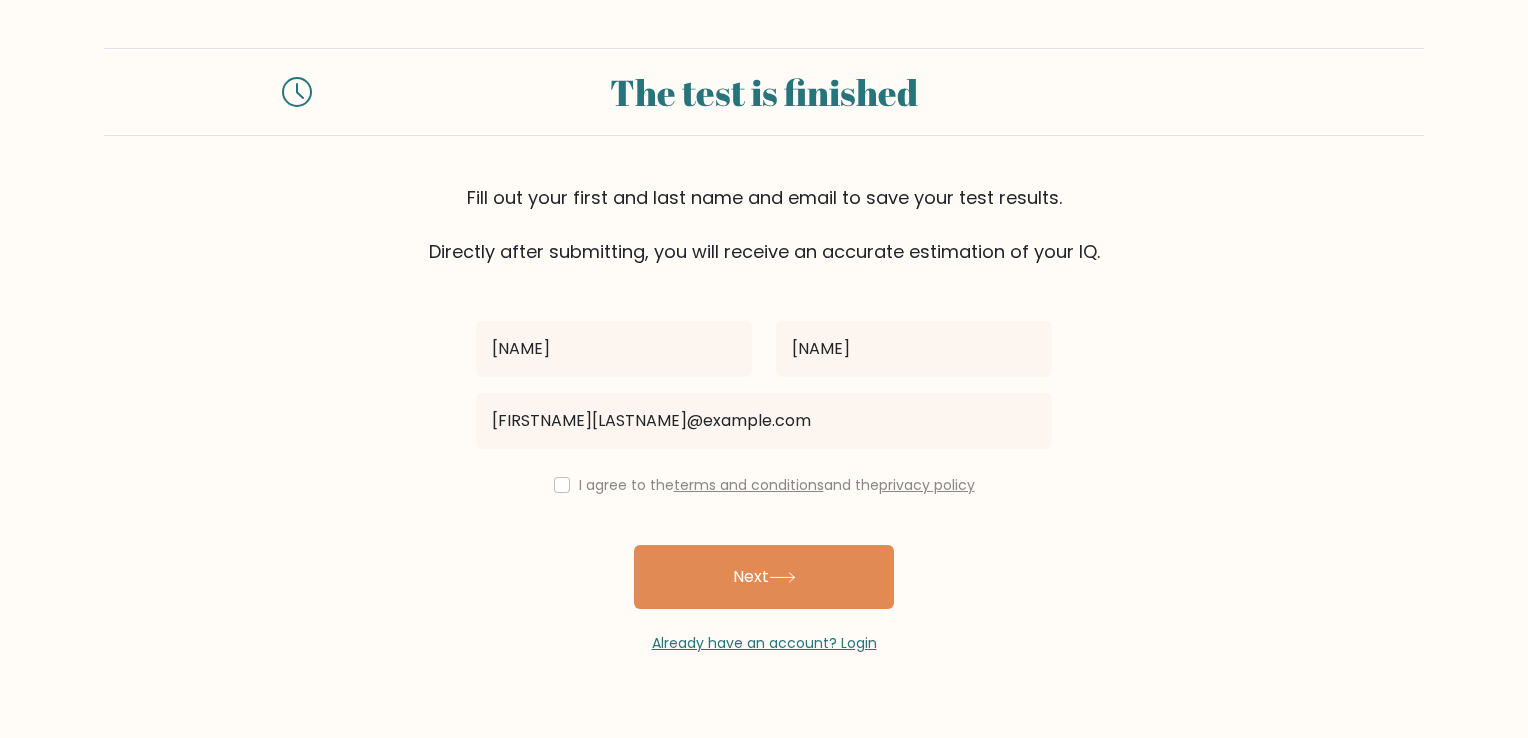 click on "I agree to the  terms and conditions  and the  privacy policy" at bounding box center [764, 485] 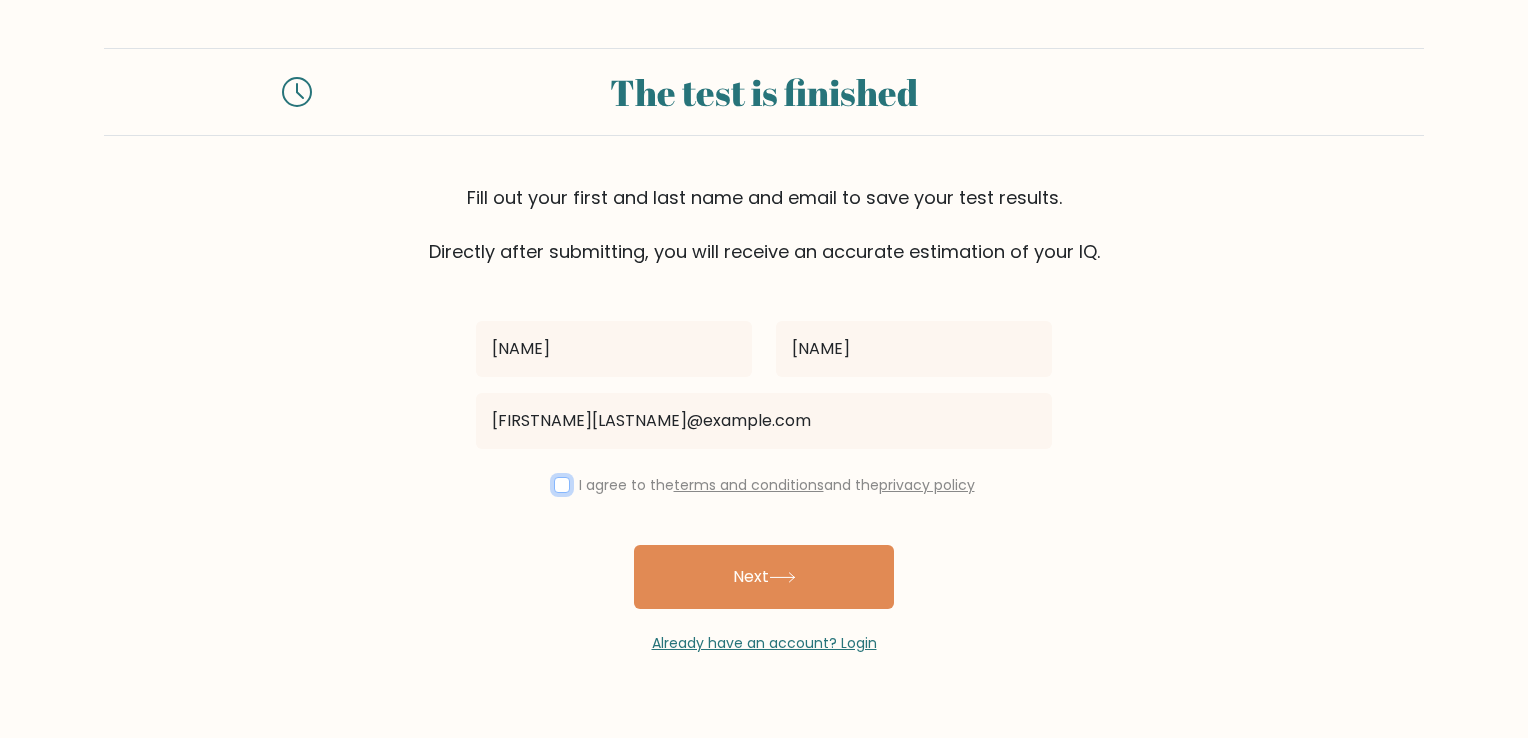 click at bounding box center [562, 485] 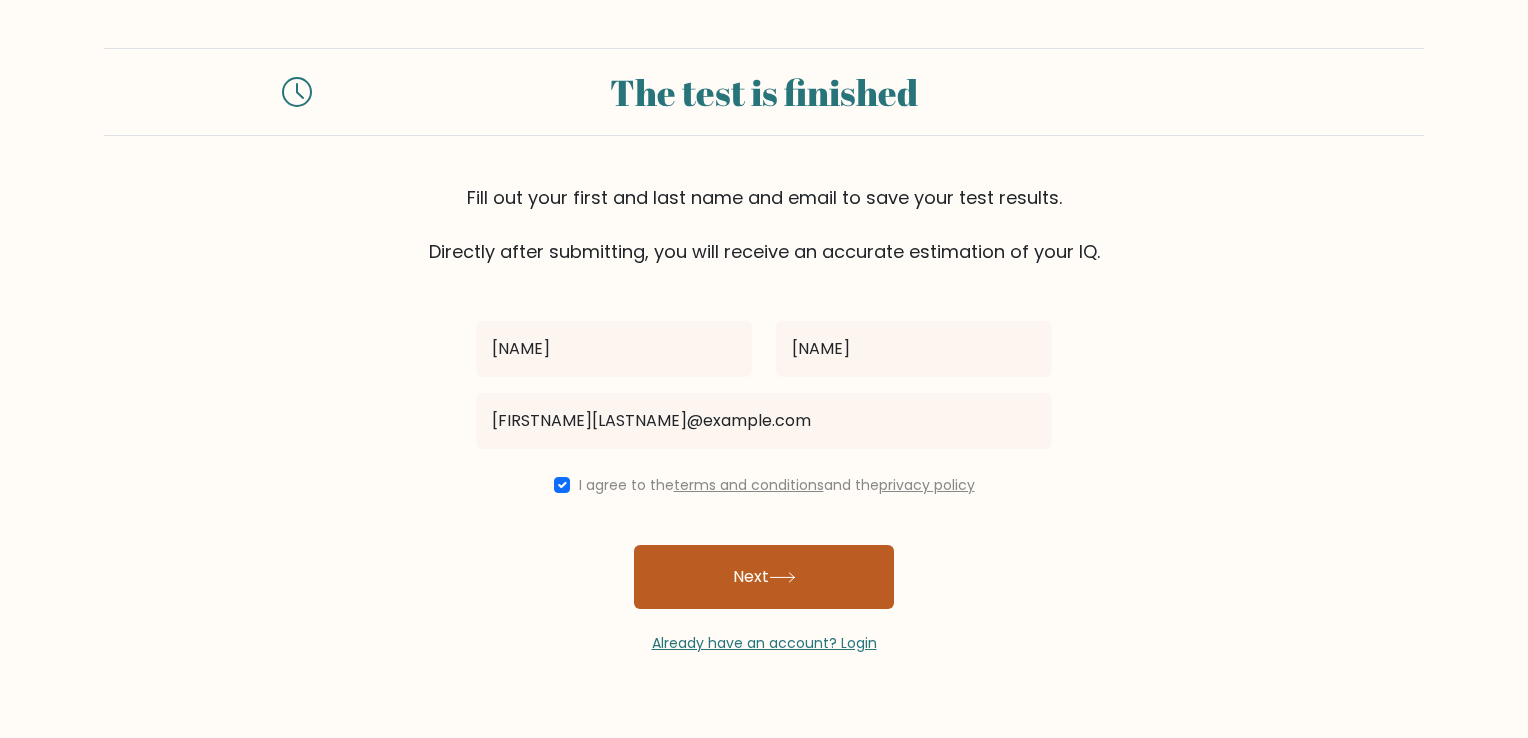 click on "Next" at bounding box center [764, 577] 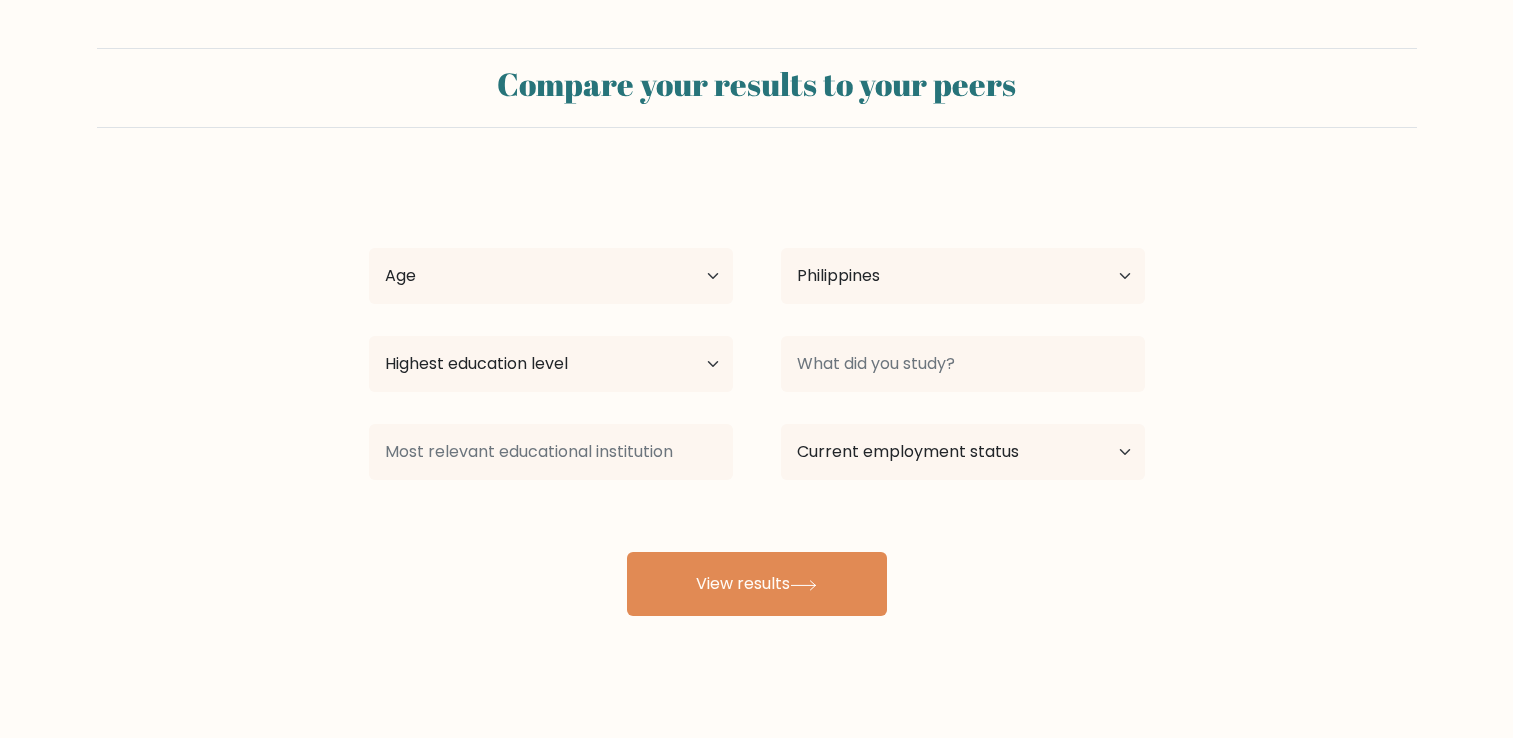 scroll, scrollTop: 0, scrollLeft: 0, axis: both 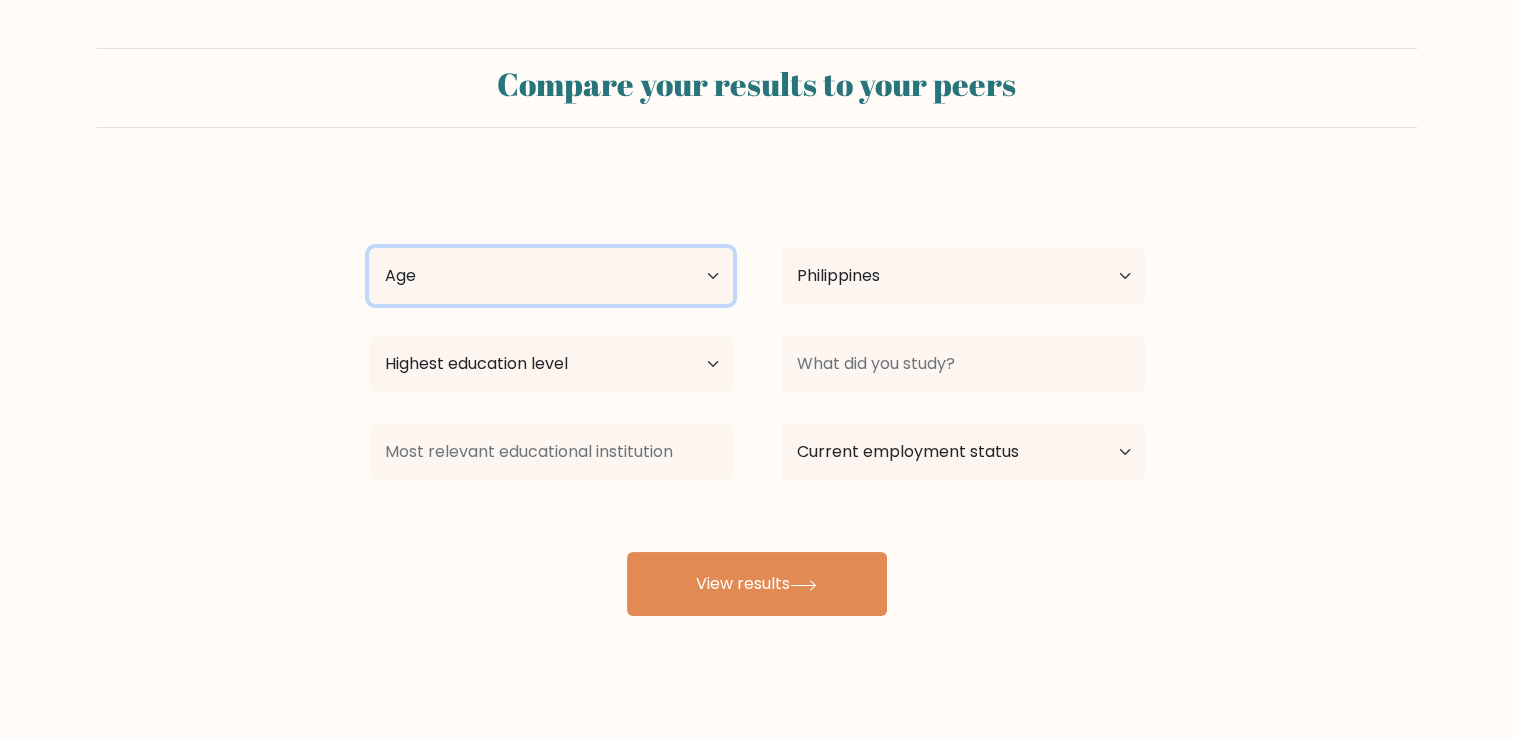 click on "Age
Under 18 years old
18-24 years old
25-34 years old
35-44 years old
45-54 years old
55-64 years old
65 years old and above" at bounding box center [551, 276] 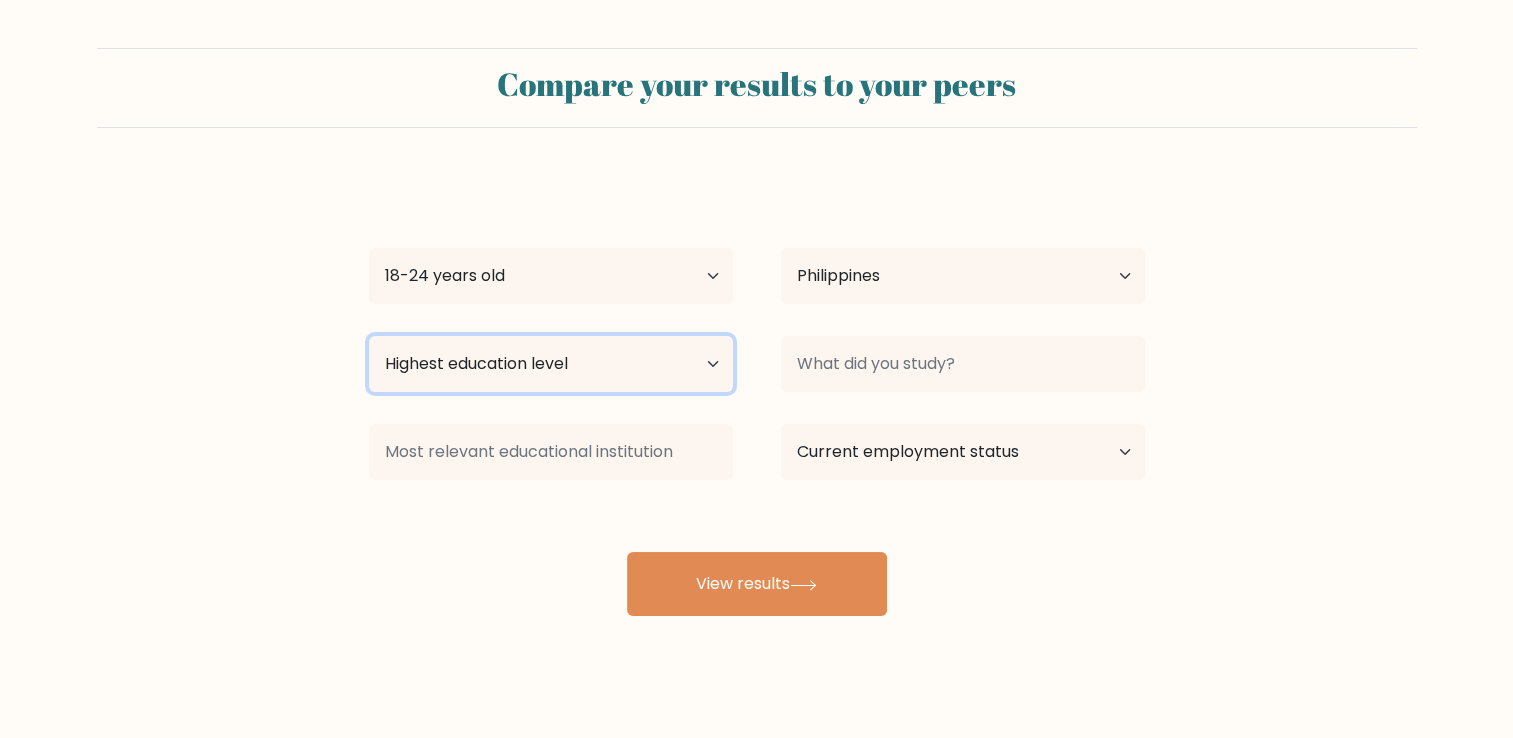 click on "Highest education level
No schooling
Primary
Lower Secondary
Upper Secondary
Occupation Specific
Bachelor's degree
Master's degree
Doctoral degree" at bounding box center (551, 364) 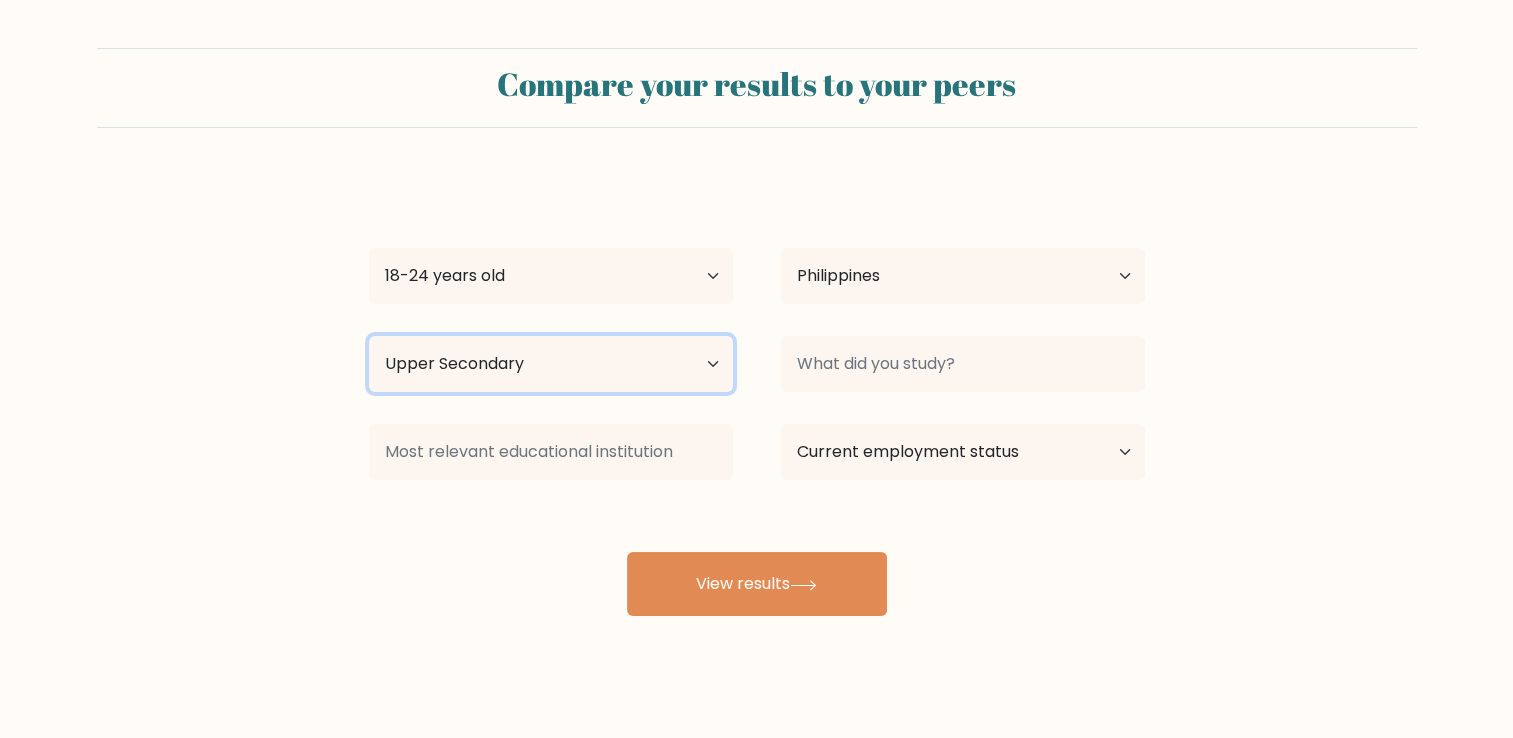 click on "Highest education level
No schooling
Primary
Lower Secondary
Upper Secondary
Occupation Specific
Bachelor's degree
Master's degree
Doctoral degree" at bounding box center [551, 364] 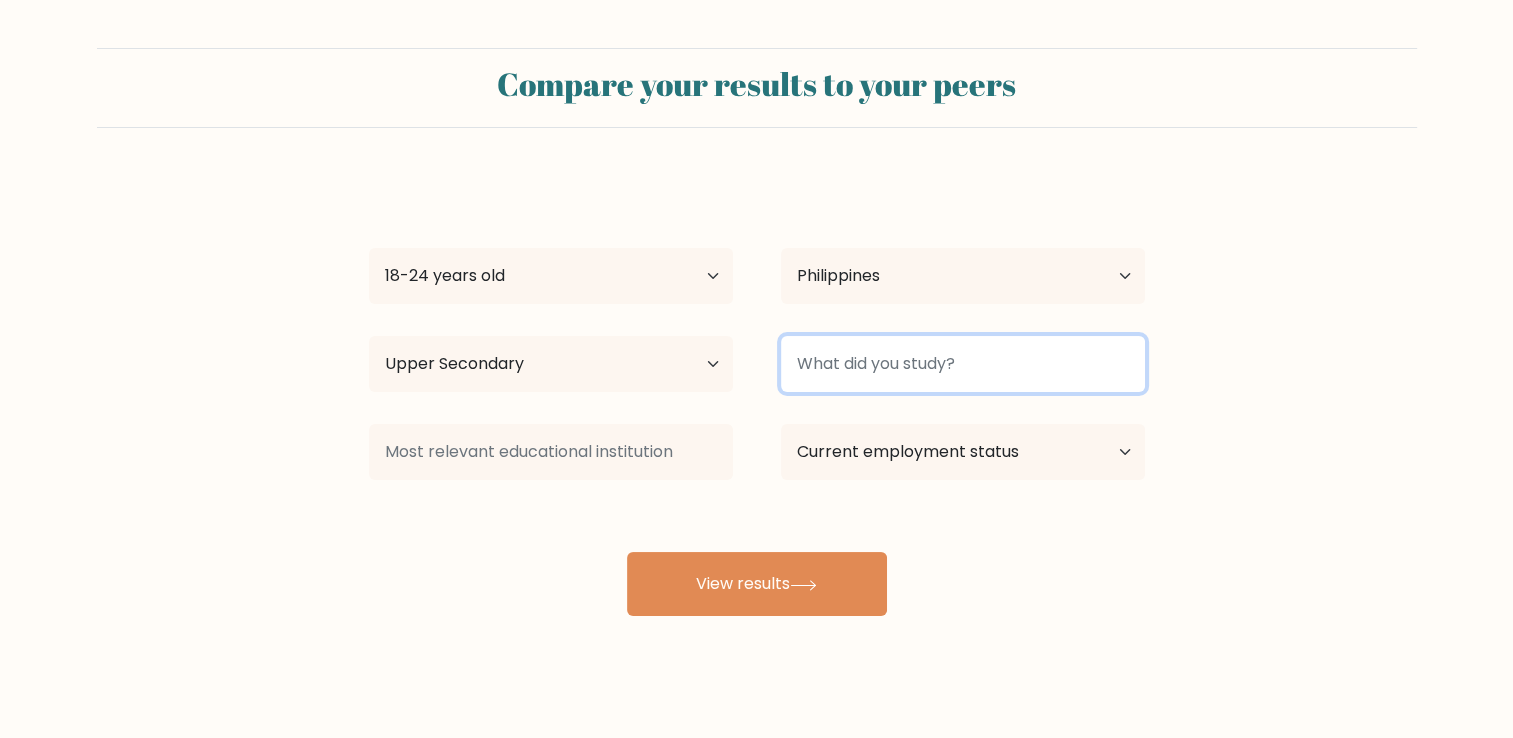 click at bounding box center [963, 364] 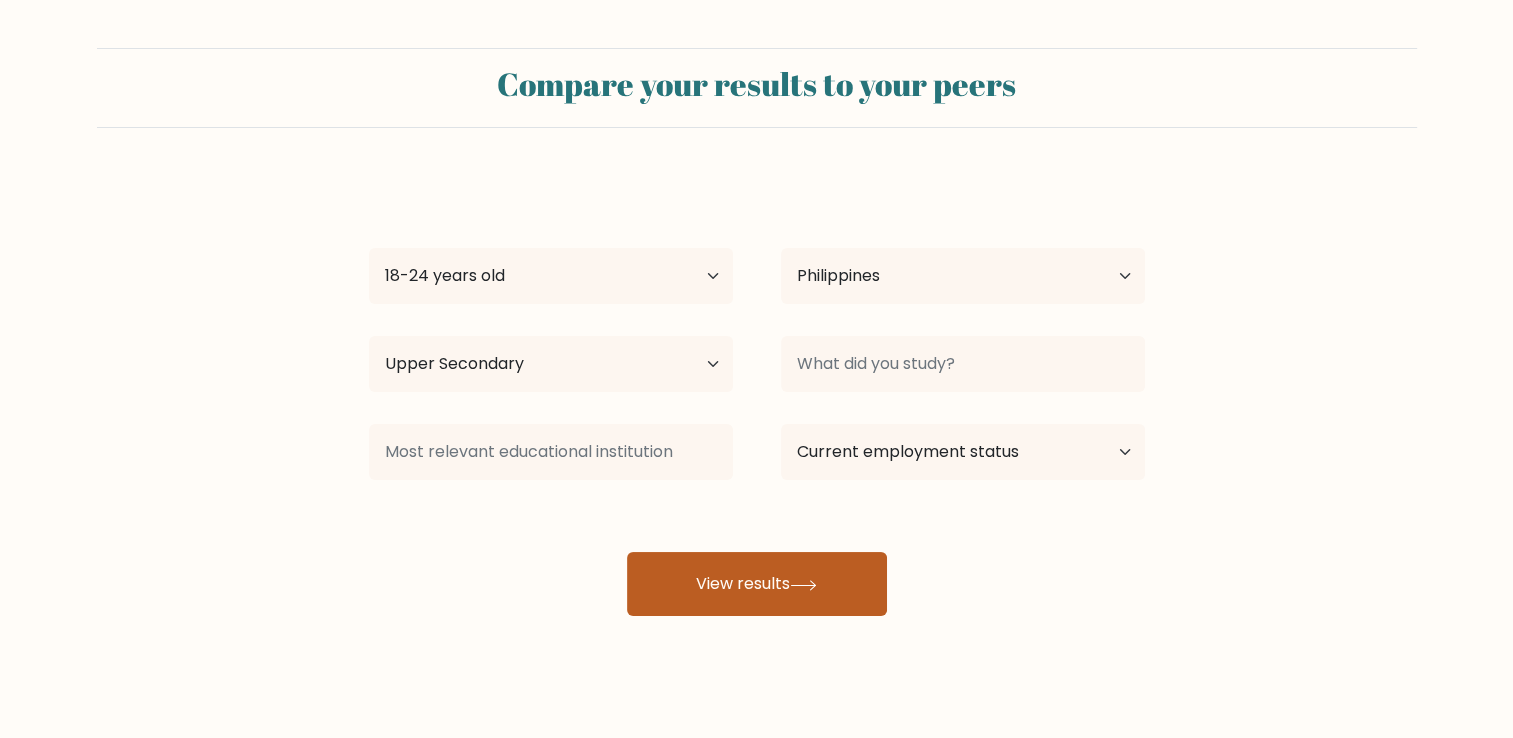 click at bounding box center (803, 585) 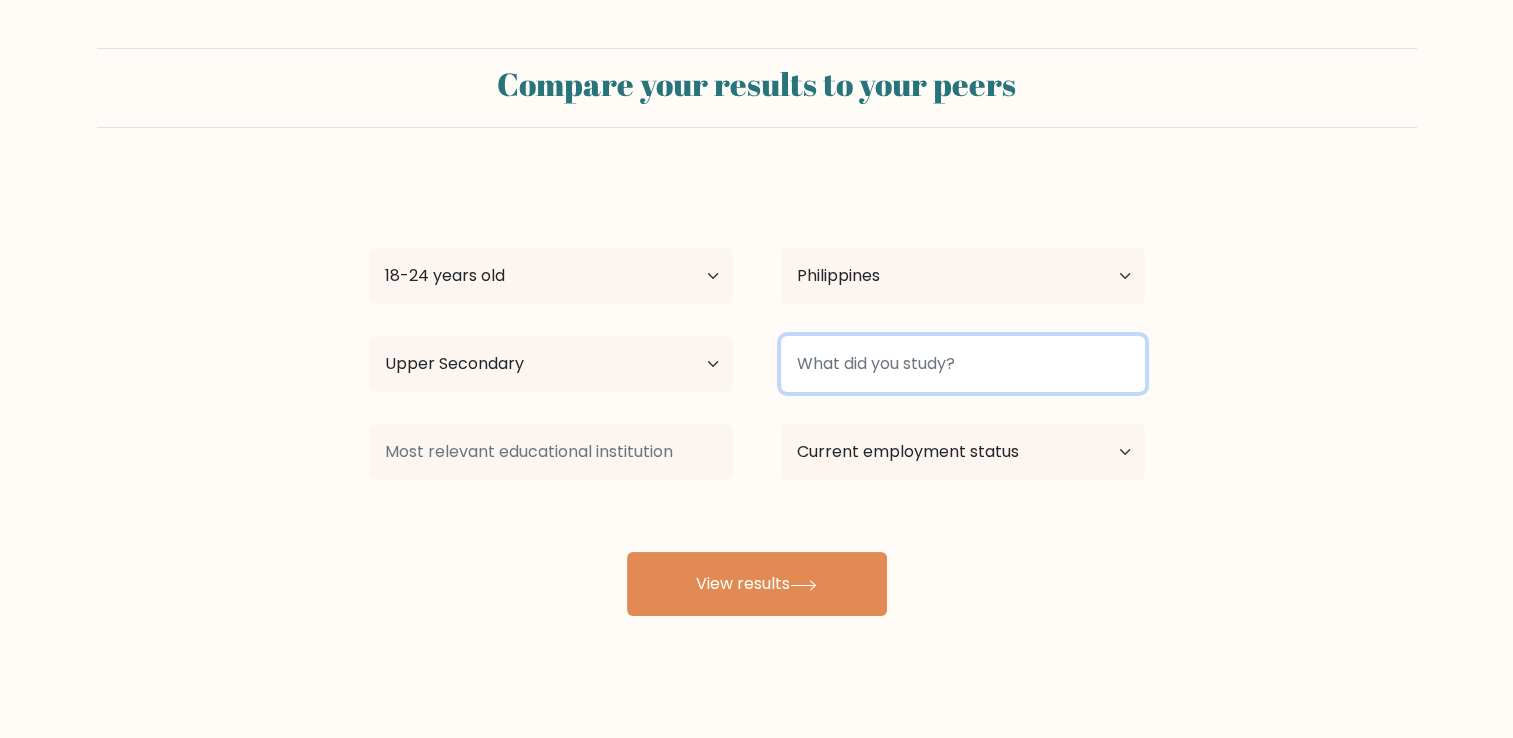 click at bounding box center [963, 364] 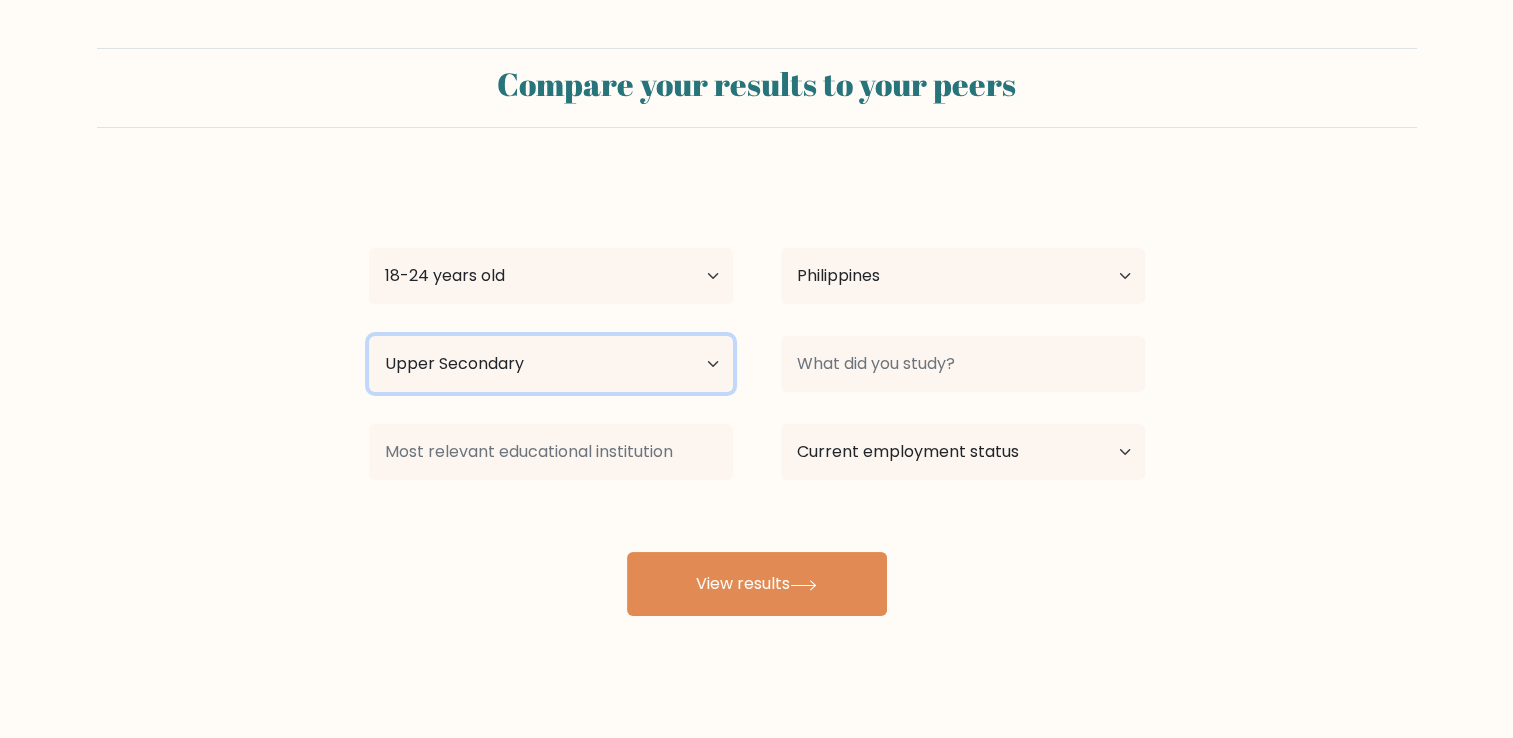 click on "Highest education level
No schooling
Primary
Lower Secondary
Upper Secondary
Occupation Specific
Bachelor's degree
Master's degree
Doctoral degree" at bounding box center (551, 364) 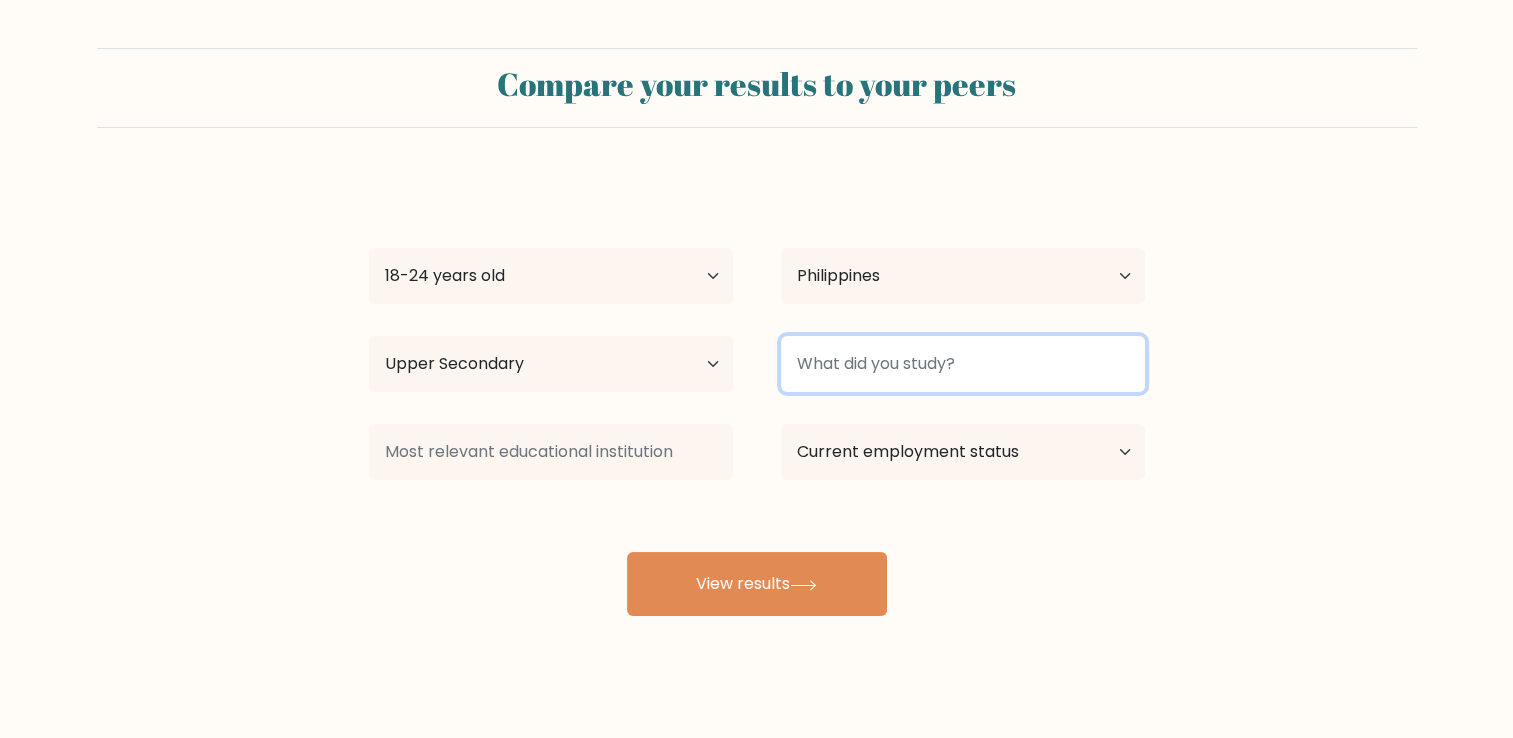 click at bounding box center [963, 364] 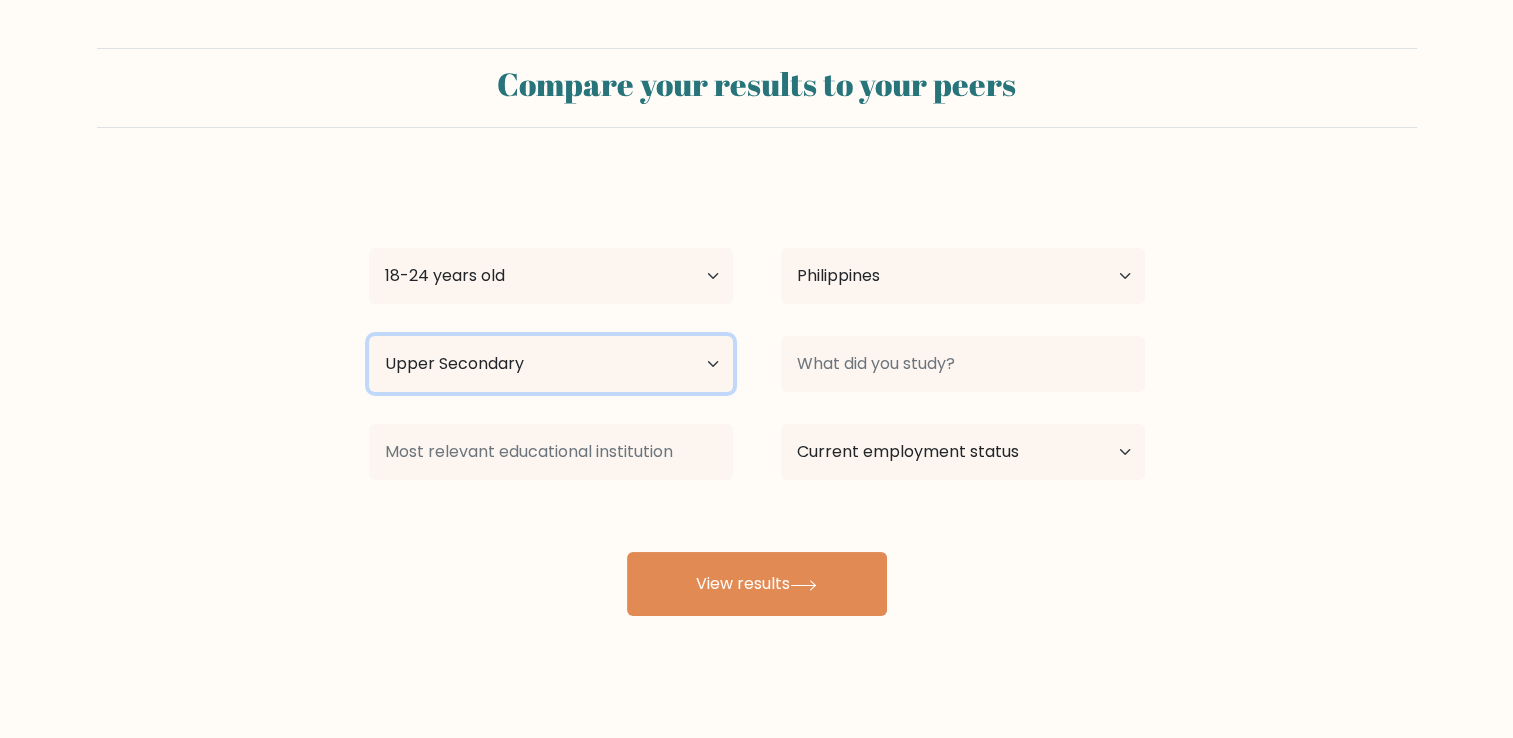 click on "Highest education level
No schooling
Primary
Lower Secondary
Upper Secondary
Occupation Specific
Bachelor's degree
Master's degree
Doctoral degree" at bounding box center [551, 364] 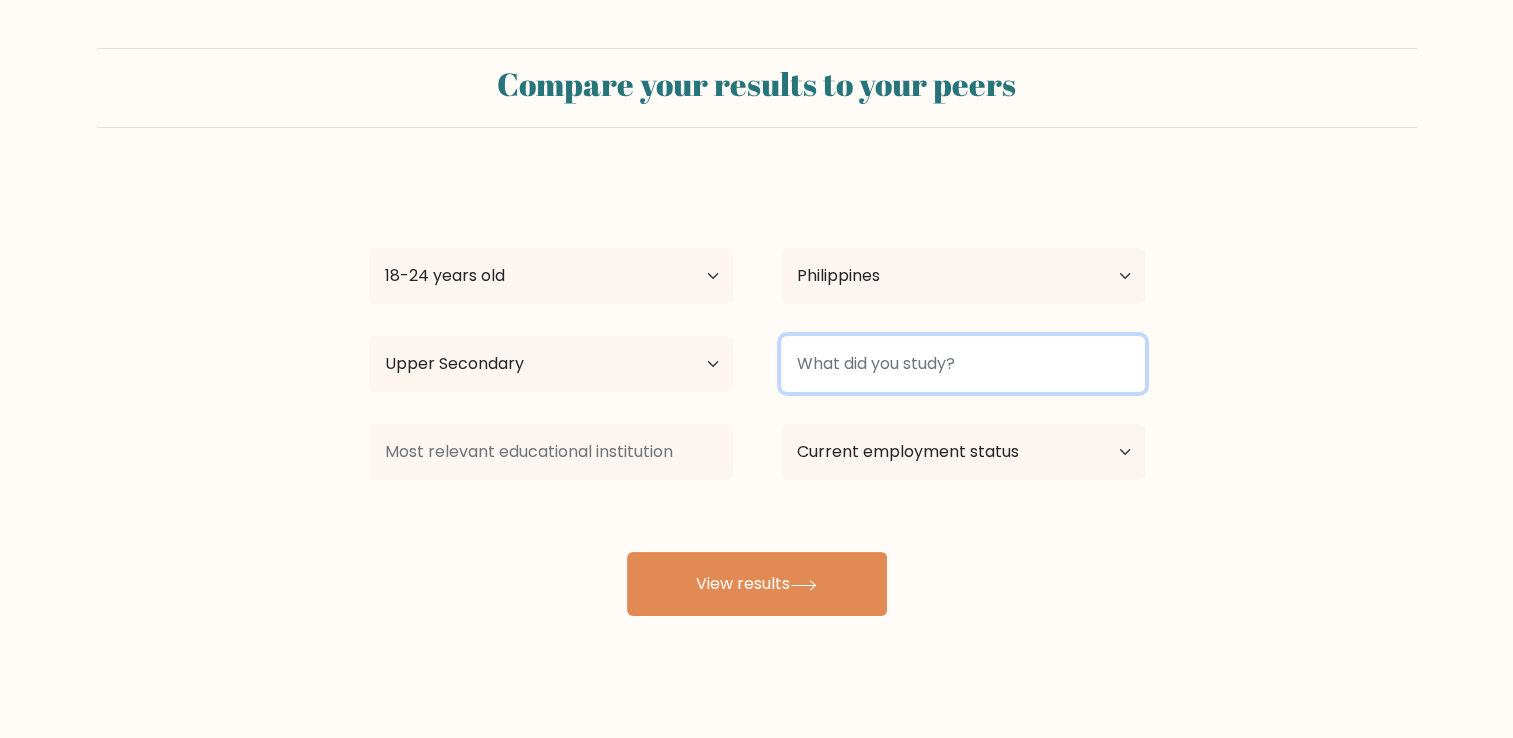 click at bounding box center [963, 364] 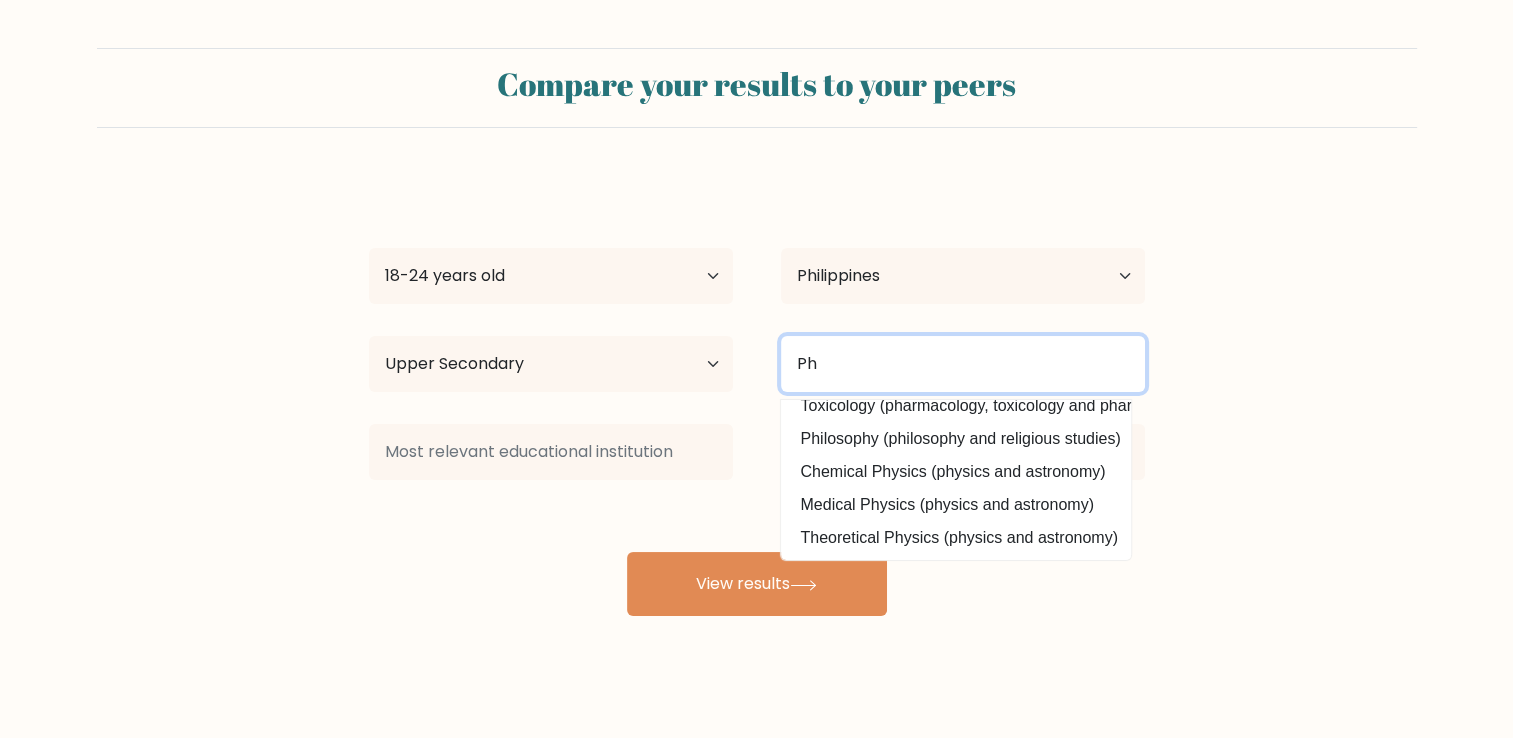 scroll, scrollTop: 0, scrollLeft: 0, axis: both 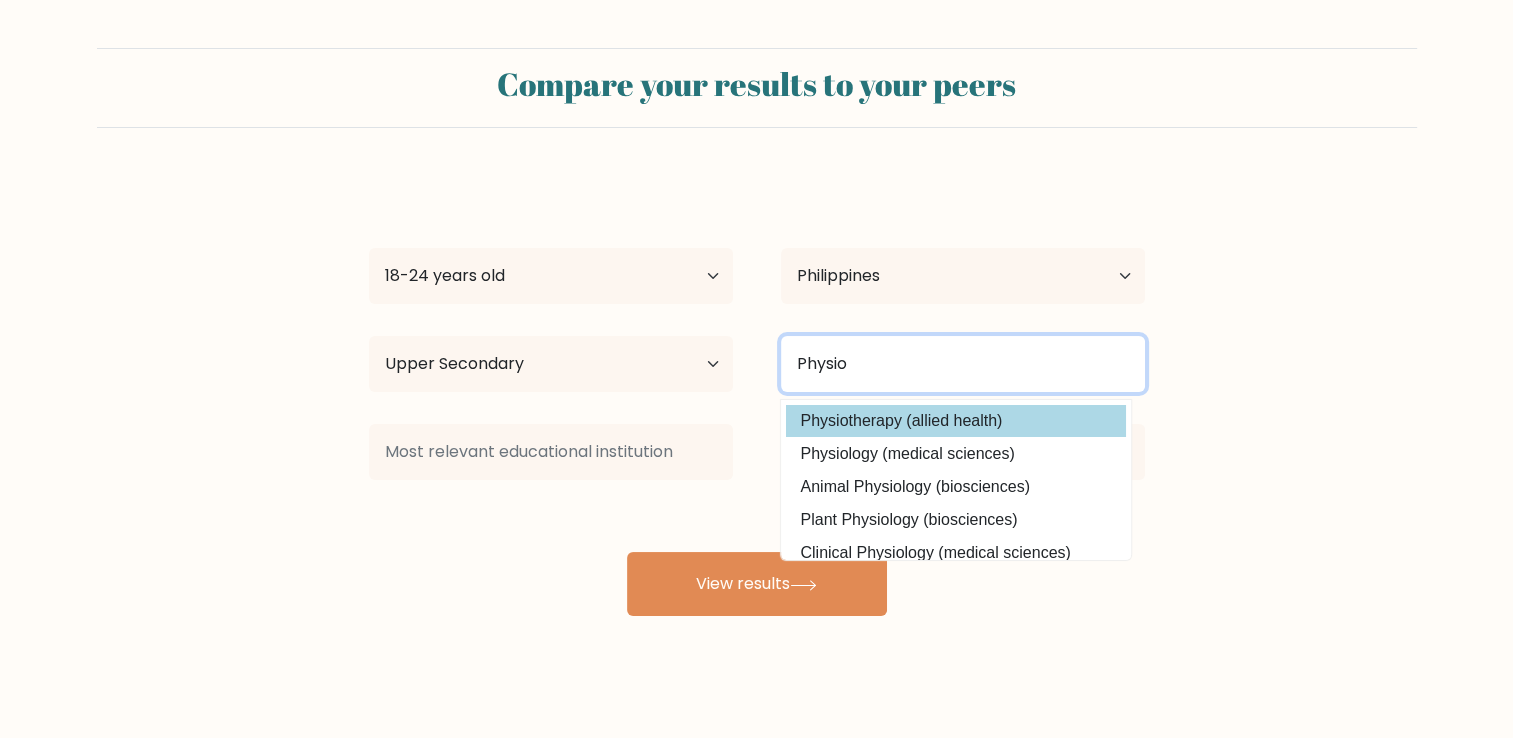 type on "Physio" 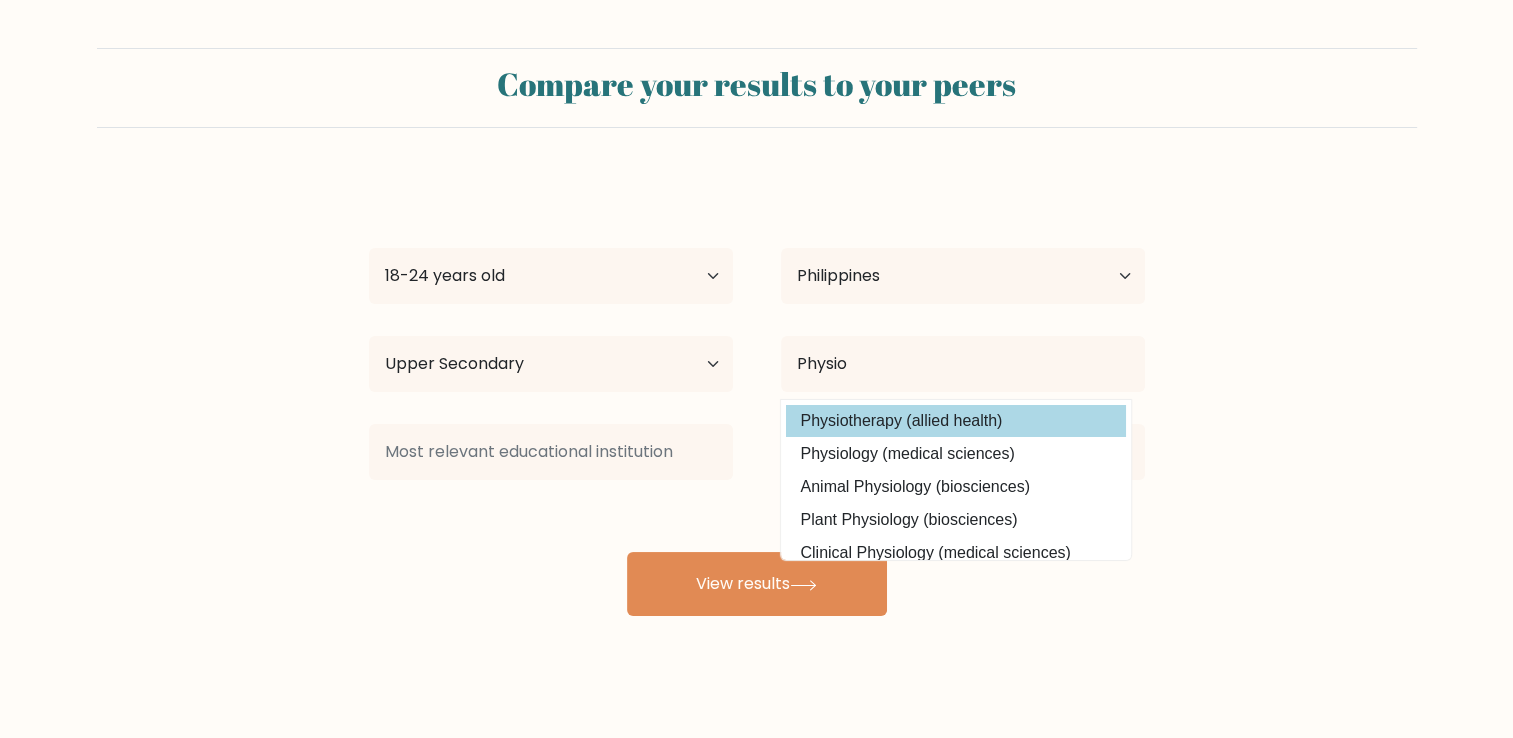 click on "jam
jam
Age
Under 18 years old
18-24 years old
25-34 years old
35-44 years old
45-54 years old
55-64 years old
65 years old and above
Country
Afghanistan
Albania
Algeria
American Samoa
Andorra
Angola
Anguilla
Antarctica
Antigua and Barbuda
Argentina
Armenia
Aruba
Australia
Austria
Azerbaijan
Bahamas
Bahrain
Bangladesh
Barbados
Belarus
Belgium
Belize
Benin
Bermuda
Bhutan
Bolivia
Bonaire, Sint Eustatius and Saba
Bosnia and Herzegovina
Botswana
Bouvet Island
Brazil
Brunei" at bounding box center (757, 396) 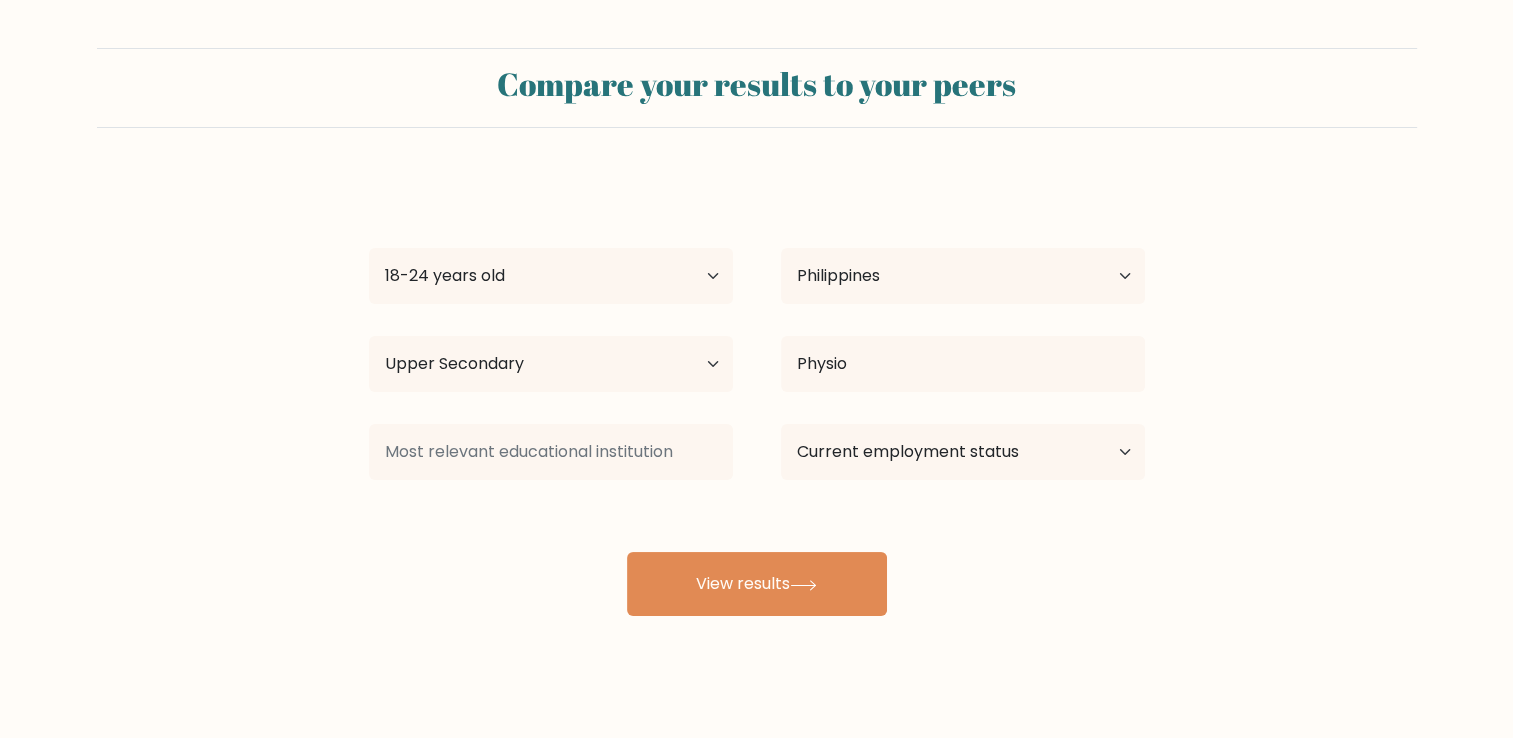 scroll, scrollTop: 20, scrollLeft: 0, axis: vertical 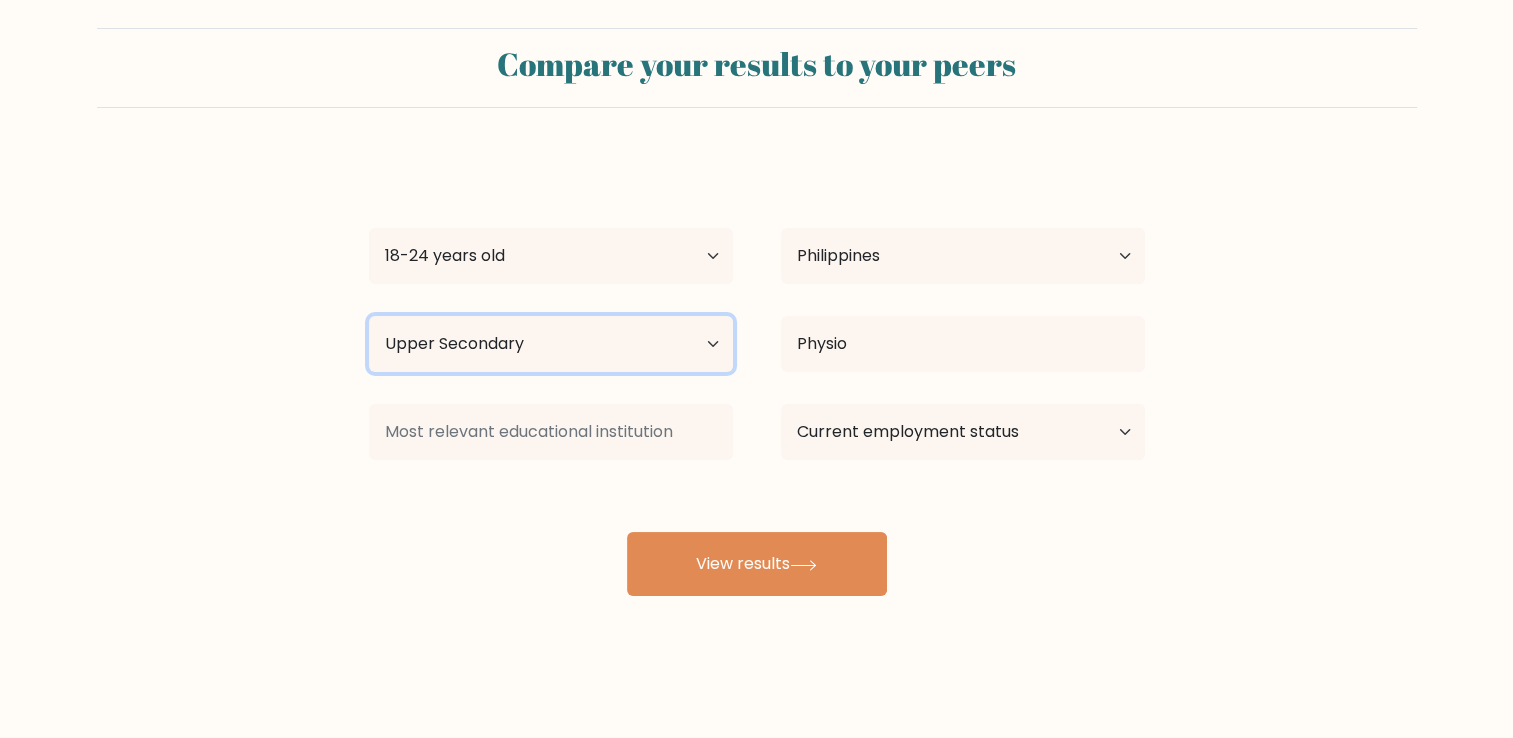 click on "Highest education level
No schooling
Primary
Lower Secondary
Upper Secondary
Occupation Specific
Bachelor's degree
Master's degree
Doctoral degree" at bounding box center (551, 344) 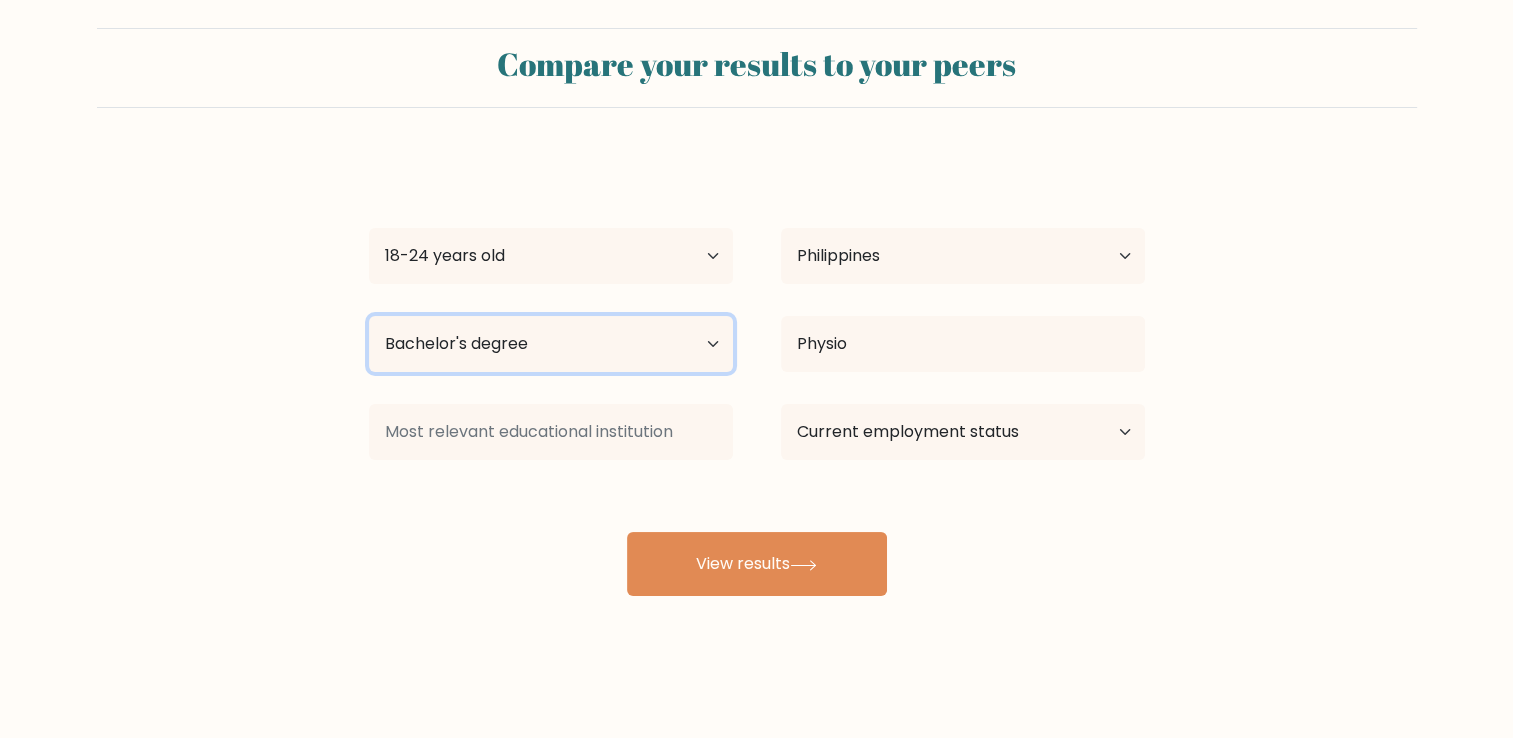 click on "Highest education level
No schooling
Primary
Lower Secondary
Upper Secondary
Occupation Specific
Bachelor's degree
Master's degree
Doctoral degree" at bounding box center [551, 344] 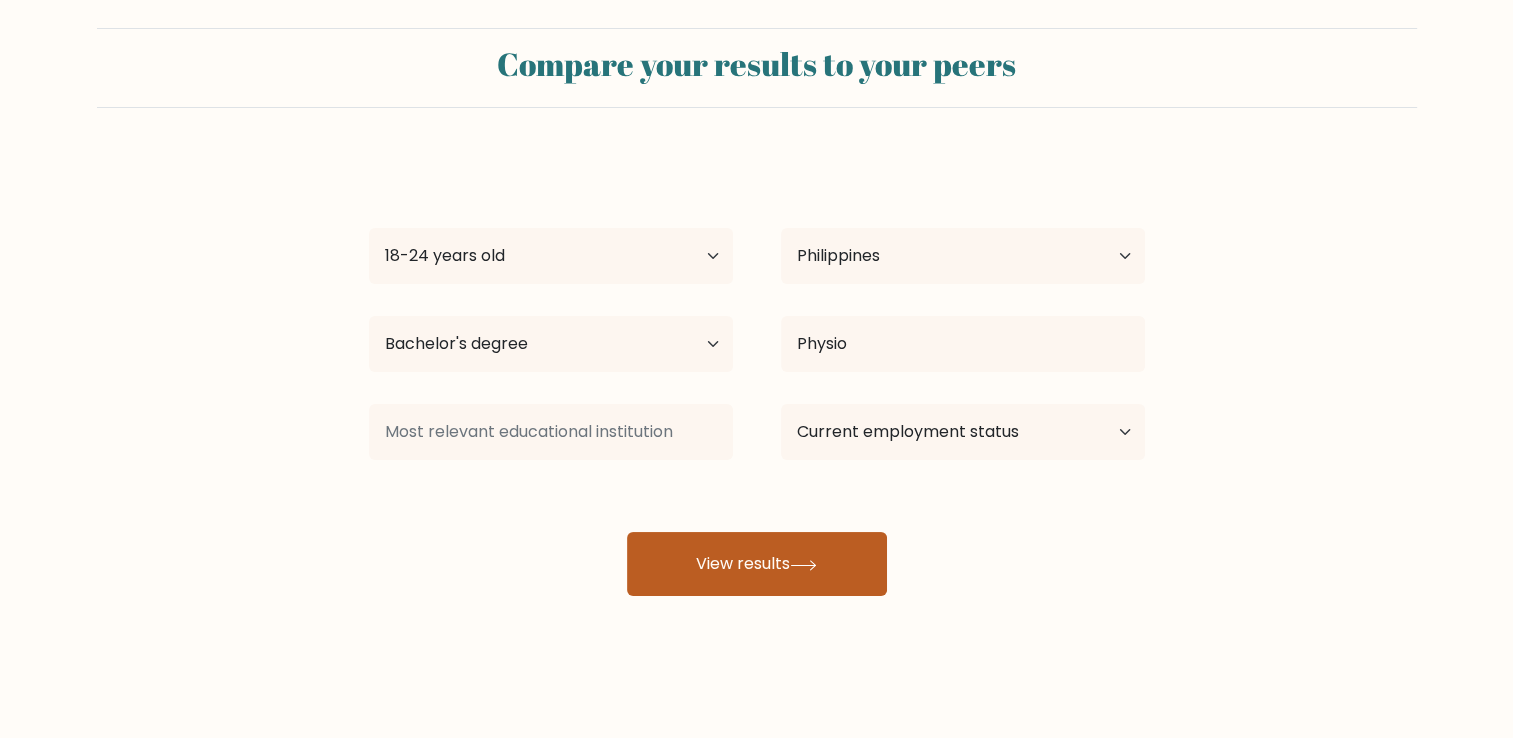 click on "View results" at bounding box center (757, 564) 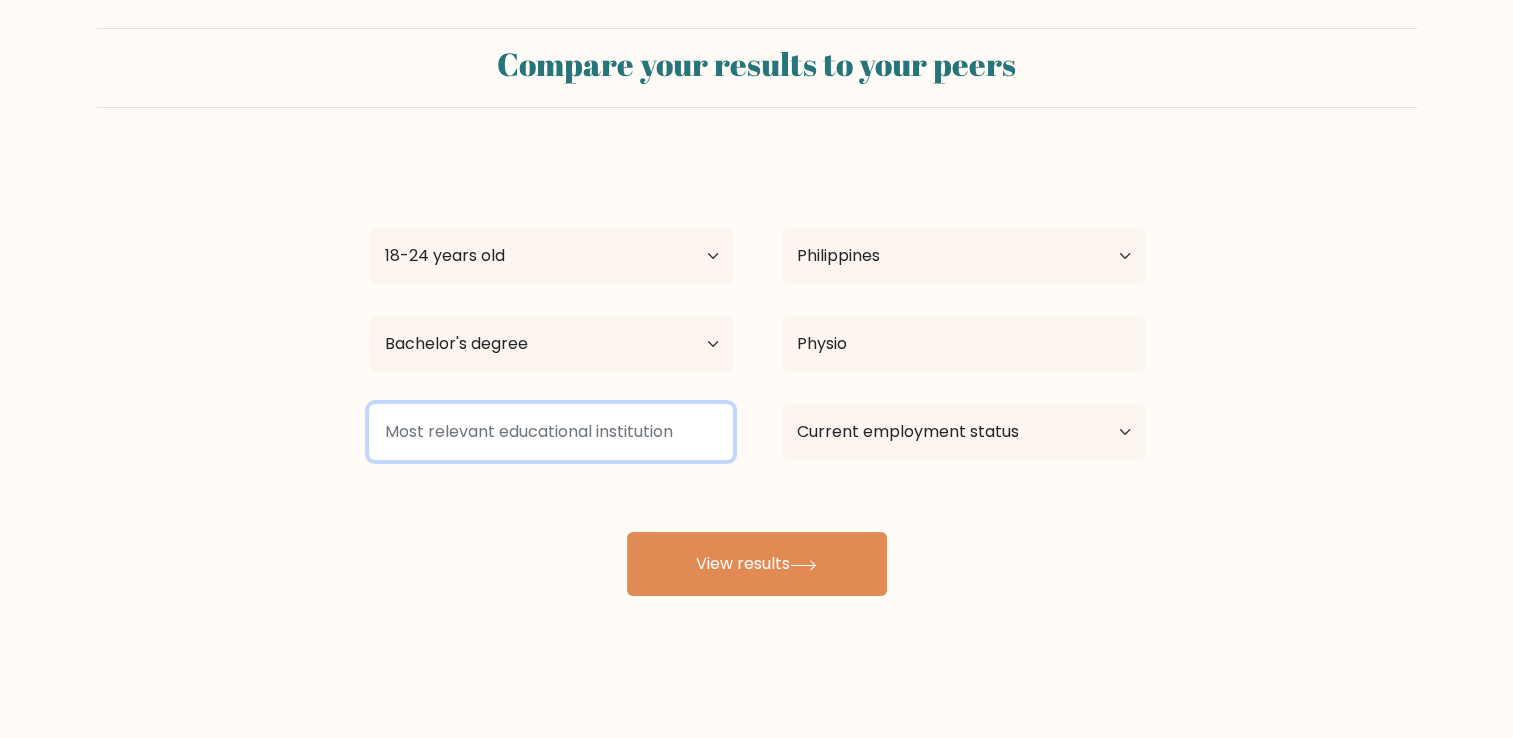 click at bounding box center (551, 432) 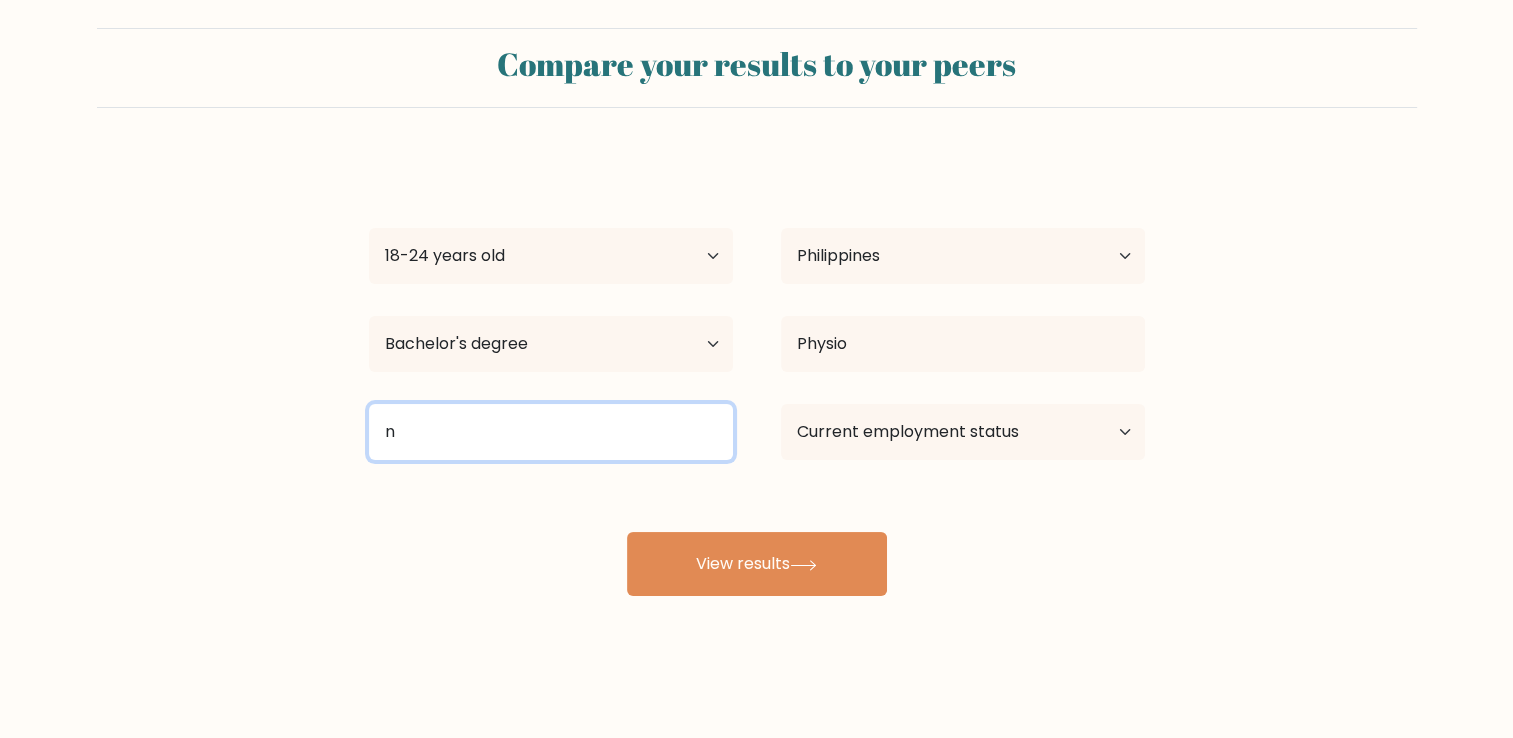 type on "n" 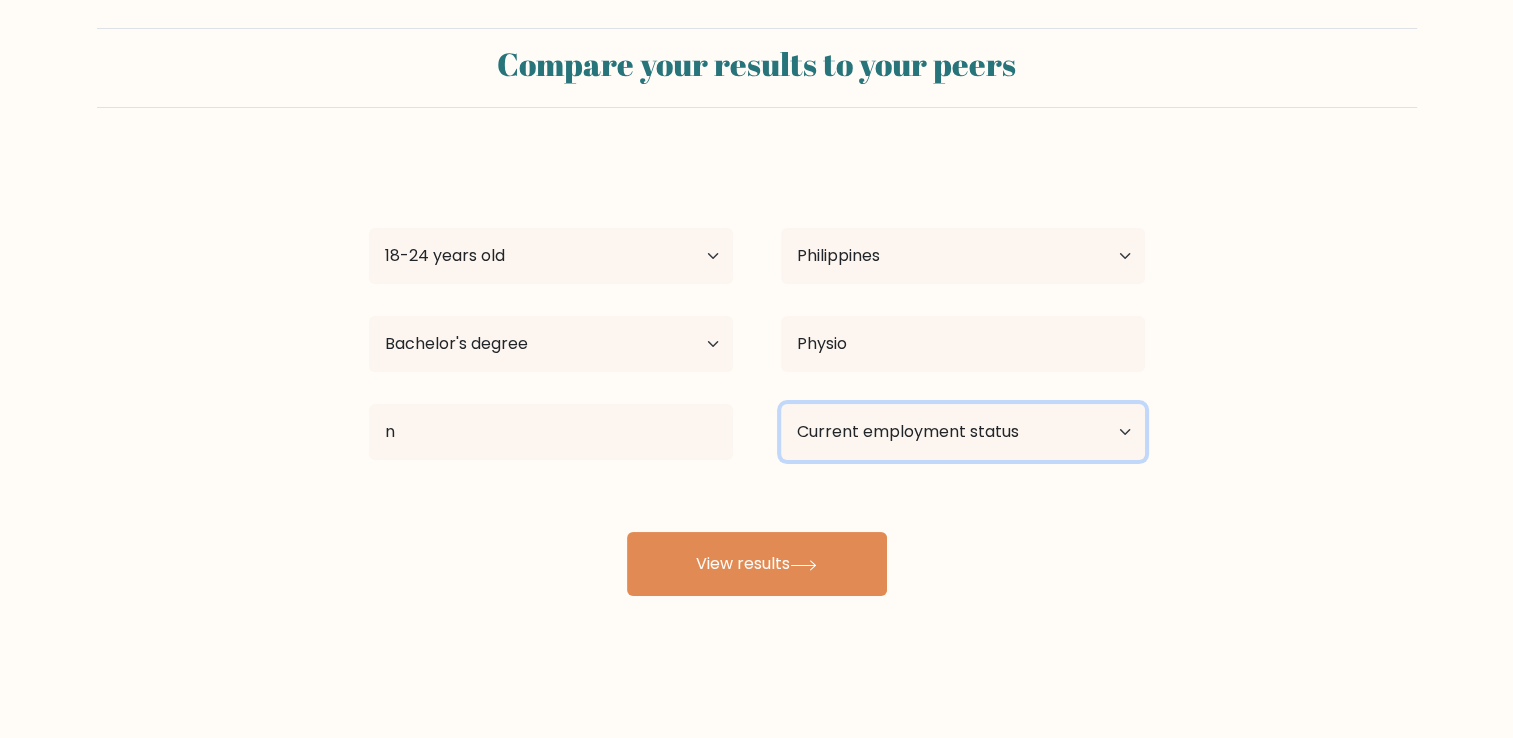 click on "Current employment status
Employed
Student
Retired
Other / prefer not to answer" at bounding box center (963, 432) 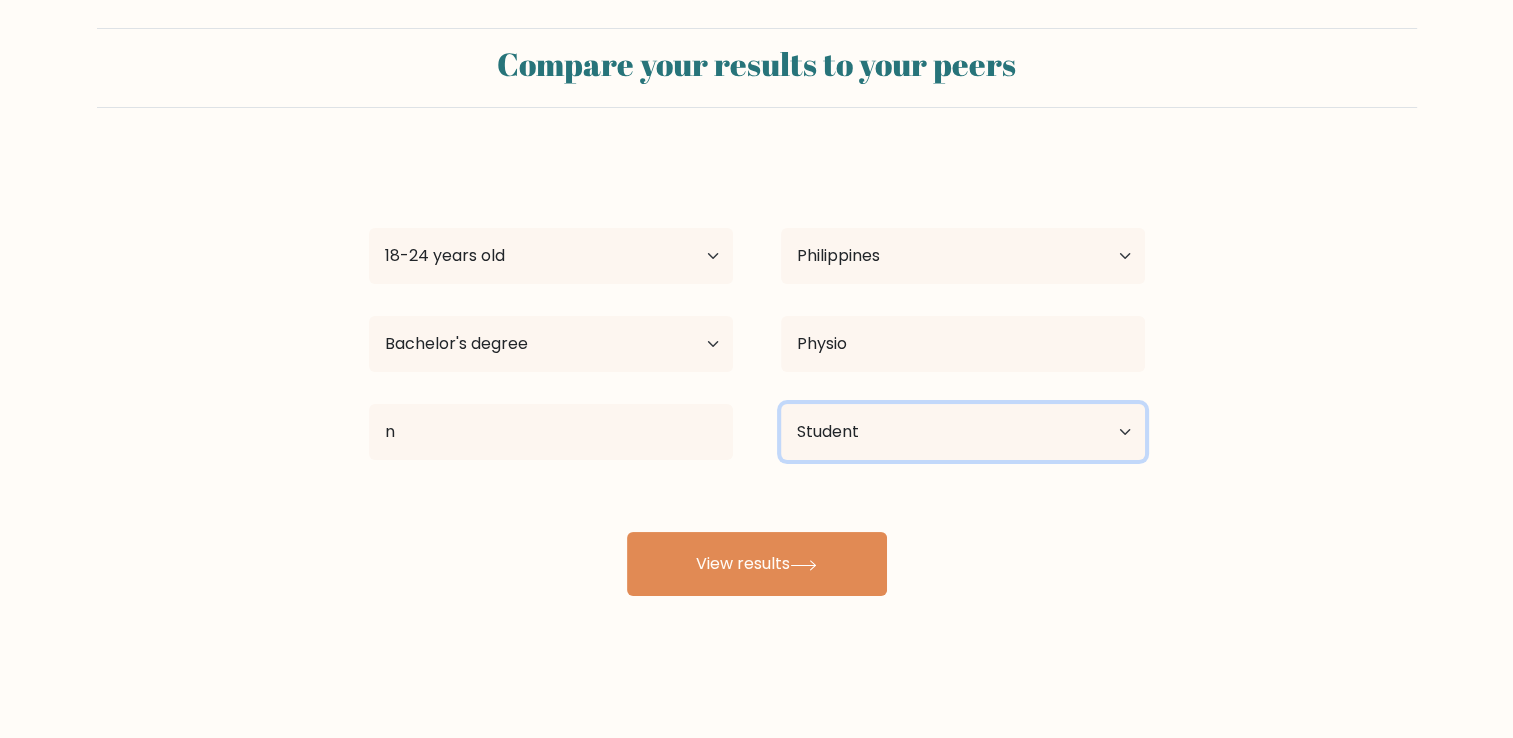 click on "Current employment status
Employed
Student
Retired
Other / prefer not to answer" at bounding box center [963, 432] 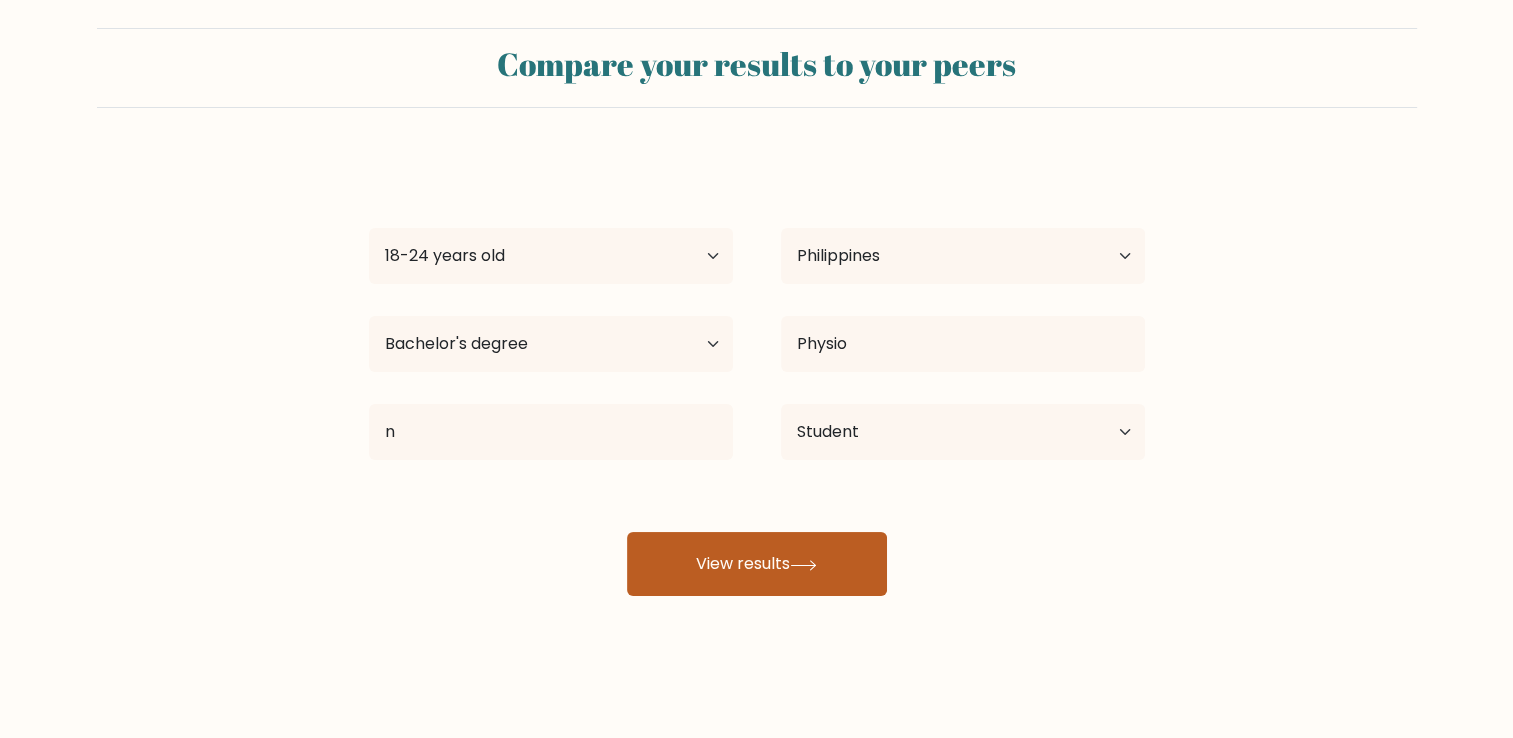 click on "View results" at bounding box center [757, 564] 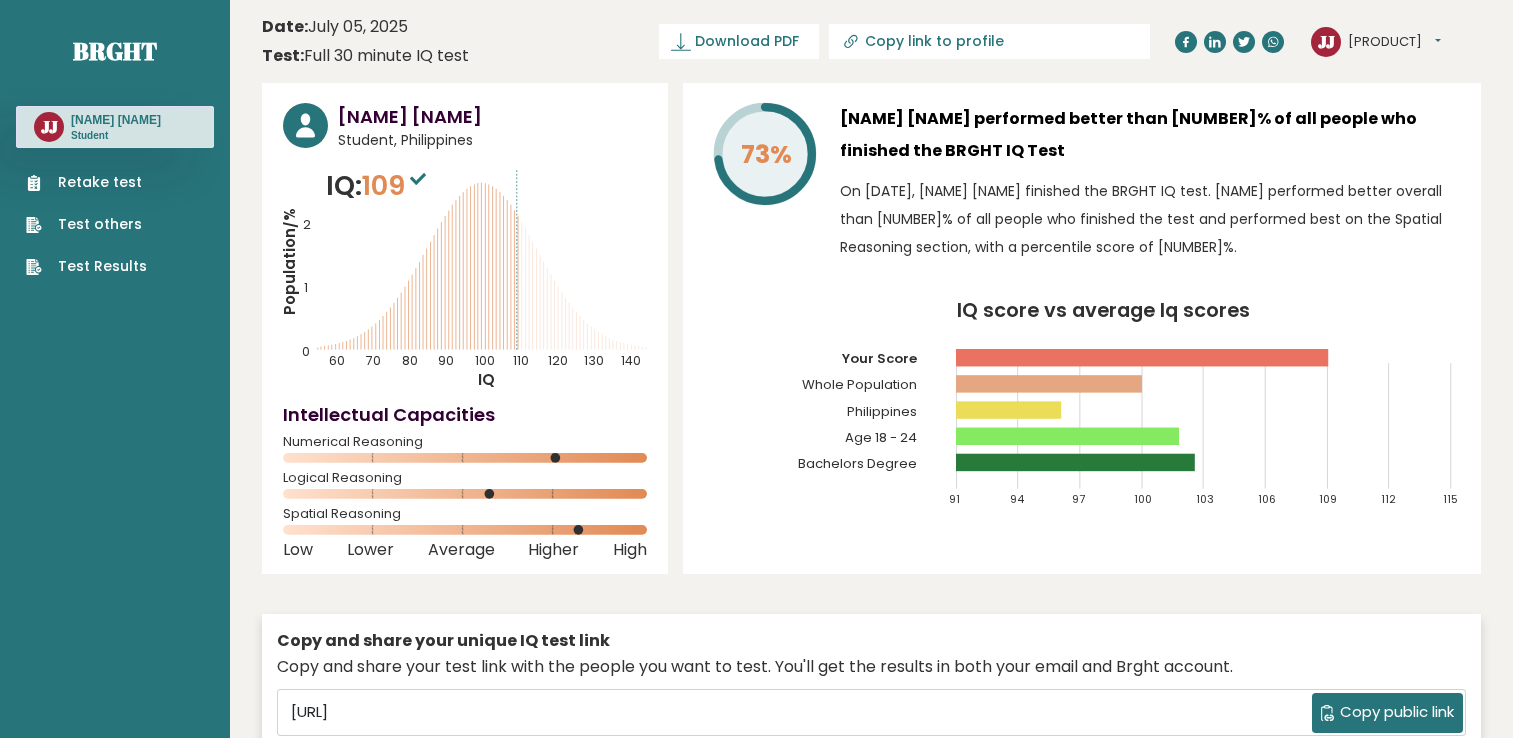 scroll, scrollTop: 0, scrollLeft: 0, axis: both 